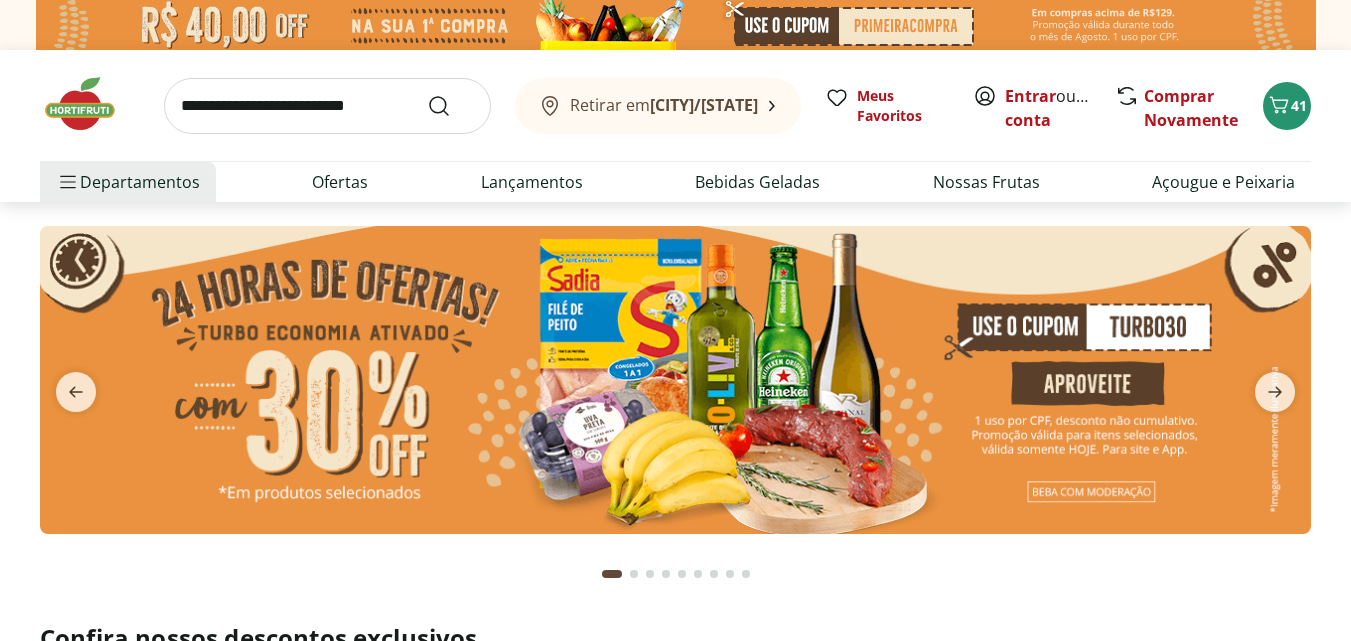 scroll, scrollTop: 0, scrollLeft: 0, axis: both 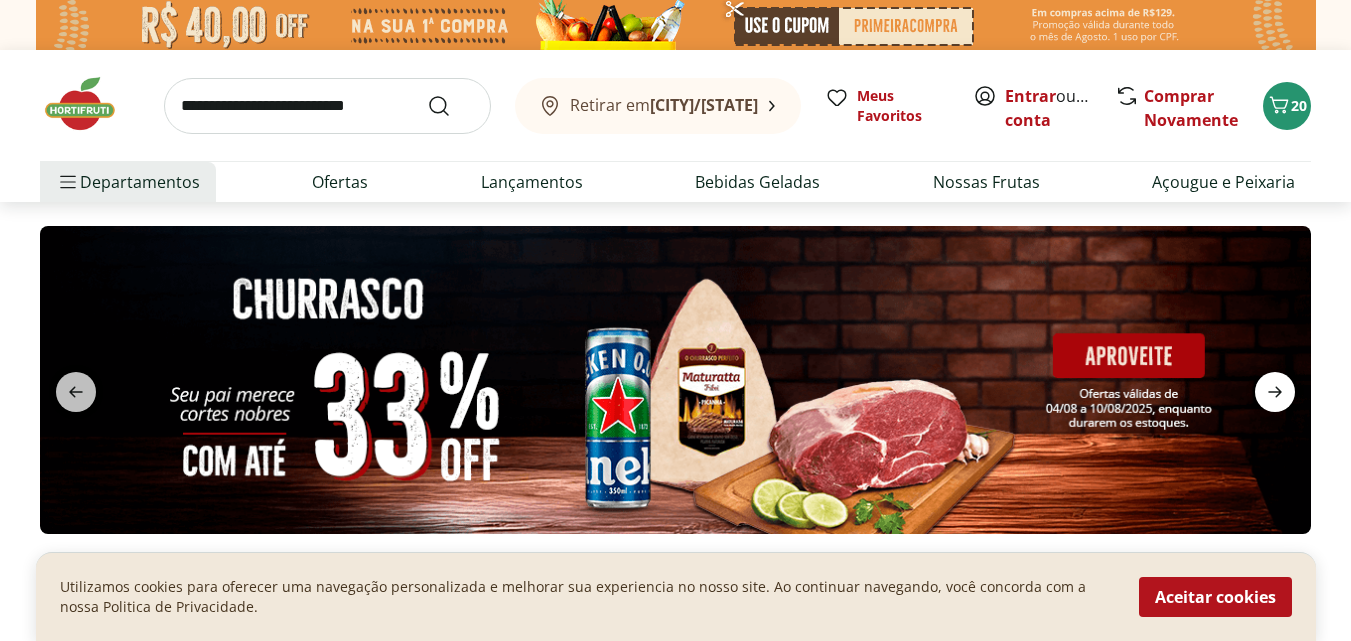 click 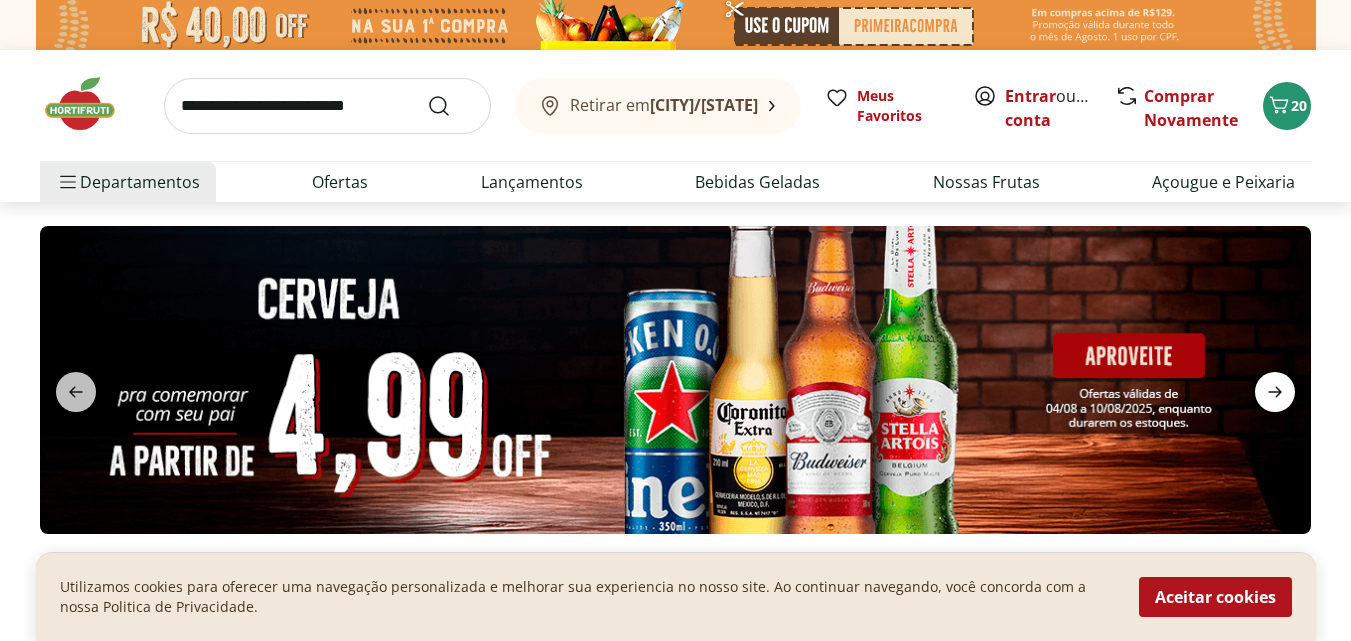click 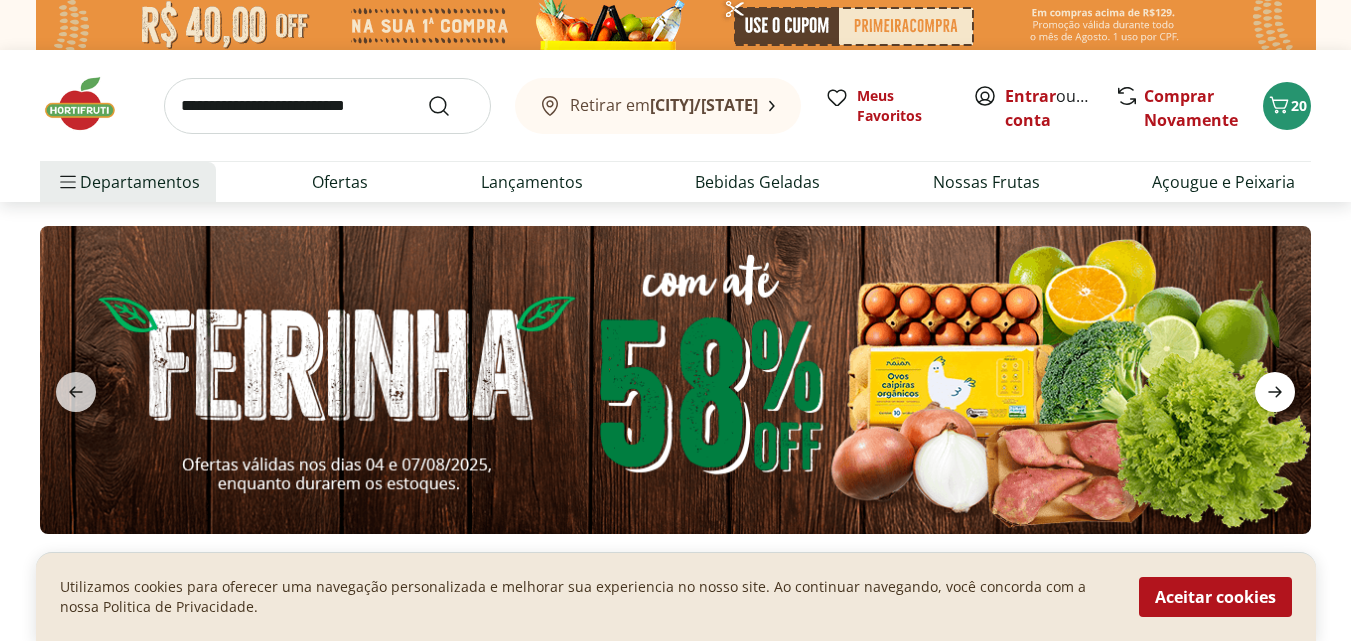 click 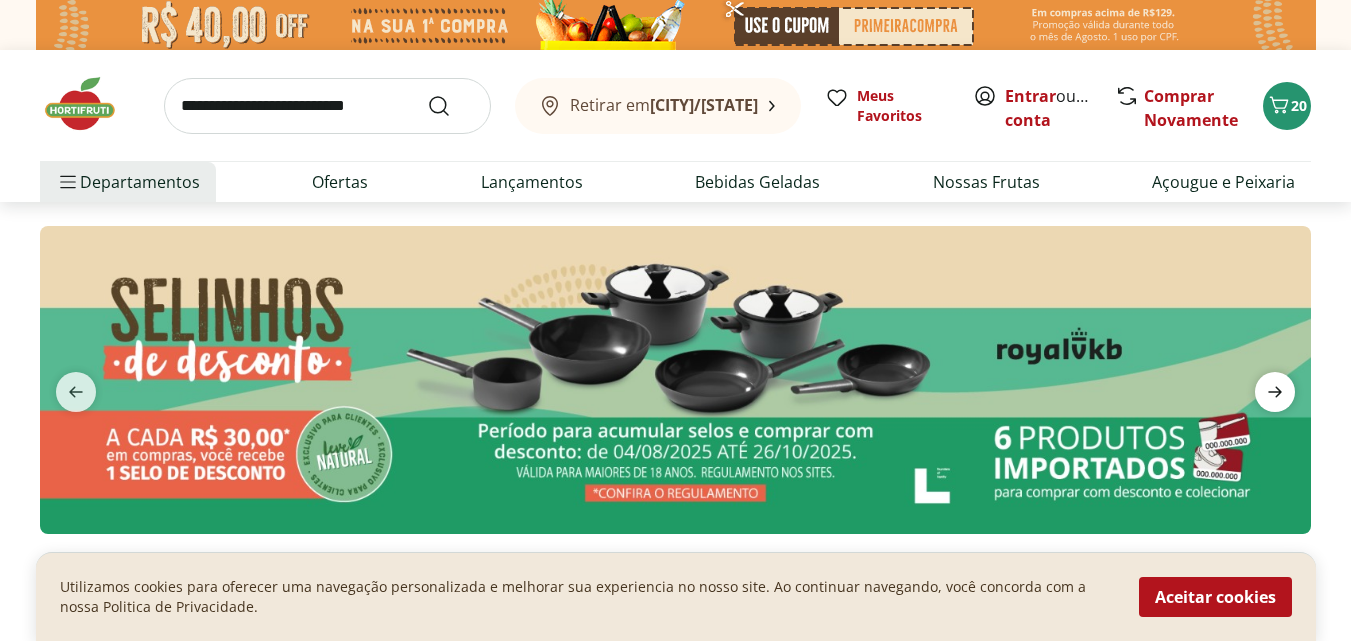 click 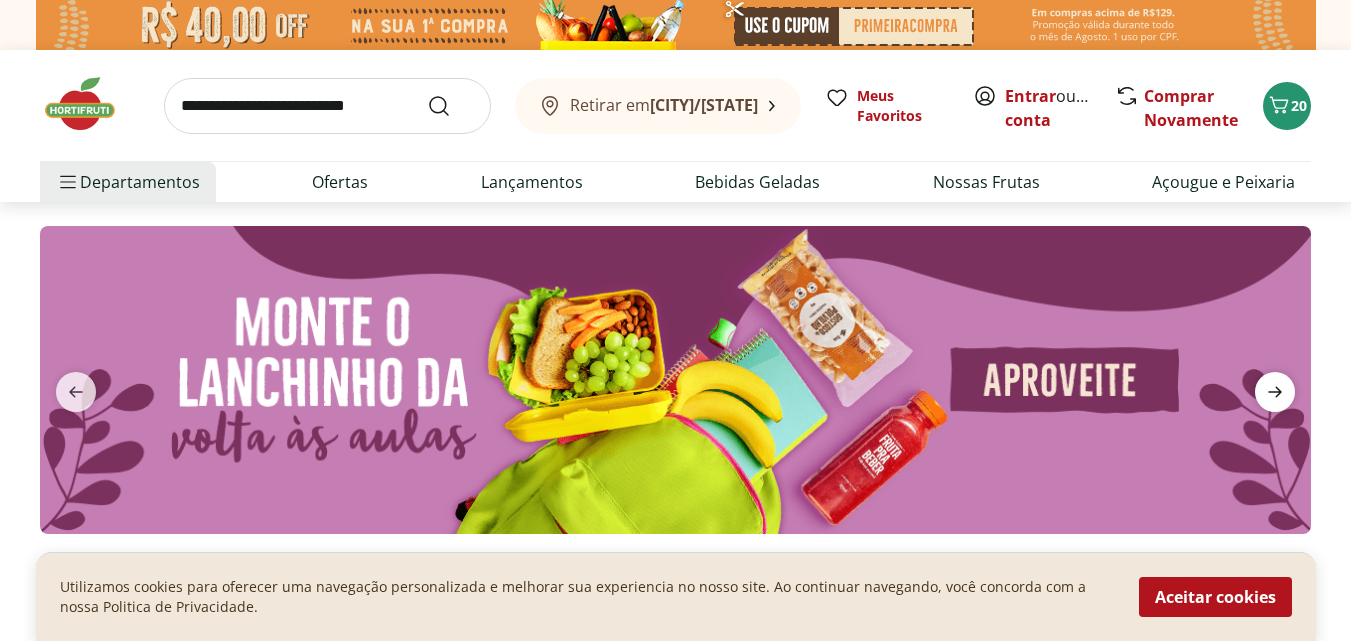 click 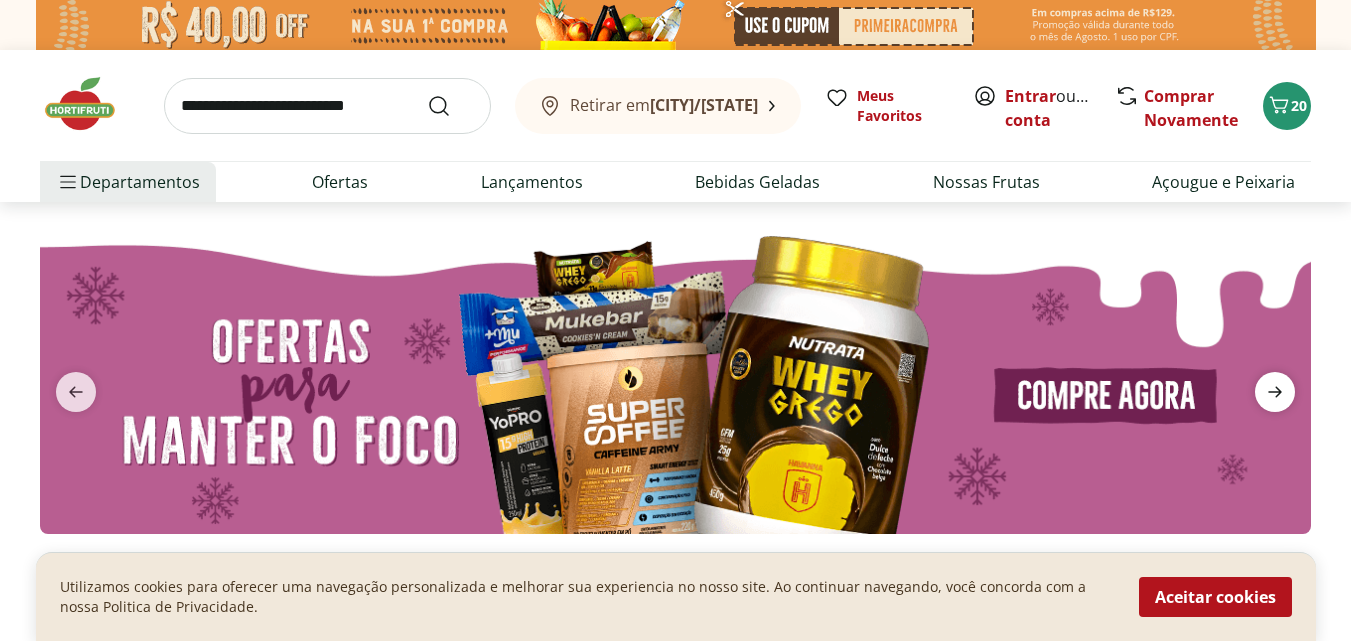 click 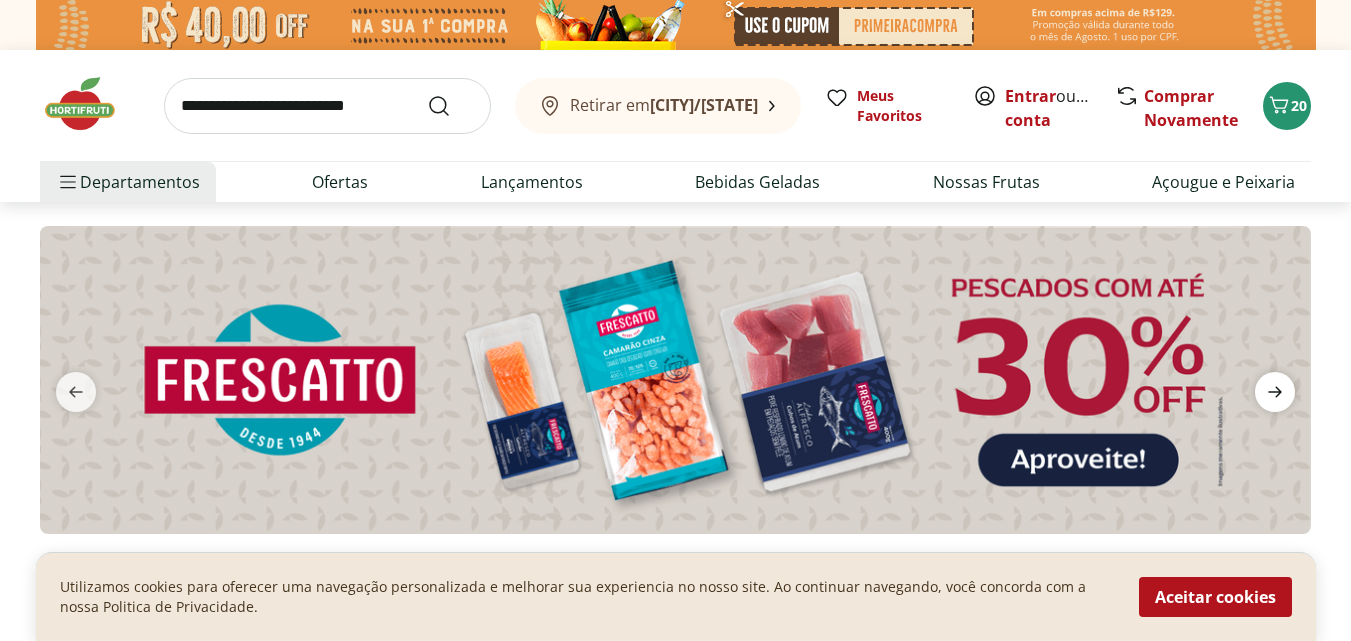 click 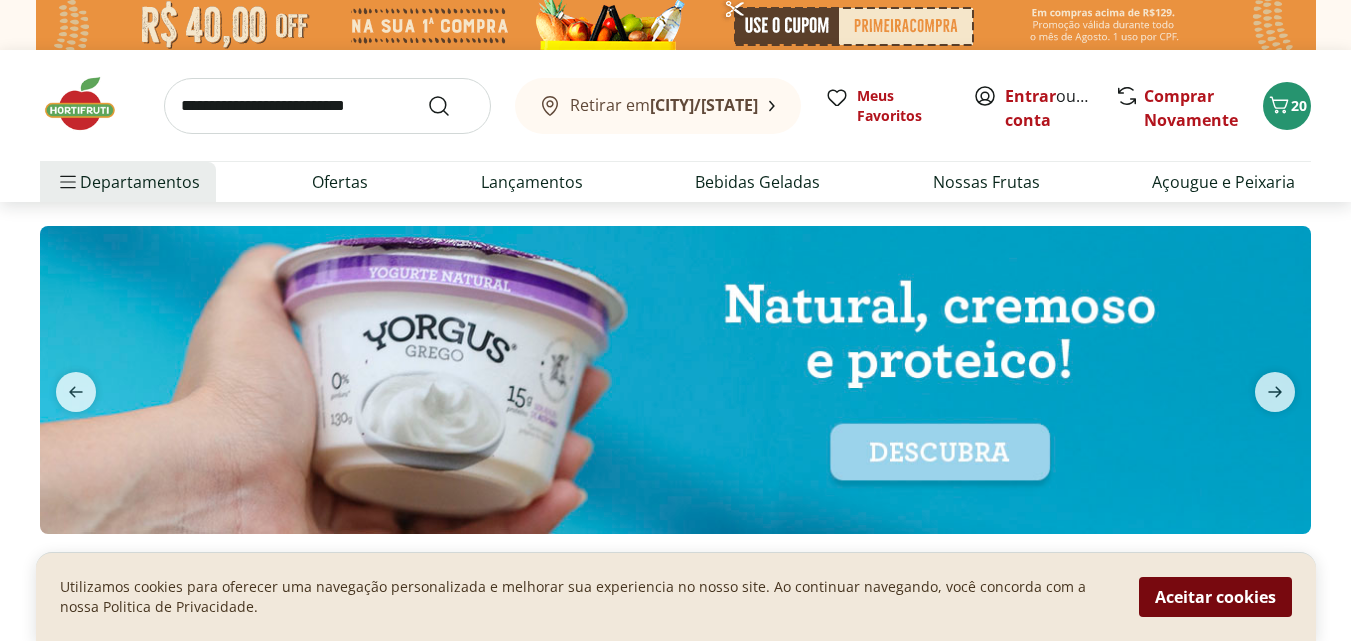 click on "Aceitar cookies" at bounding box center (1215, 597) 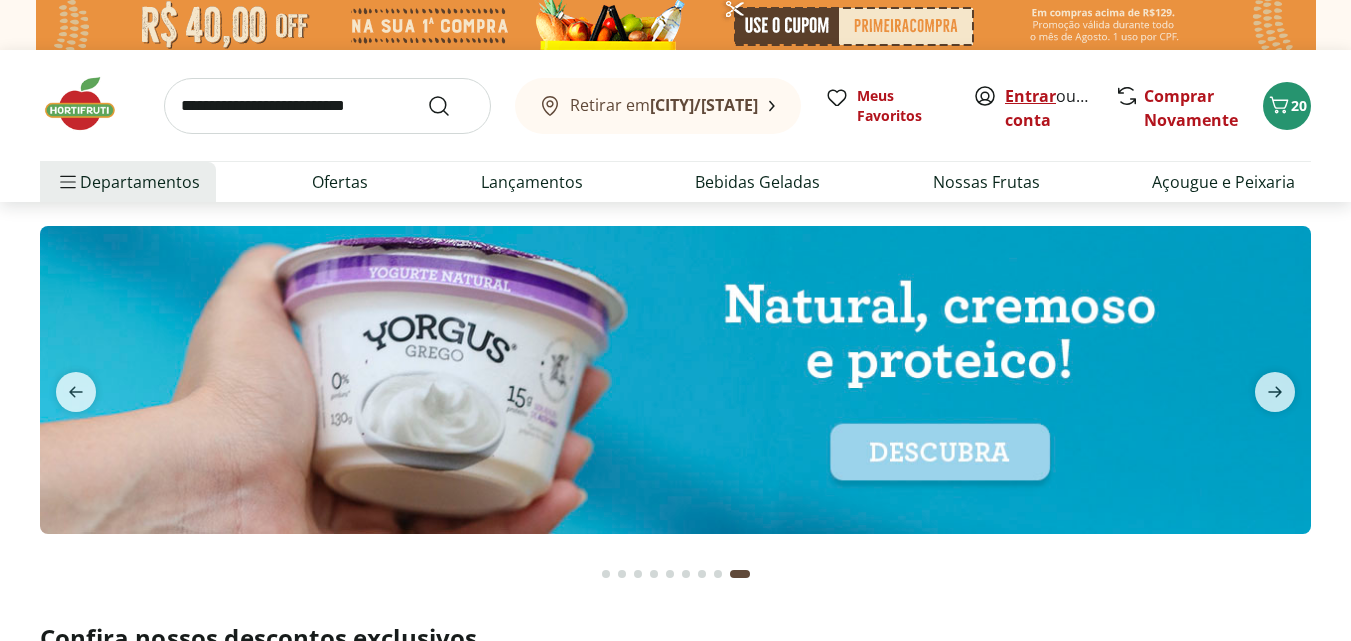 click on "Entrar" at bounding box center [1030, 96] 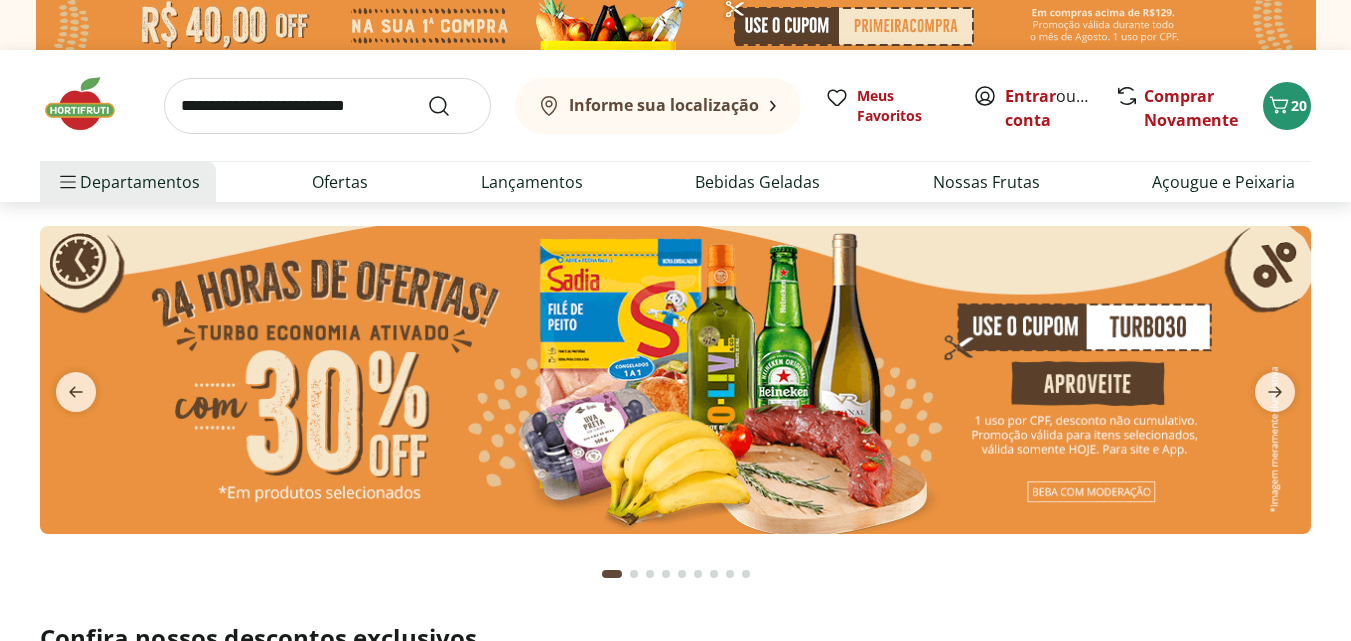 scroll, scrollTop: 0, scrollLeft: 0, axis: both 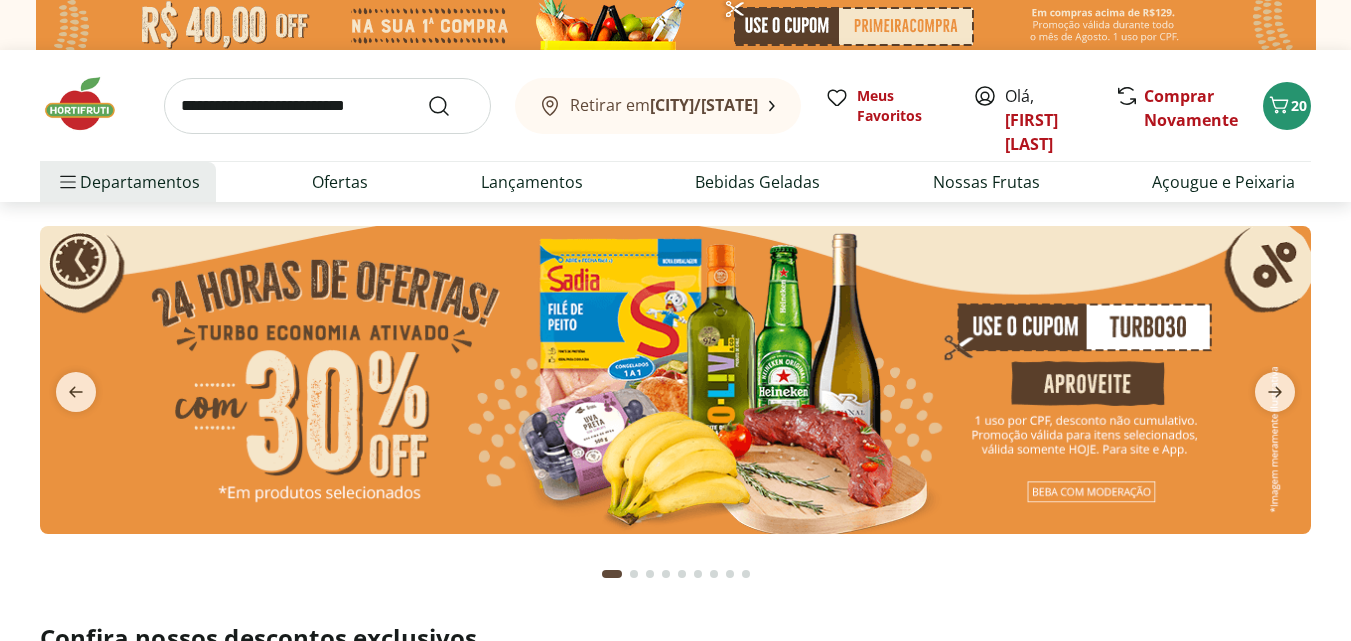 click at bounding box center (675, 380) 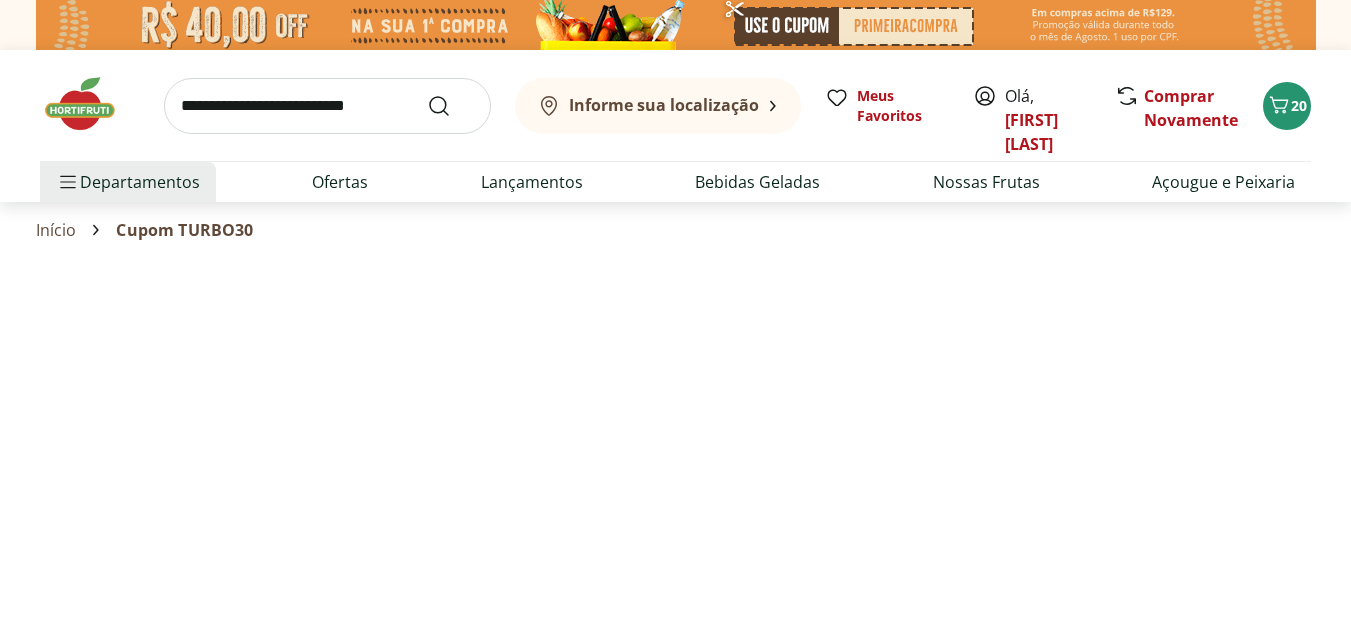 select on "**********" 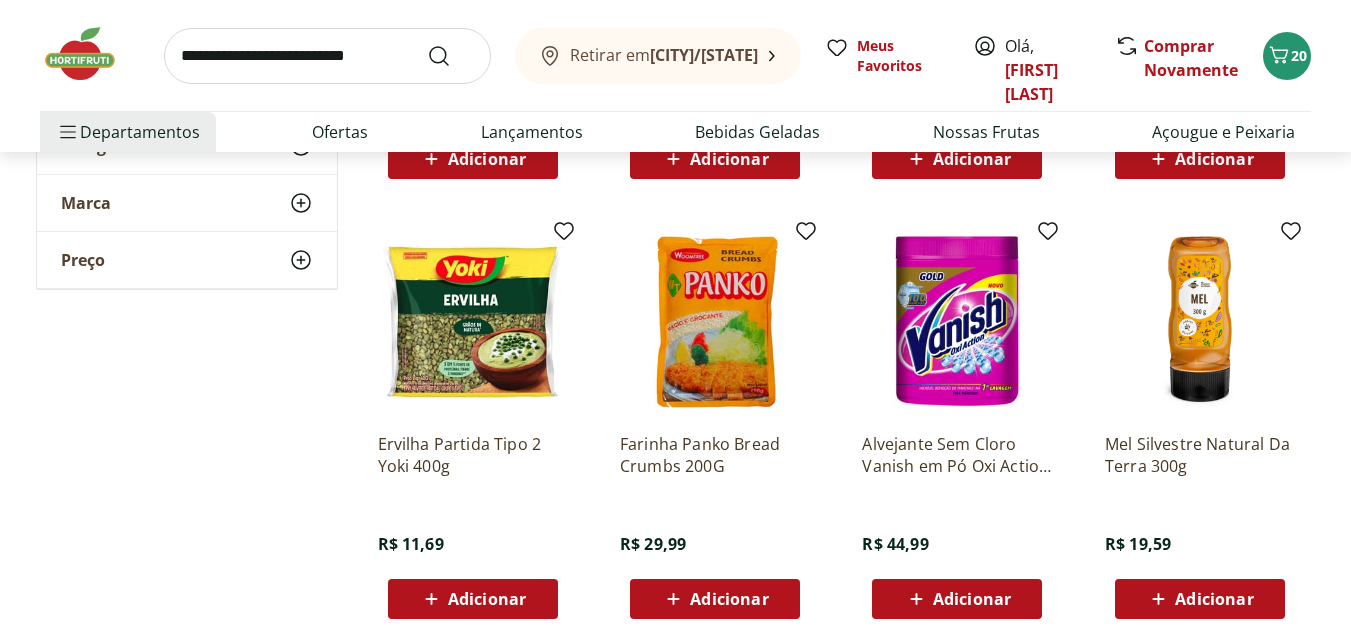 scroll, scrollTop: 1036, scrollLeft: 0, axis: vertical 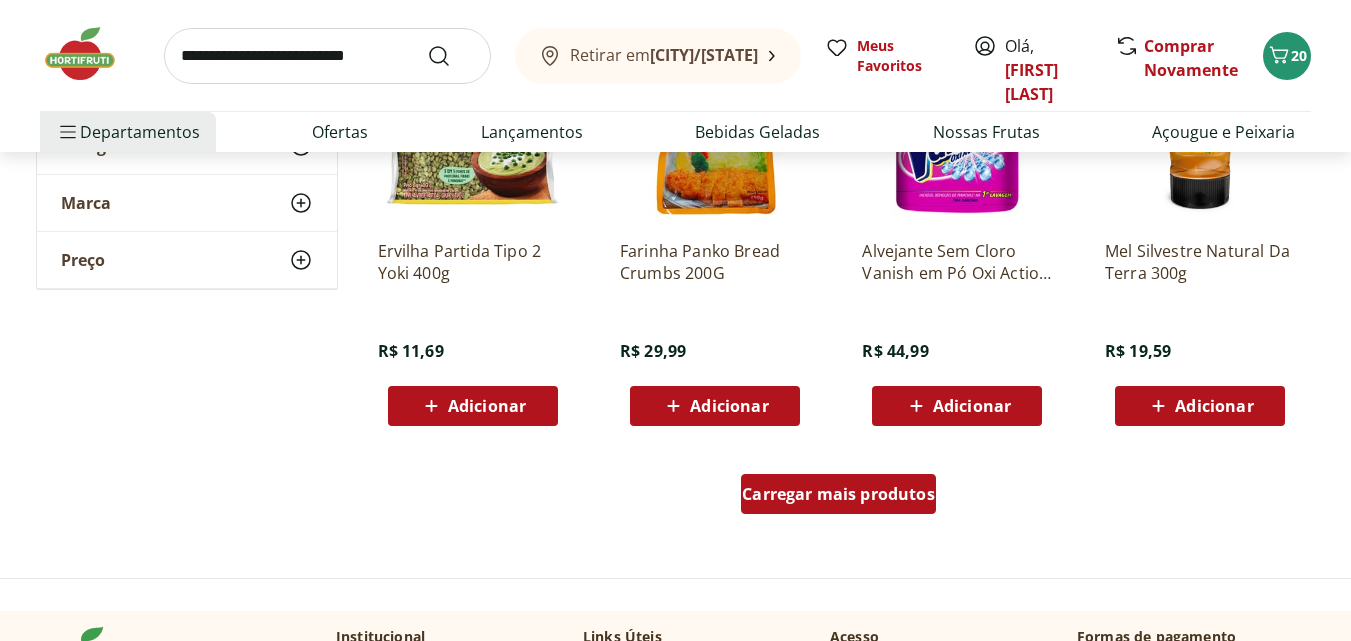 click on "Carregar mais produtos" at bounding box center (838, 494) 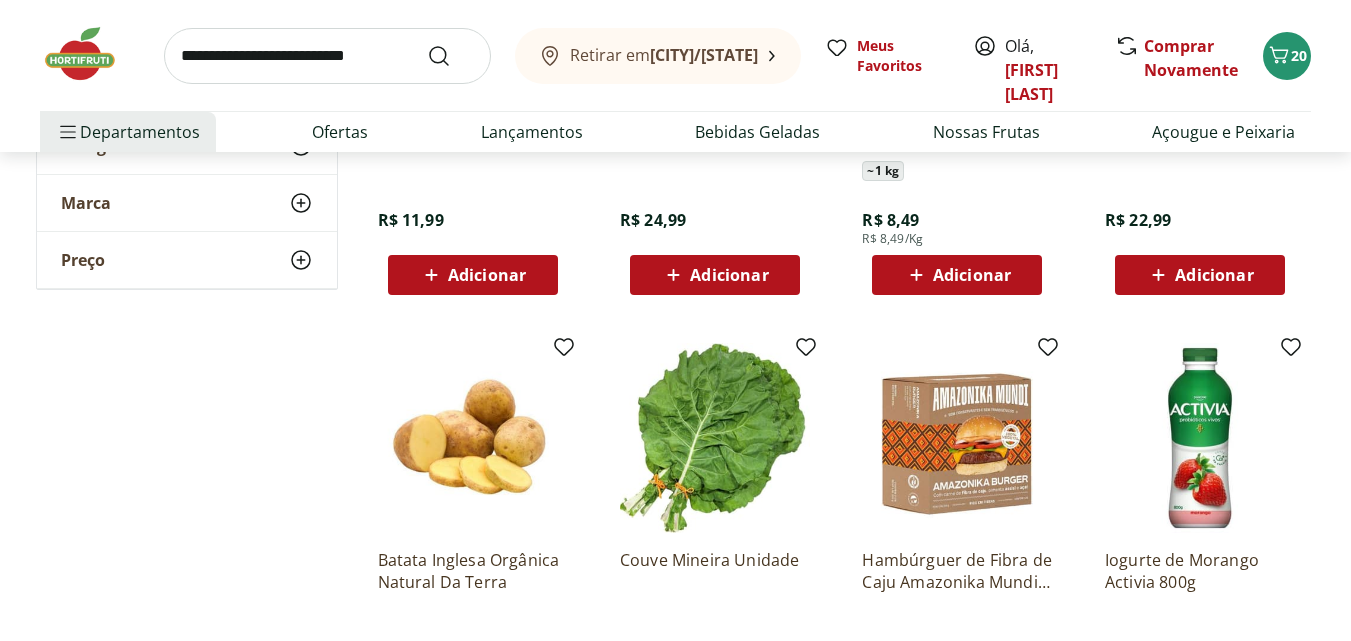 scroll, scrollTop: 2214, scrollLeft: 0, axis: vertical 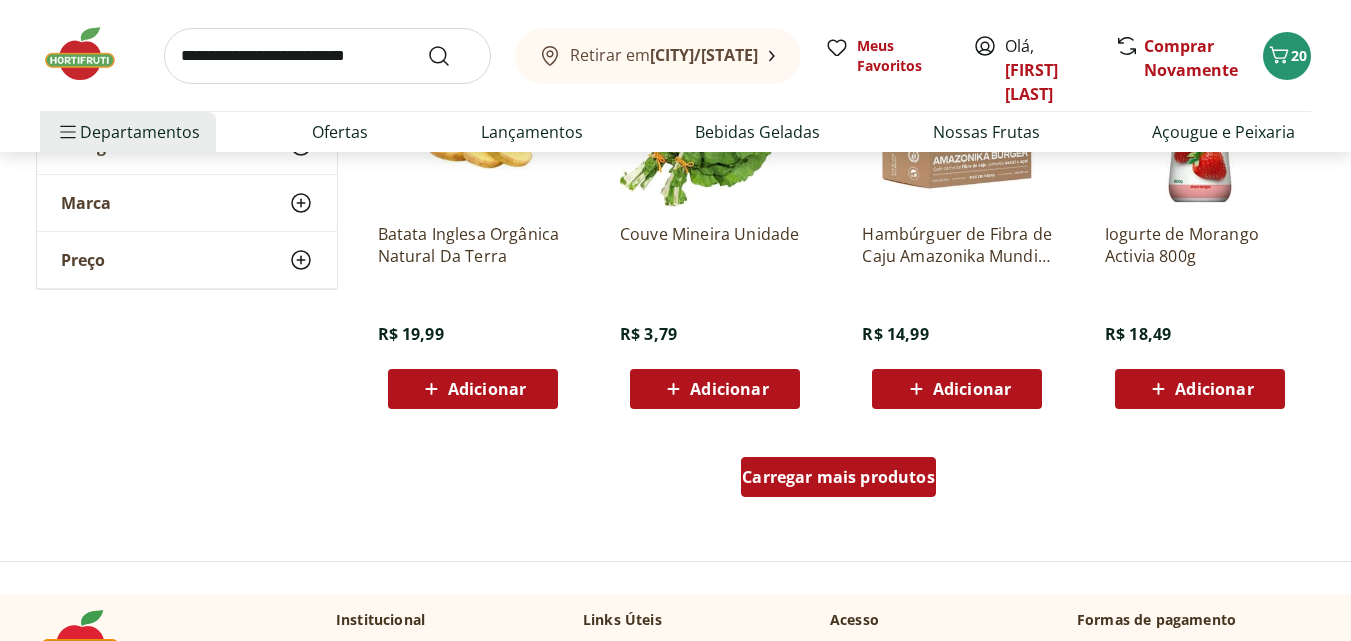 click on "Carregar mais produtos" at bounding box center (838, 477) 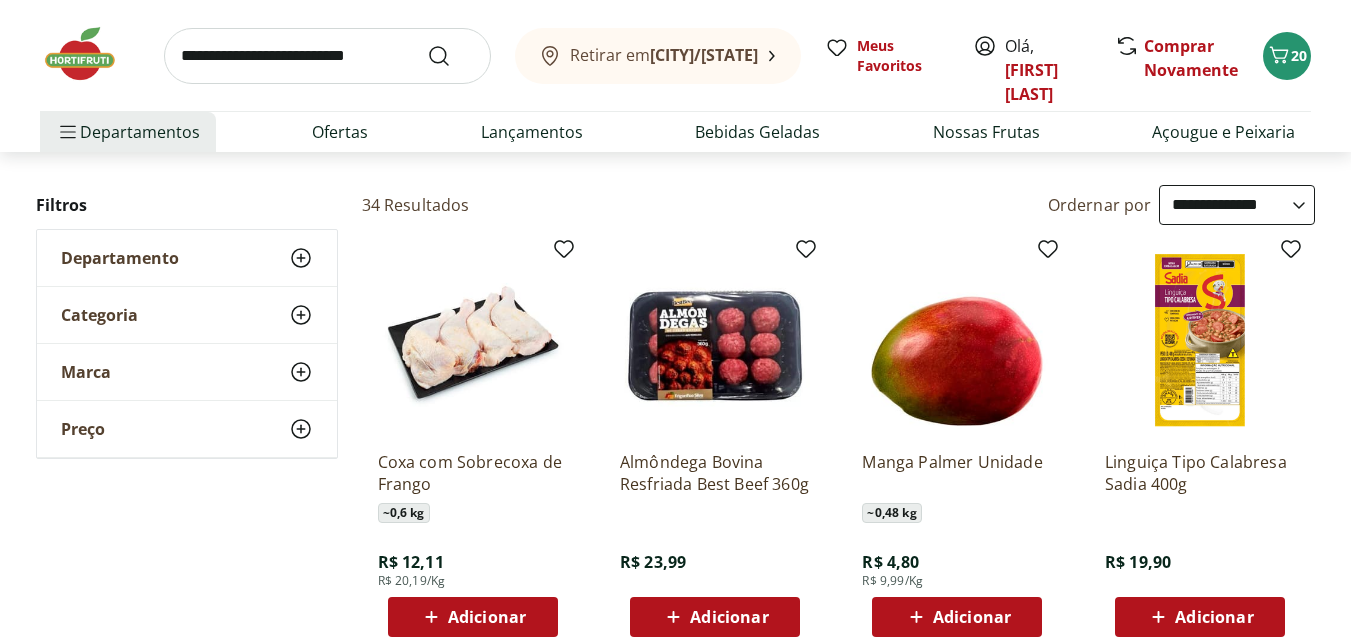 scroll, scrollTop: 0, scrollLeft: 0, axis: both 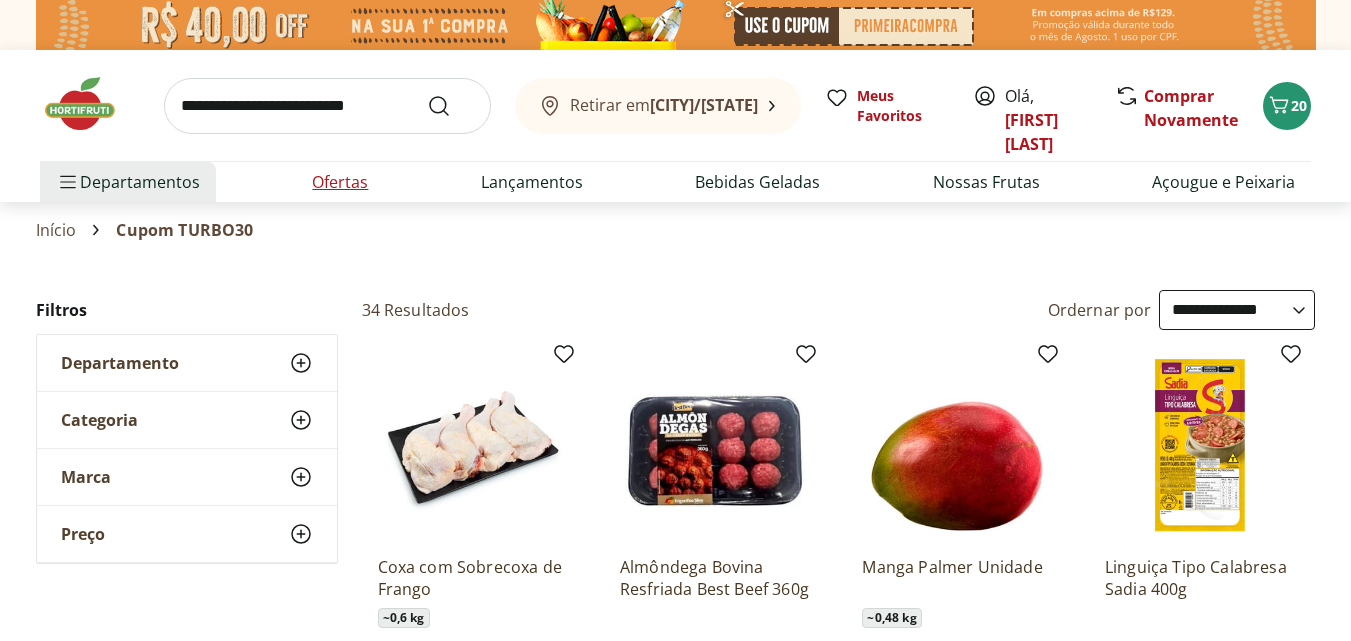 click on "Ofertas" at bounding box center [340, 182] 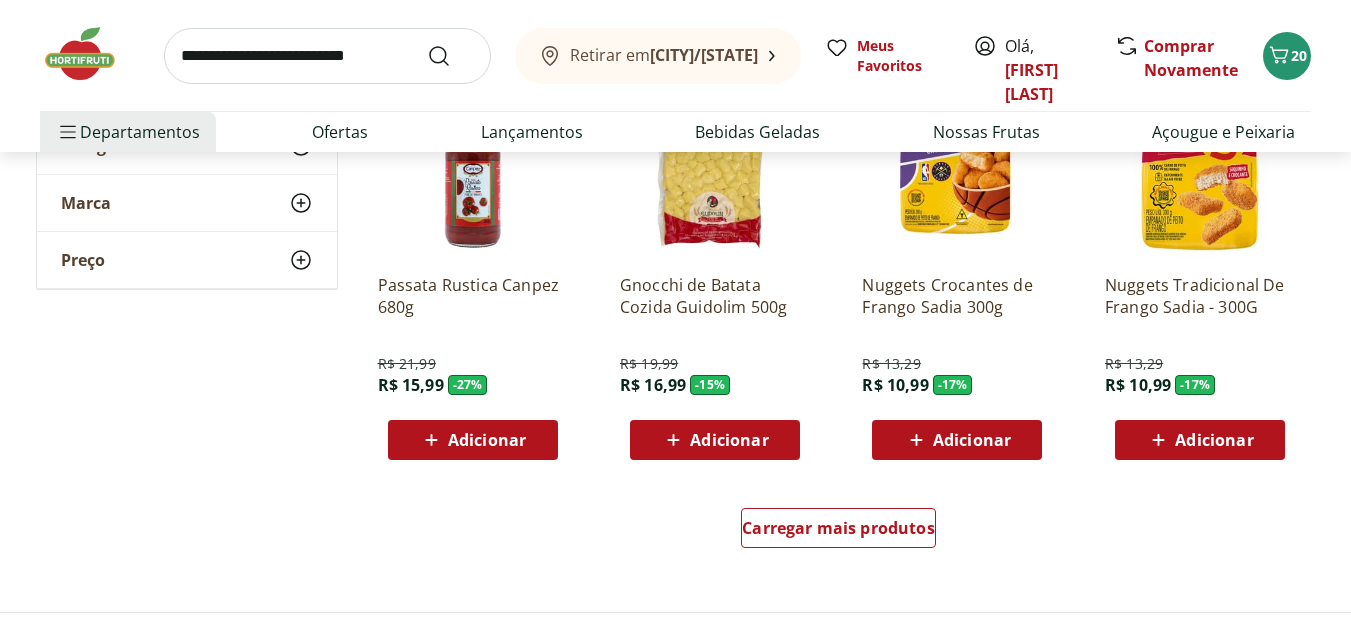 scroll, scrollTop: 1184, scrollLeft: 0, axis: vertical 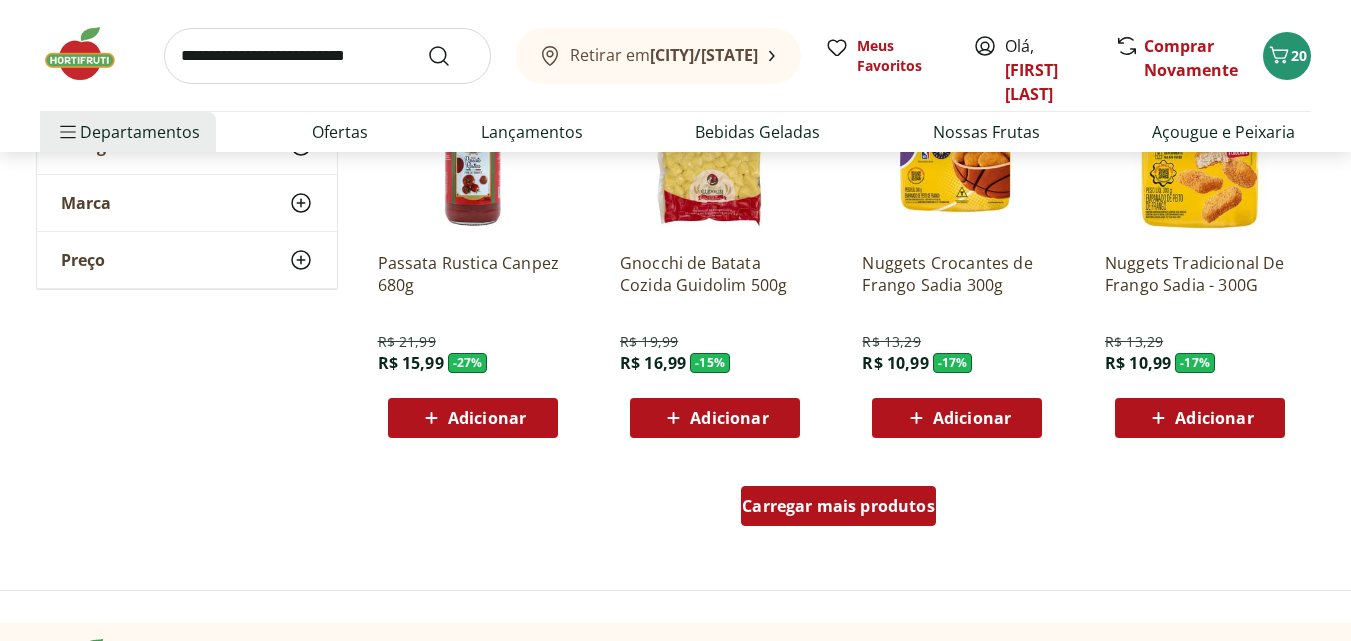 click on "Carregar mais produtos" at bounding box center [838, 506] 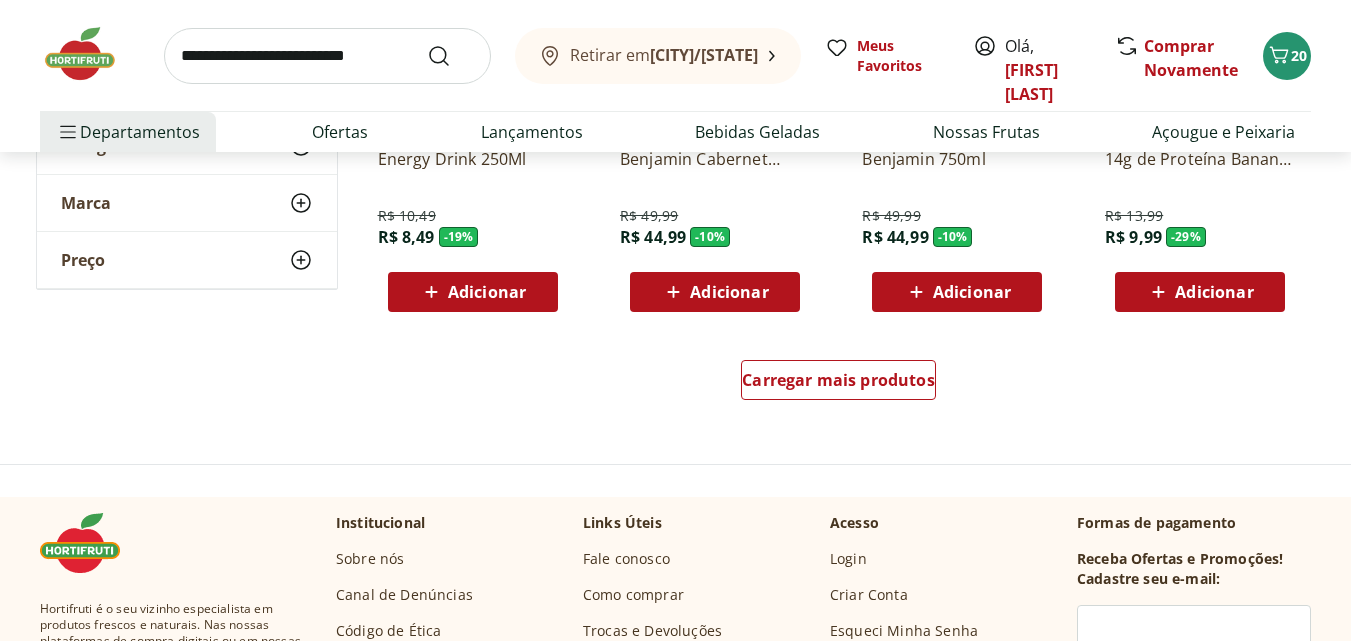 scroll, scrollTop: 2668, scrollLeft: 0, axis: vertical 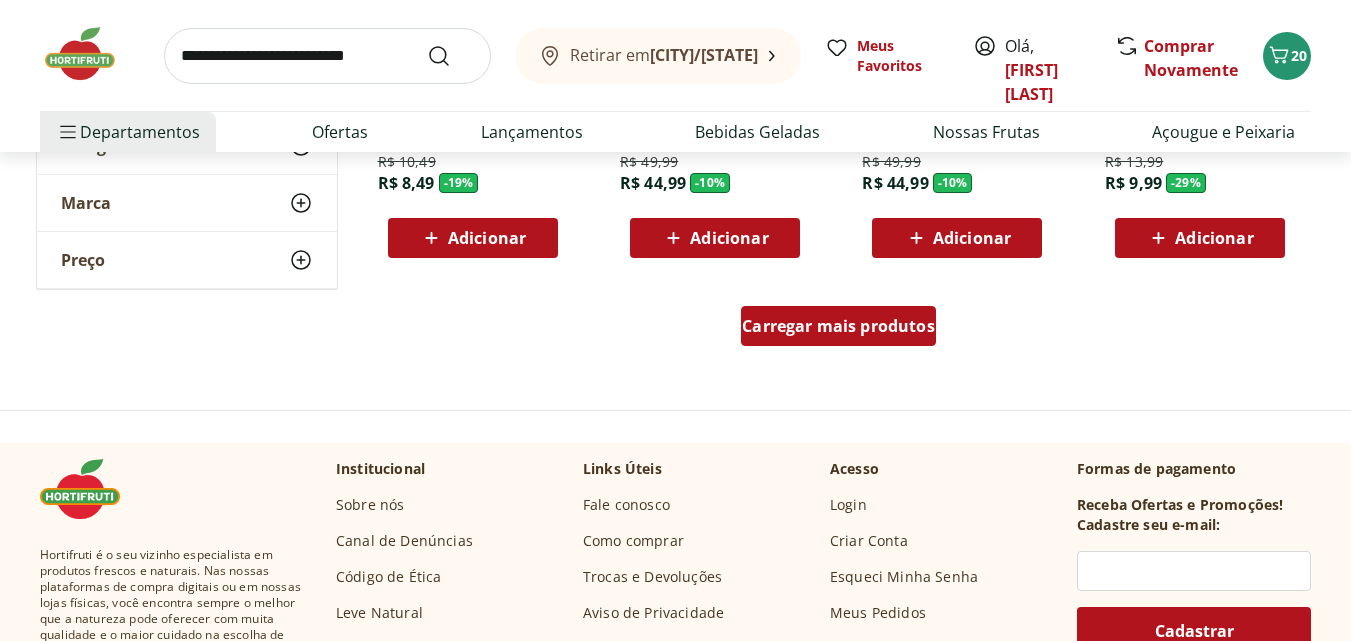 click on "Carregar mais produtos" at bounding box center (838, 326) 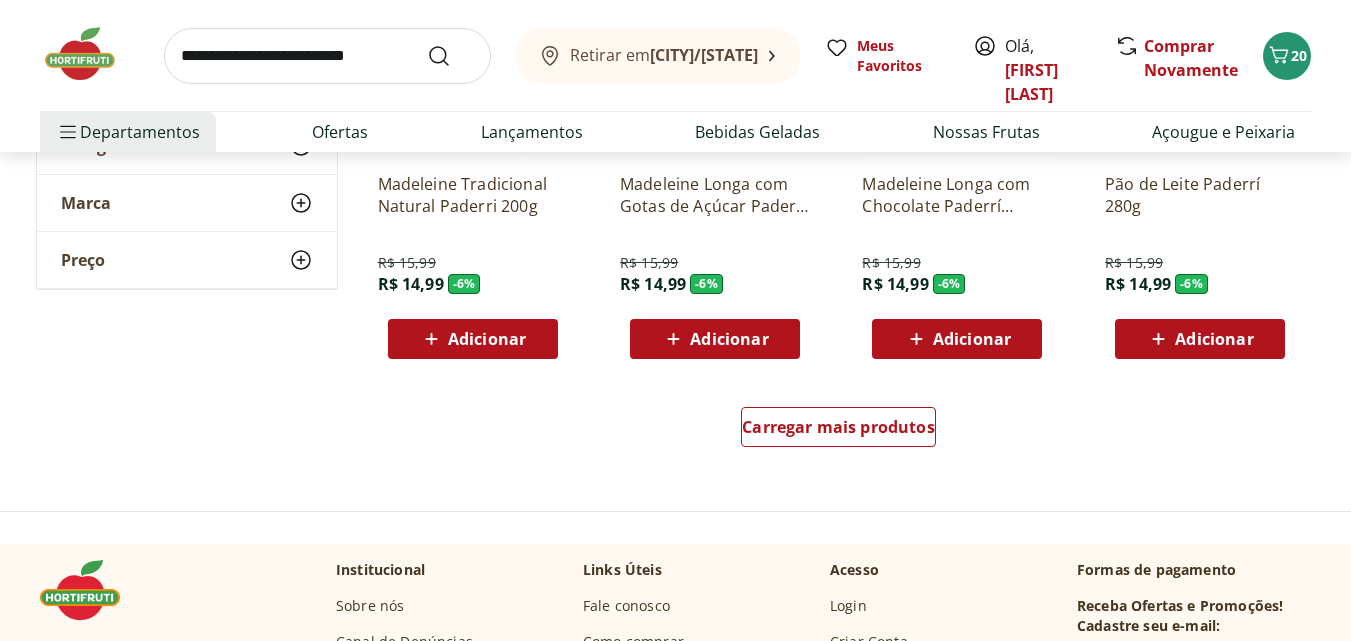 scroll, scrollTop: 3911, scrollLeft: 0, axis: vertical 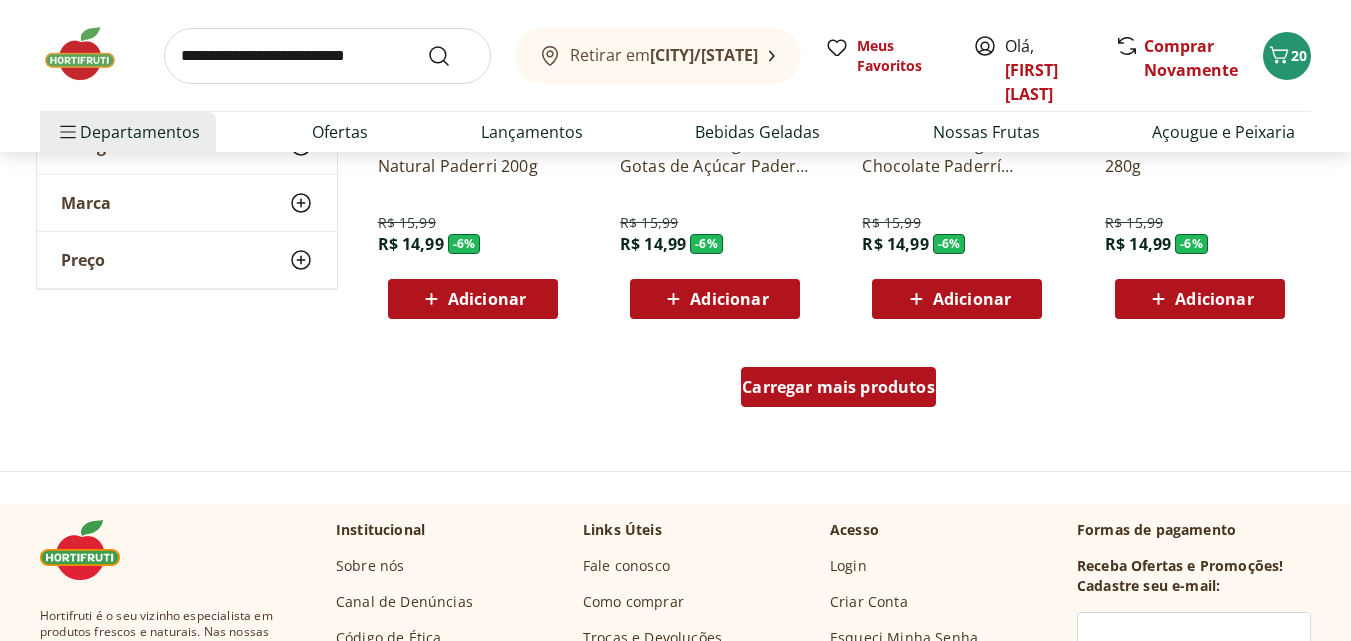 click on "Carregar mais produtos" at bounding box center [838, 387] 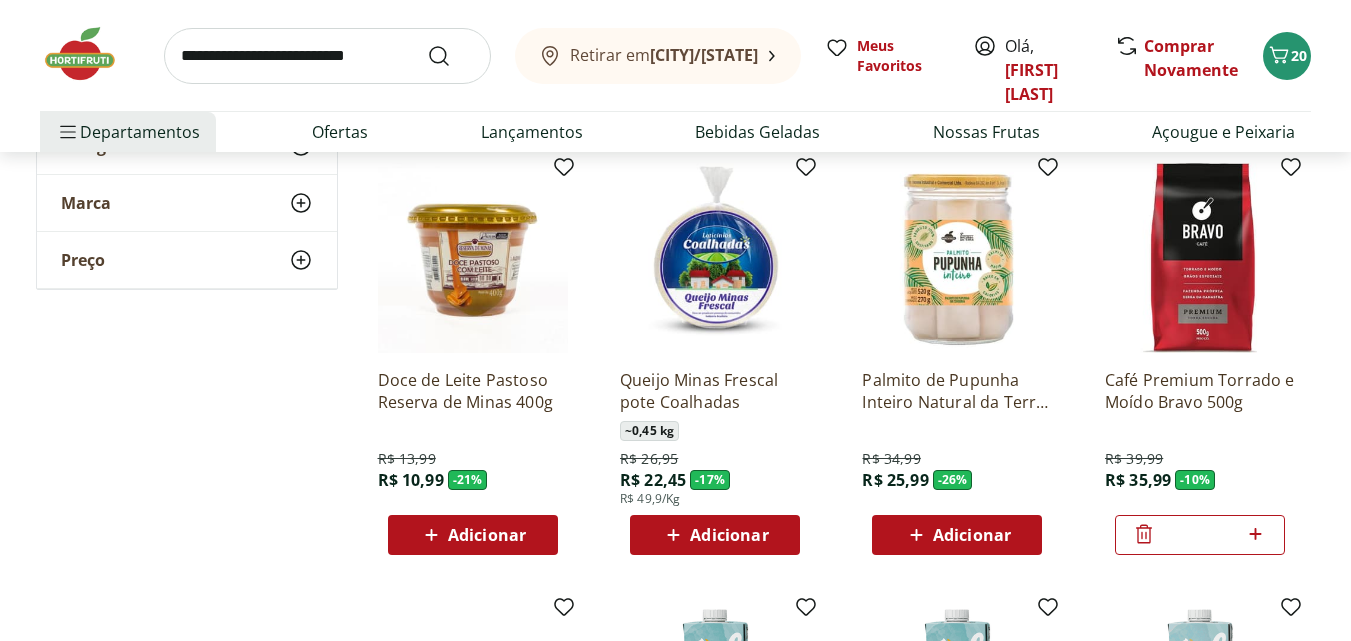 scroll, scrollTop: 4636, scrollLeft: 0, axis: vertical 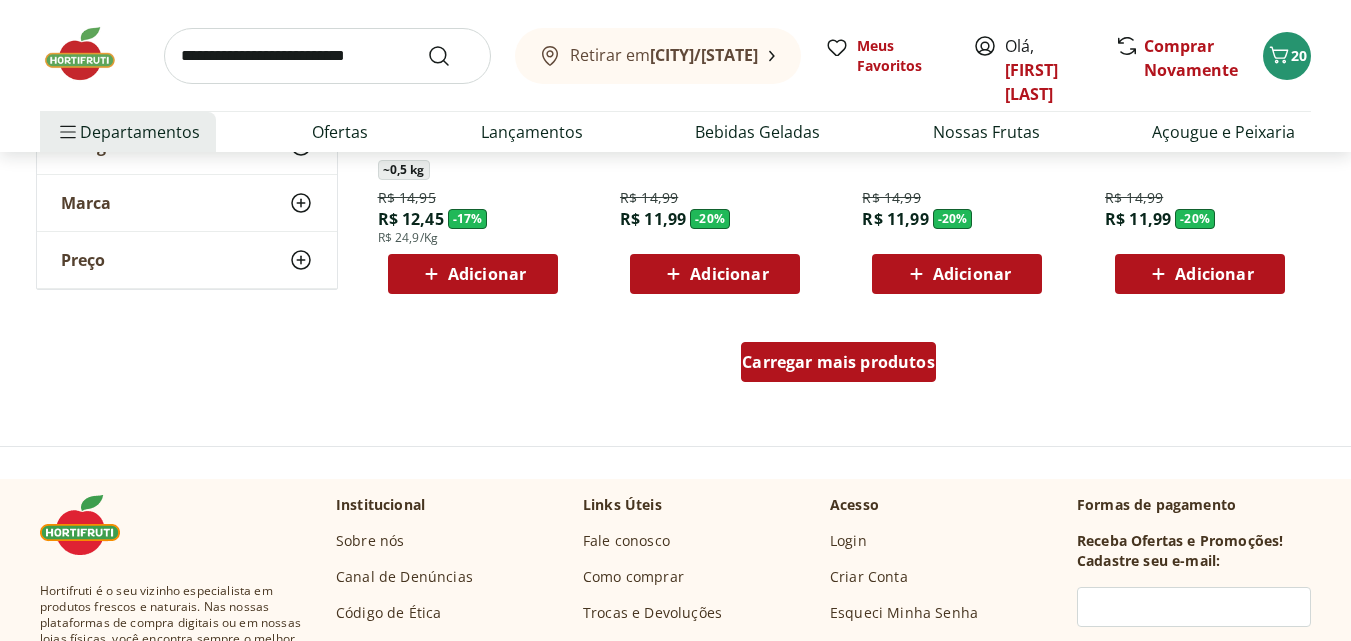 click on "Carregar mais produtos" at bounding box center (838, 362) 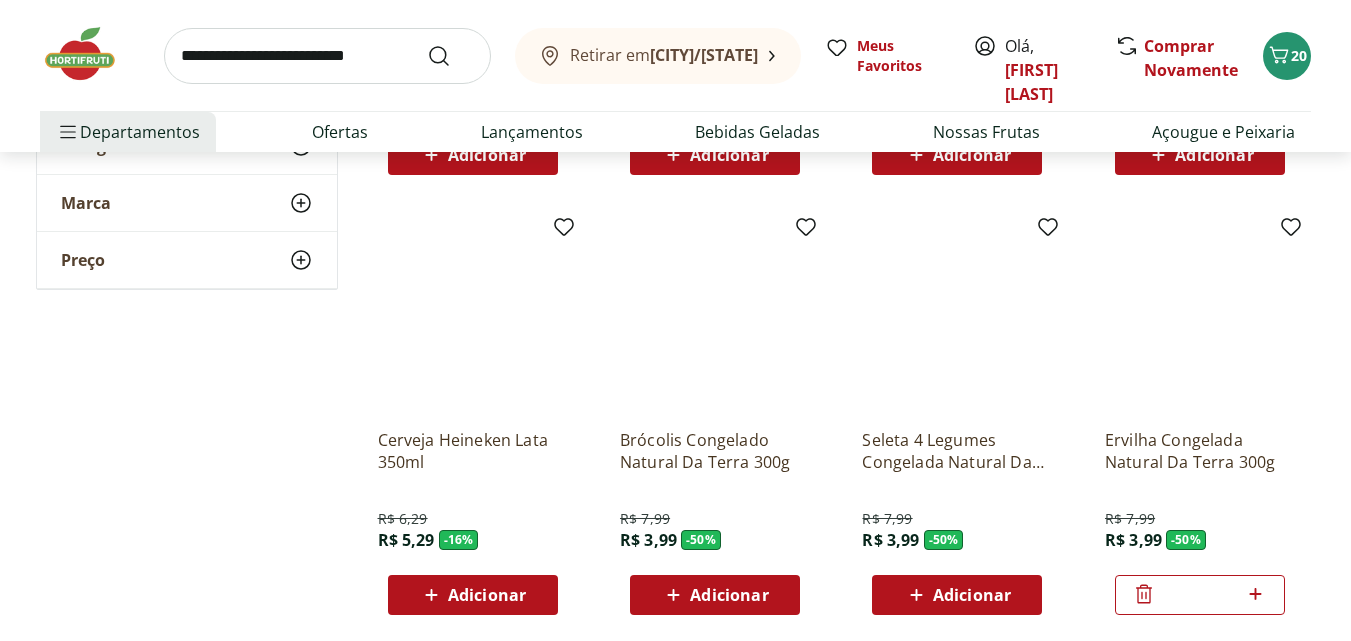 scroll, scrollTop: 6237, scrollLeft: 0, axis: vertical 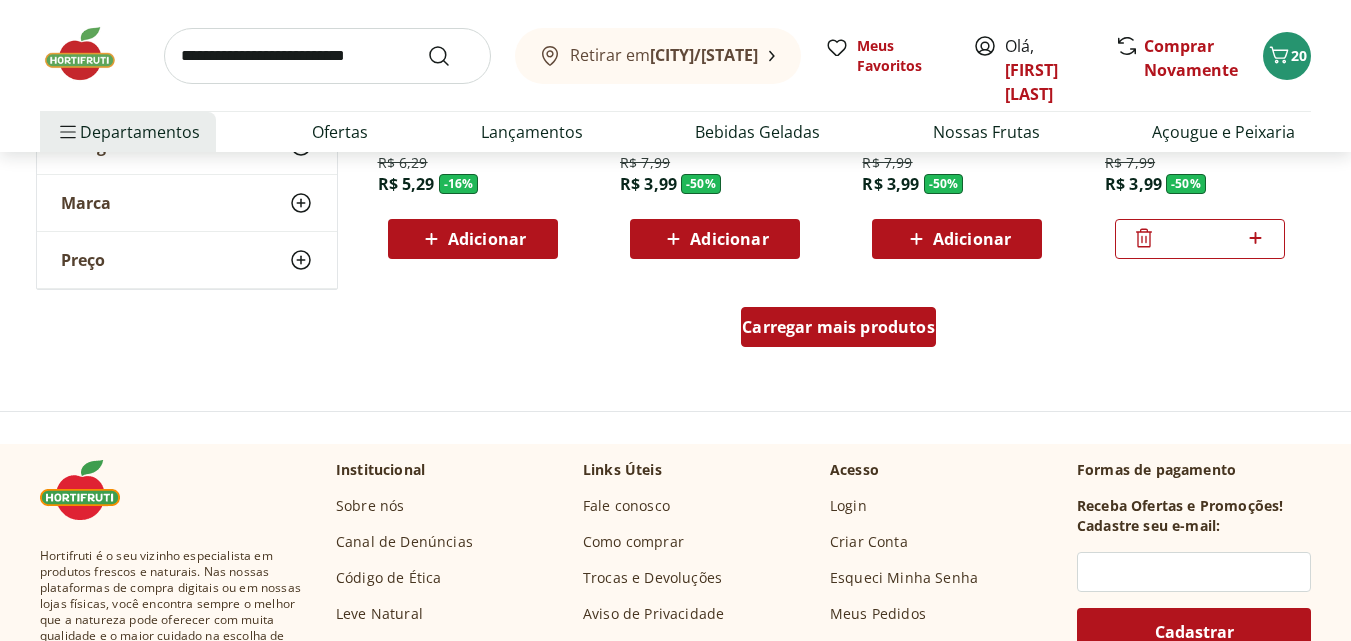 click on "Carregar mais produtos" at bounding box center [838, 327] 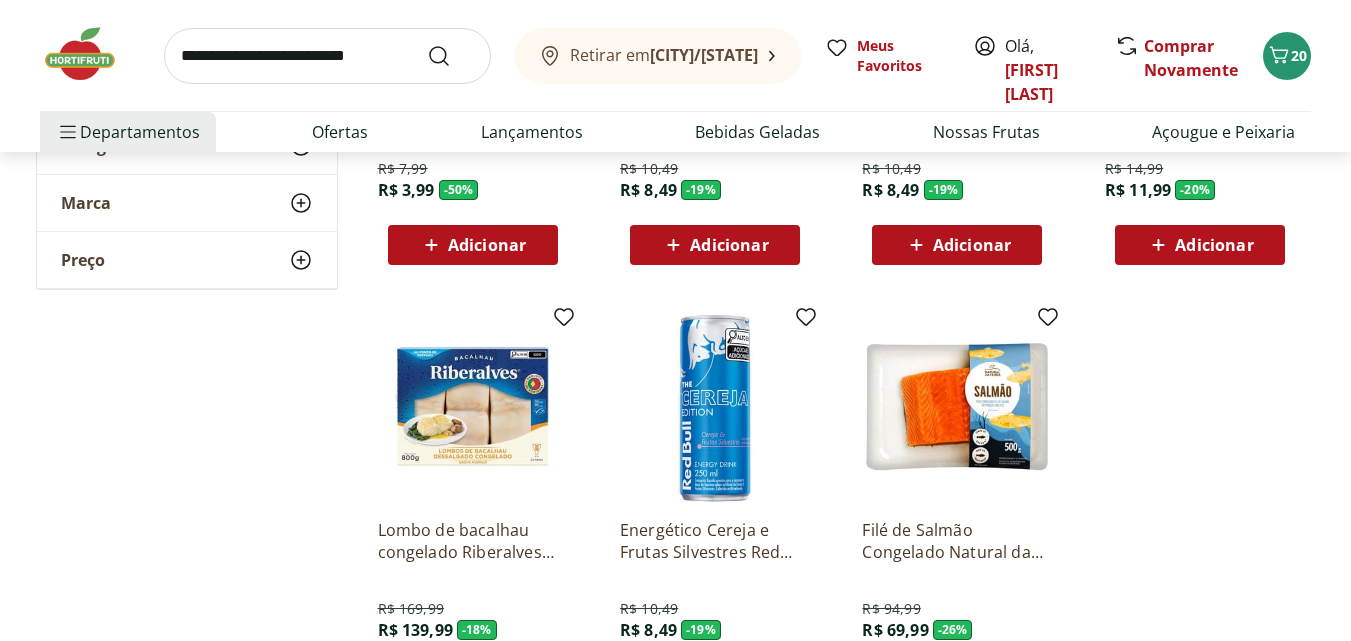 scroll, scrollTop: 7106, scrollLeft: 0, axis: vertical 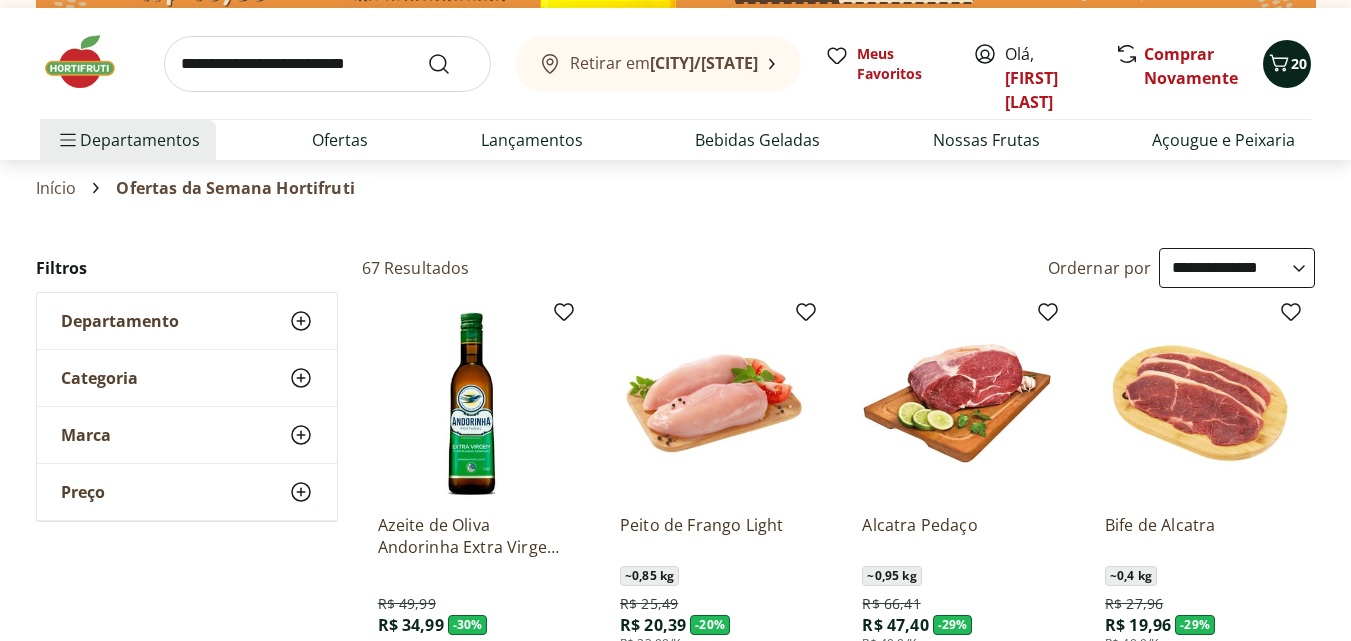 click 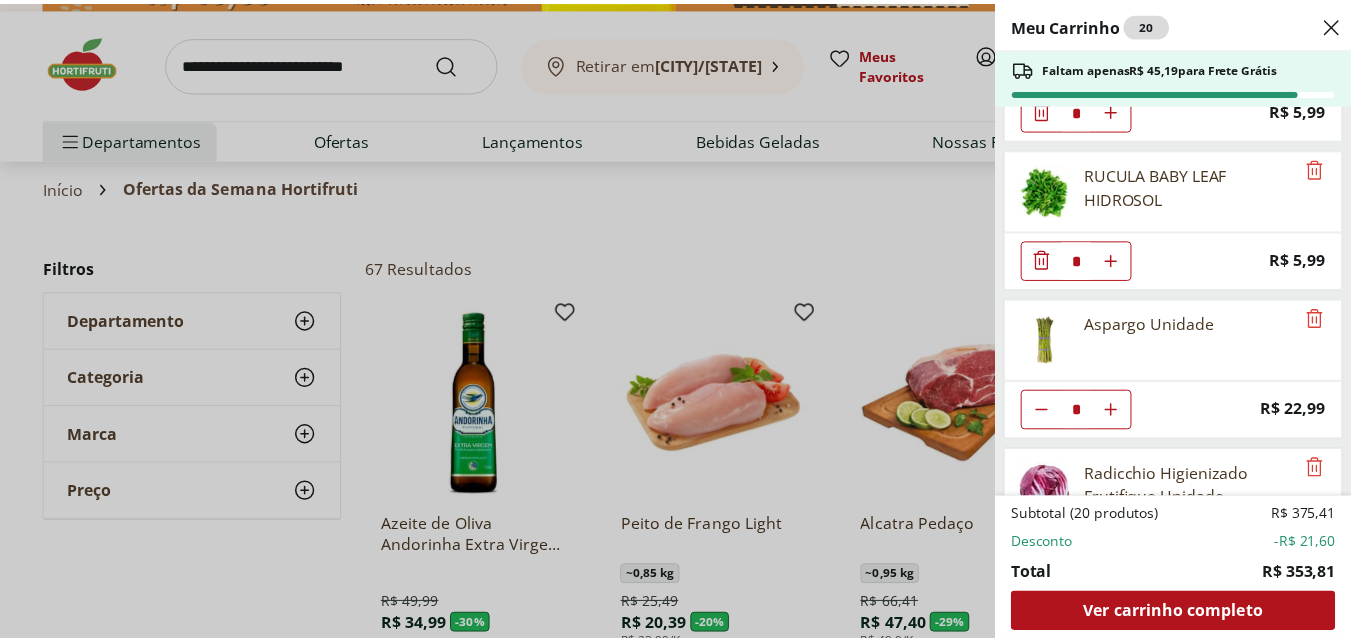 scroll, scrollTop: 0, scrollLeft: 0, axis: both 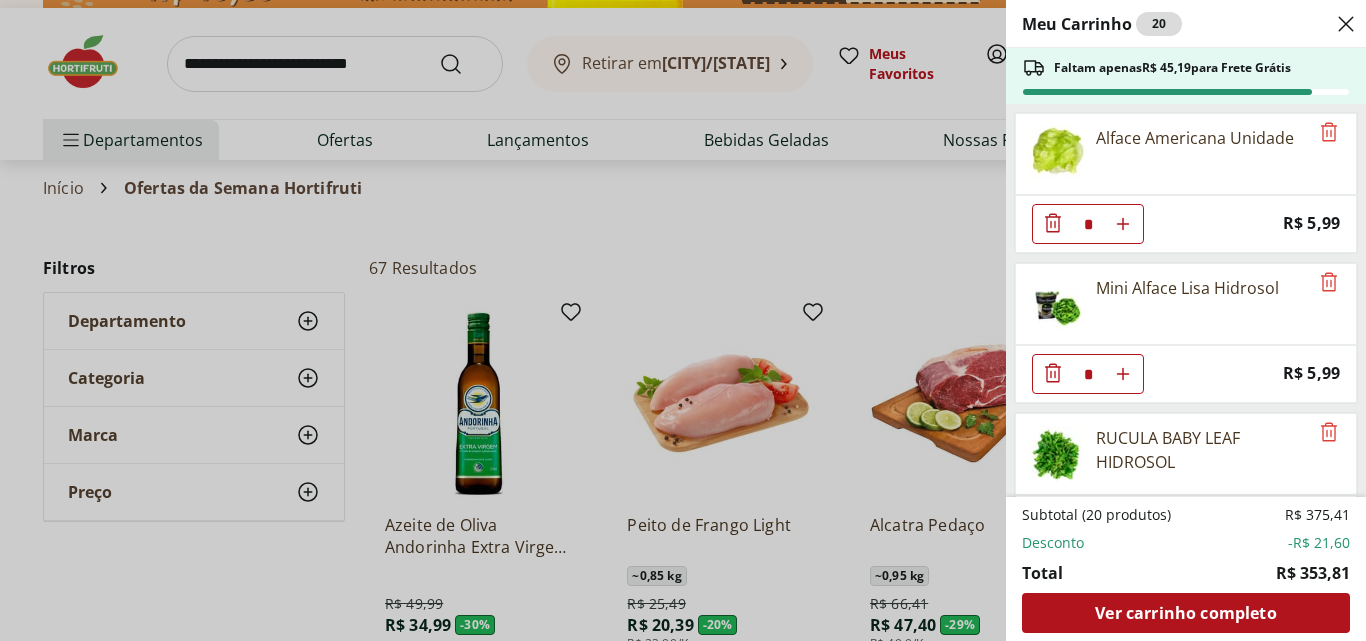 click on "Meu Carrinho 20 Faltam apenas  R$ 45,19  para Frete Grátis Alface Americana Unidade * Price: R$ 5,99 Mini Alface Lisa Hidrosol * Price: R$ 5,99 RUCULA BABY LEAF HIDROSOL * Price: R$ 5,99 Aspargo Unidade * Price: R$ 22,99 Radicchio Higienizado Frutifique Unidade * Price: R$ 12,99 Cogumelo Eryngui Urakami Bandeja 200g * Price: R$ 22,99 Creme de Ricota de Bufala Bom Destino 200g * Price: R$ 21,99 Queijo Mussarela De Búfala Fatiada Bom Destino * Price: R$ 8,99 Ovos Vermelhos Happy Eggs com 20 unidades * Price: R$ 26,99 Salmão Defumado Fatiado Natural da Terra 80g * Original price: R$ 33,99 Price: R$ 27,19 Lombo Inglês Suíno Temperado Resfriado Unidade * Price: R$ 25,14 Picanha Suína * Price: R$ 22,45 Suco de Uva Integral Natural da Terra 1,5L * Price: R$ 26,99 Café Premium Torrado e Moído Bravo 500g * Original price: R$ 39,99 Price: R$ 35,99 Ervilha Congelada Natural Da Terra 300g * Original price: R$ 7,99 Price: R$ 3,99 Subtotal (20 produtos) R$ 375,41 Desconto -R$ 21,60 Total" at bounding box center (683, 320) 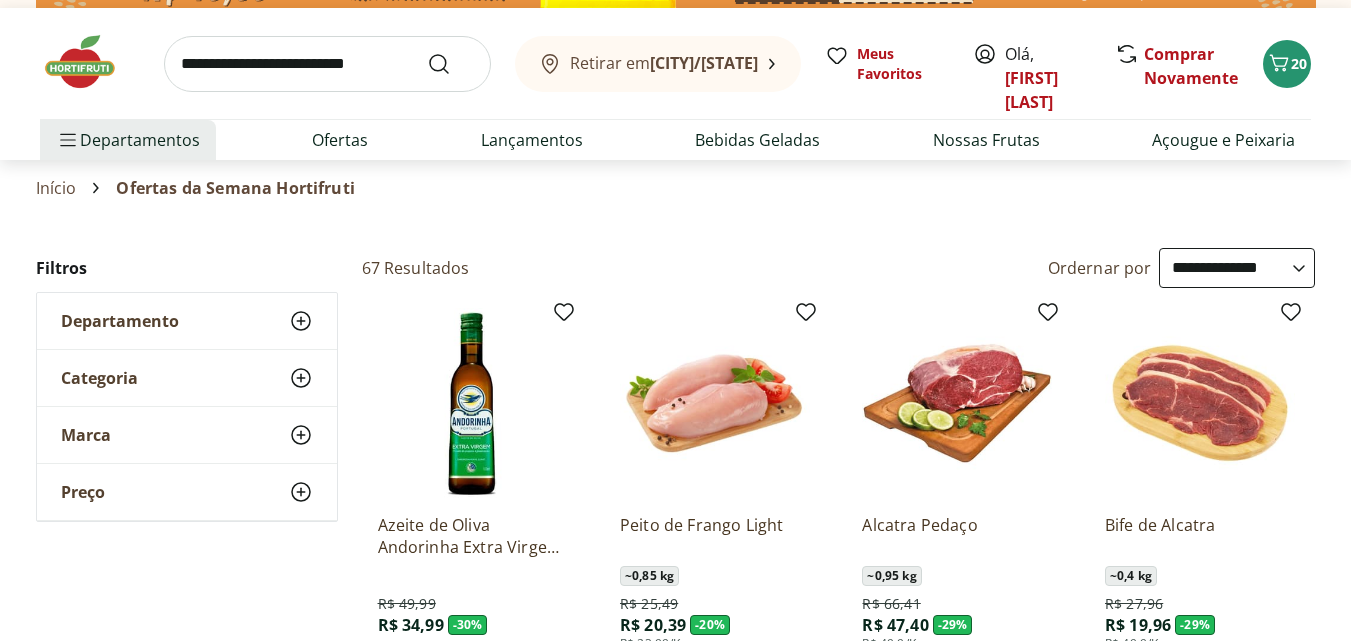 type 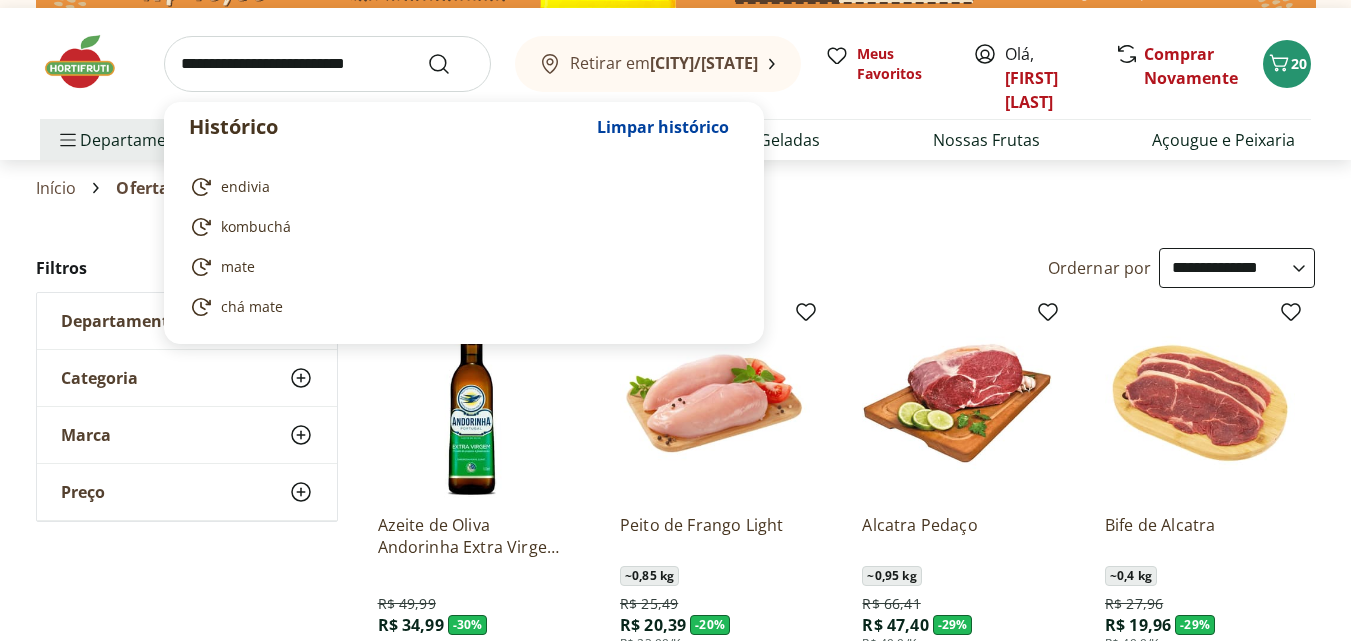 click at bounding box center (327, 64) 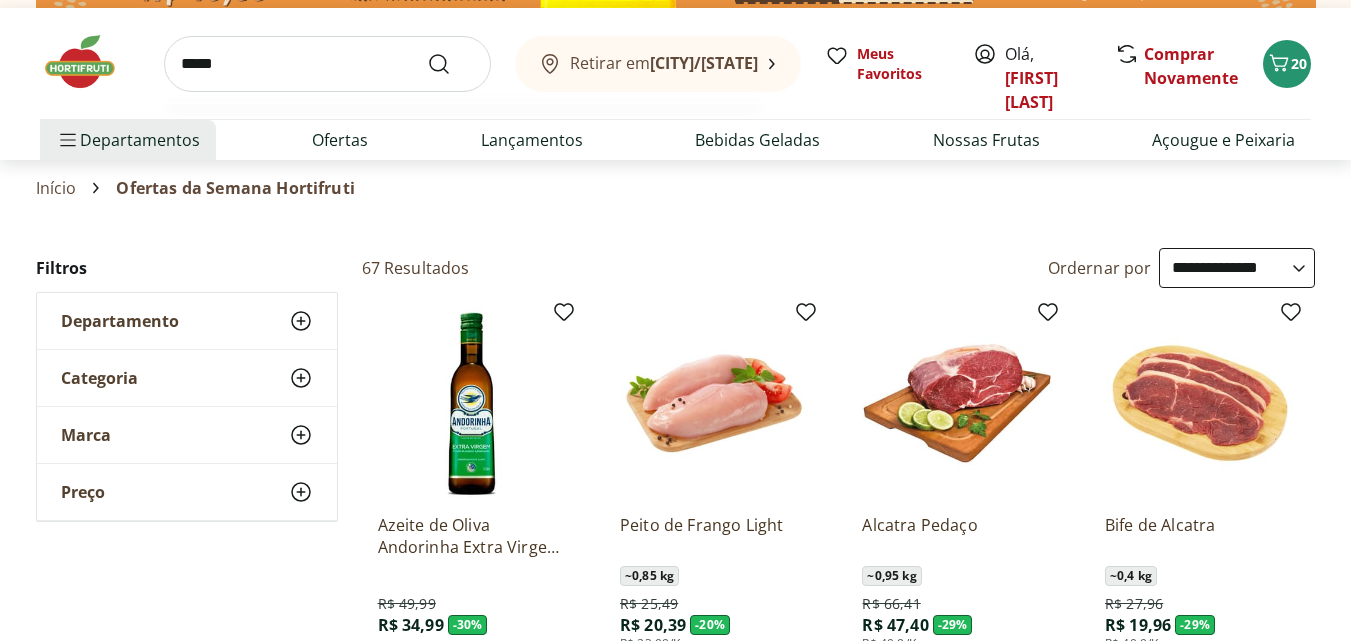 type on "*****" 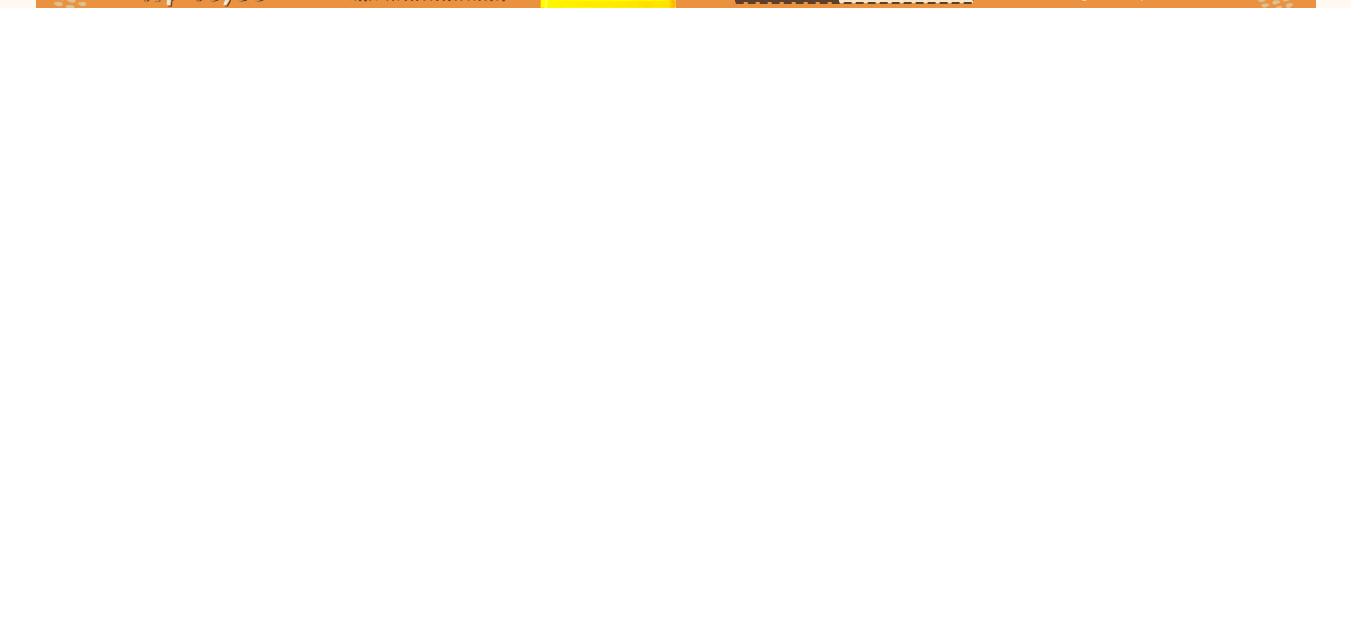 scroll, scrollTop: 0, scrollLeft: 0, axis: both 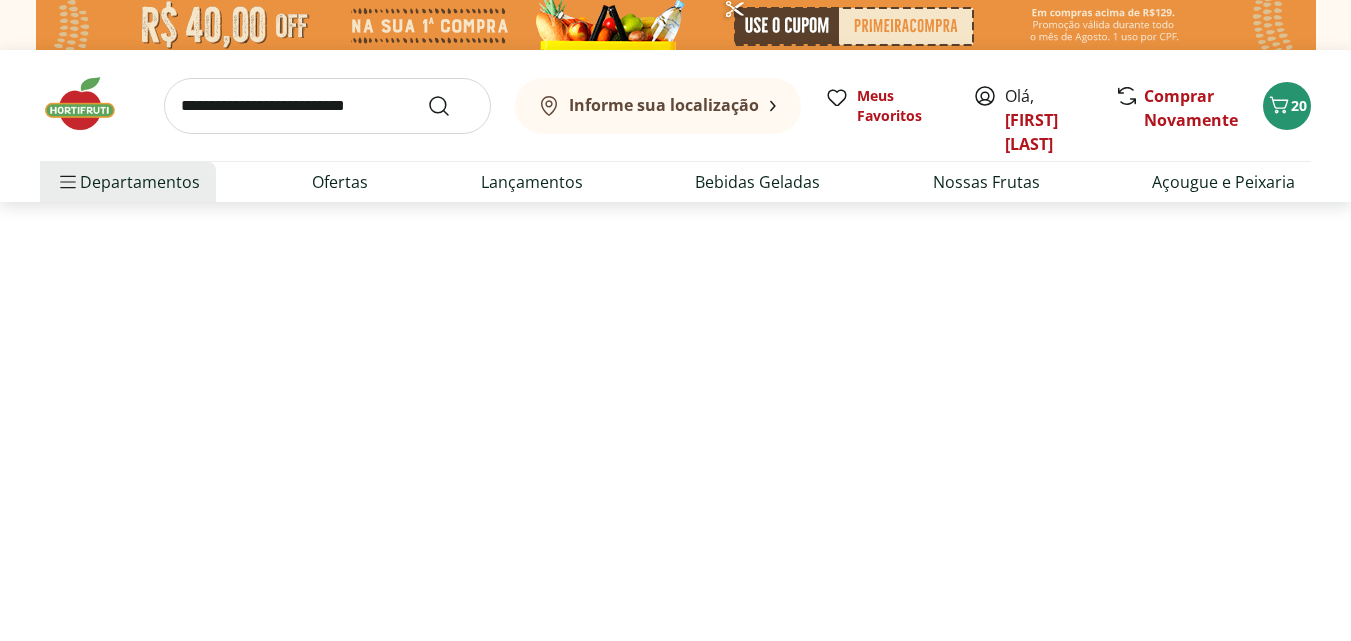 select on "**********" 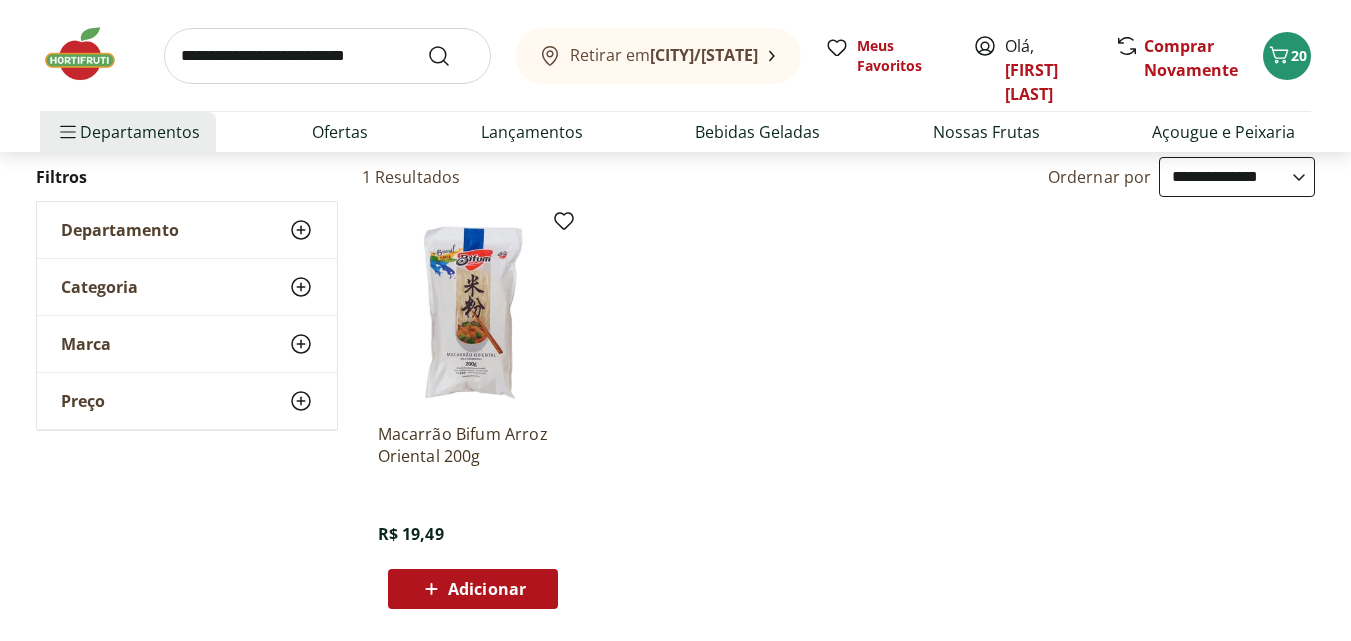 scroll, scrollTop: 262, scrollLeft: 0, axis: vertical 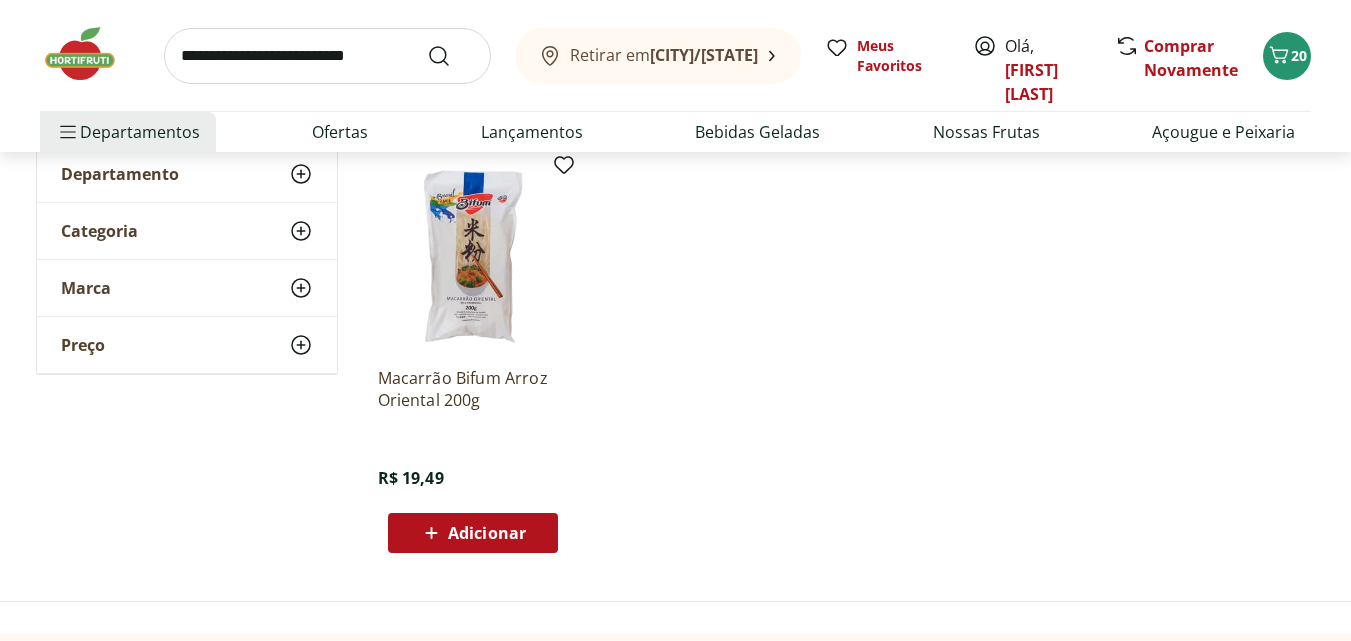 click on "Adicionar" at bounding box center (487, 533) 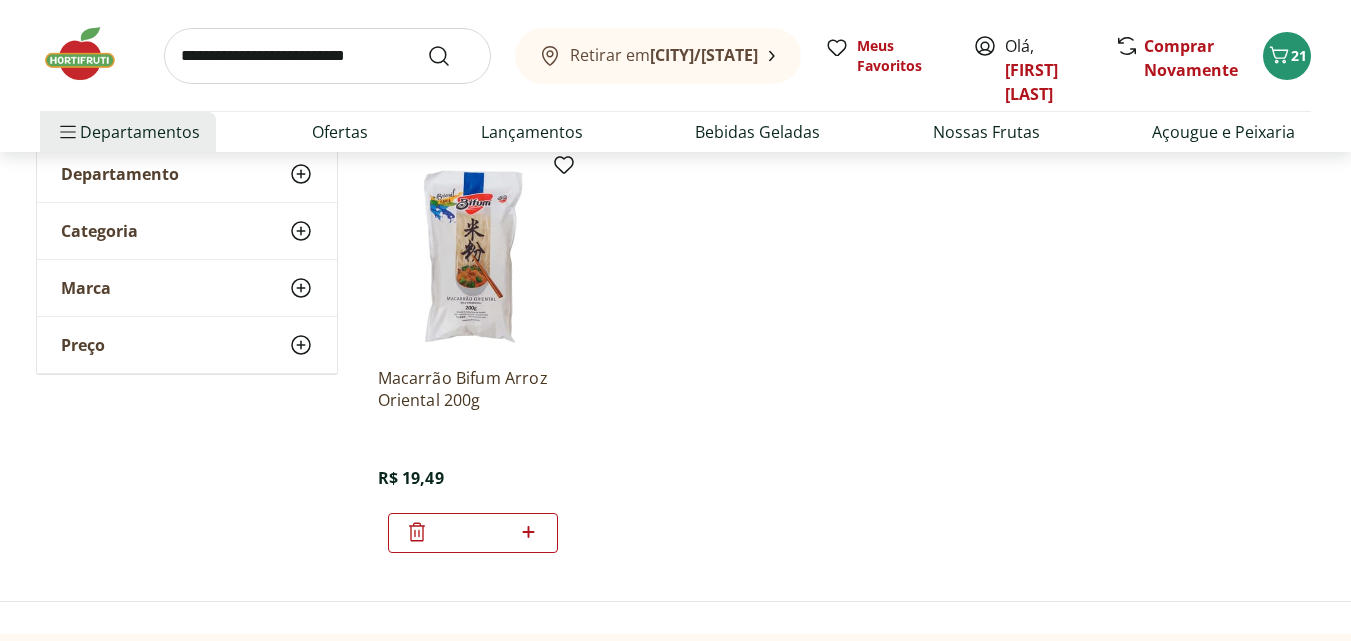 click at bounding box center [327, 56] 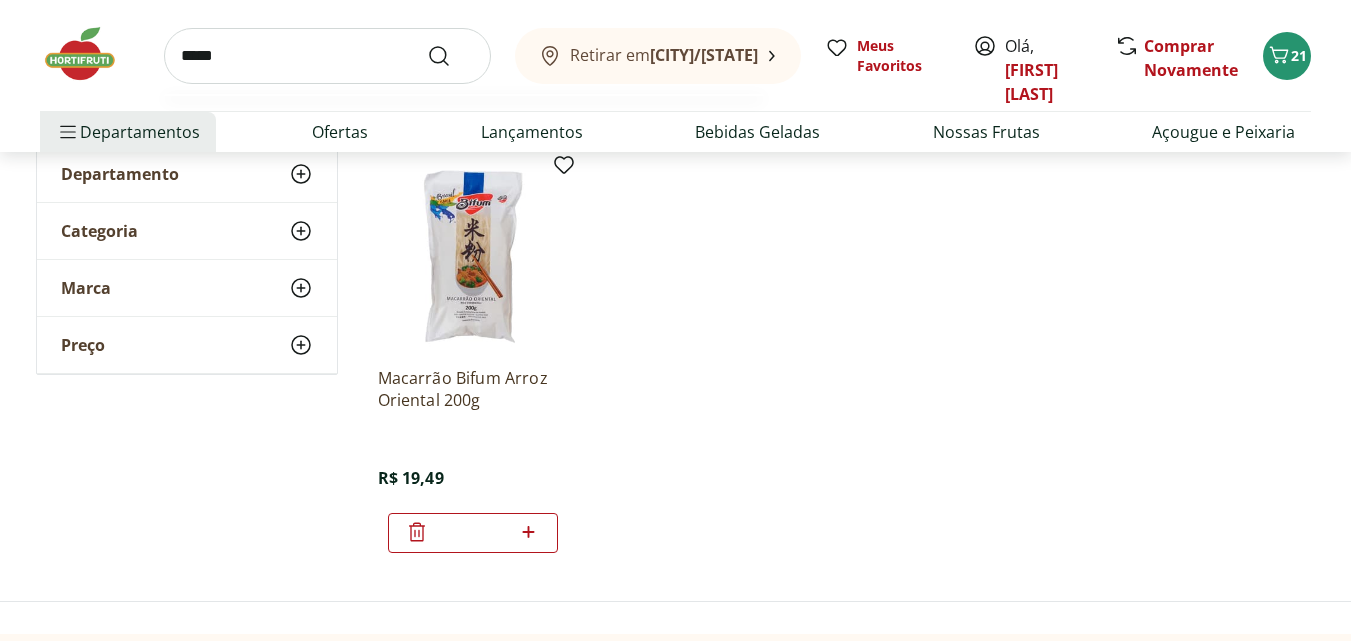 type on "*****" 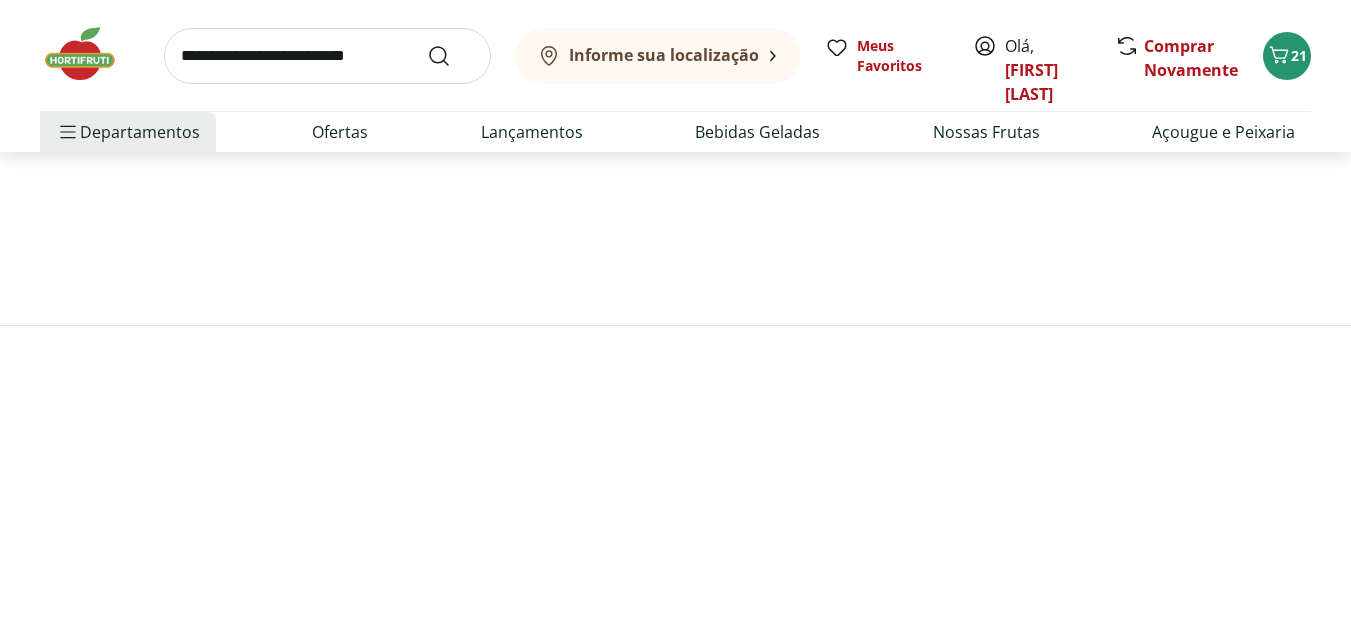 scroll, scrollTop: 0, scrollLeft: 0, axis: both 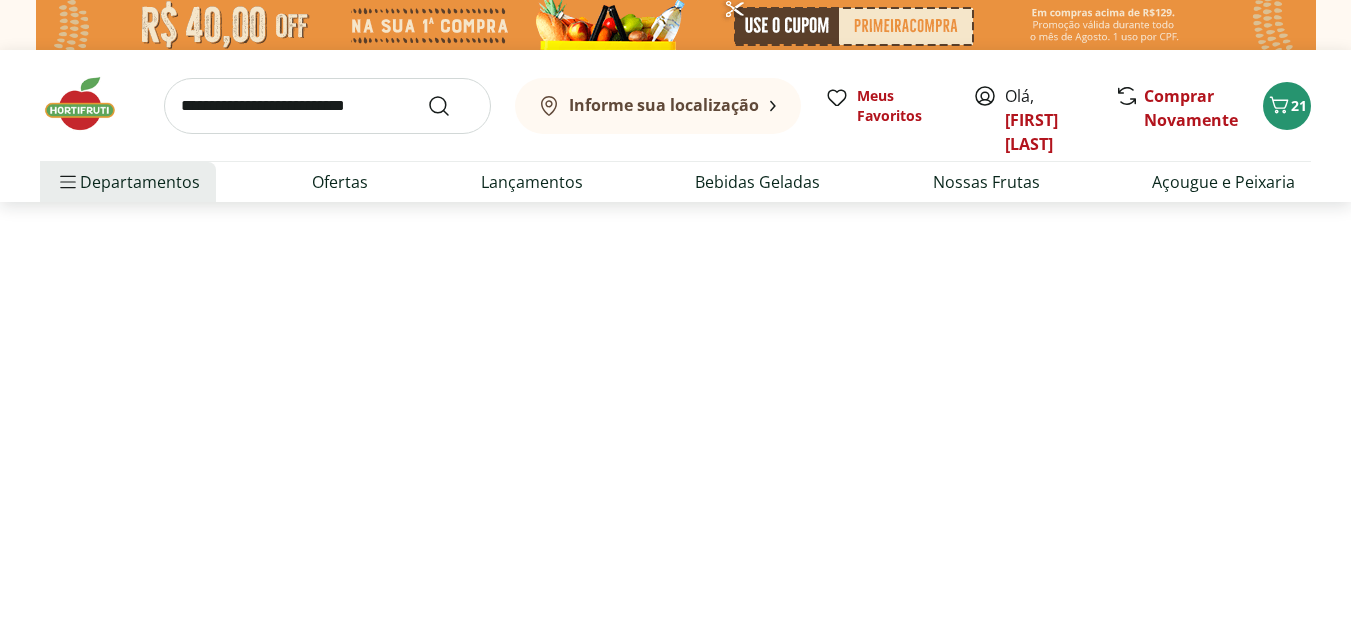 select on "**********" 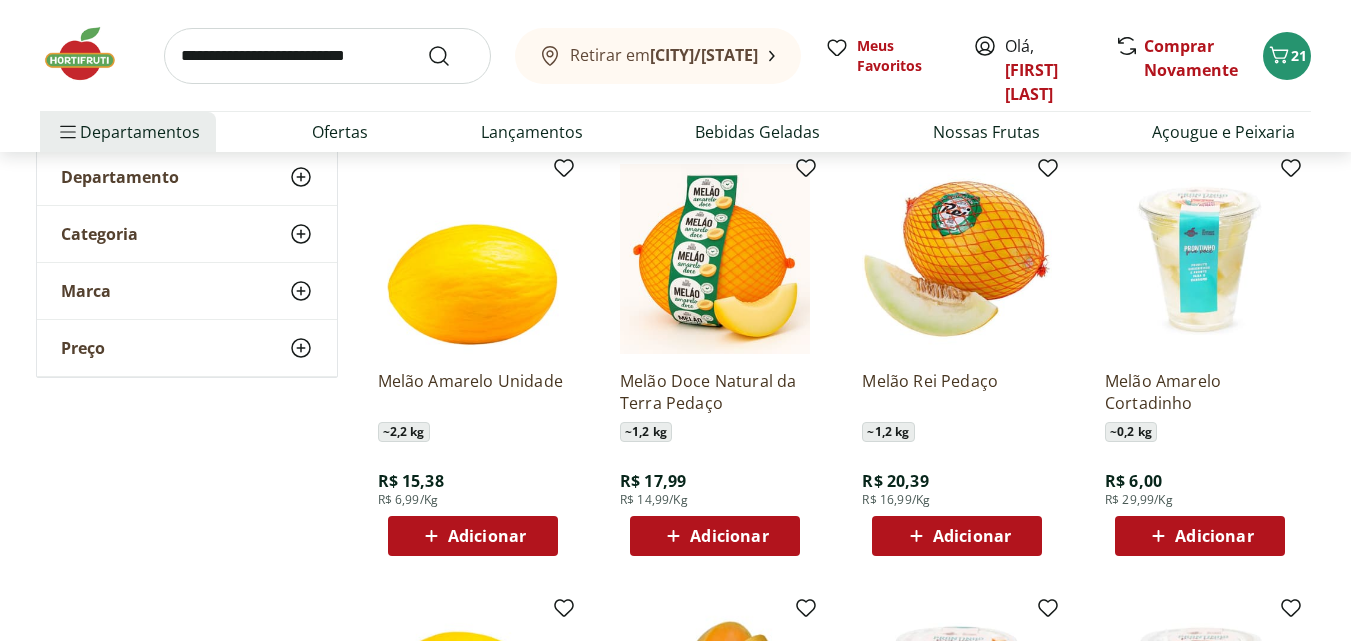 scroll, scrollTop: 266, scrollLeft: 0, axis: vertical 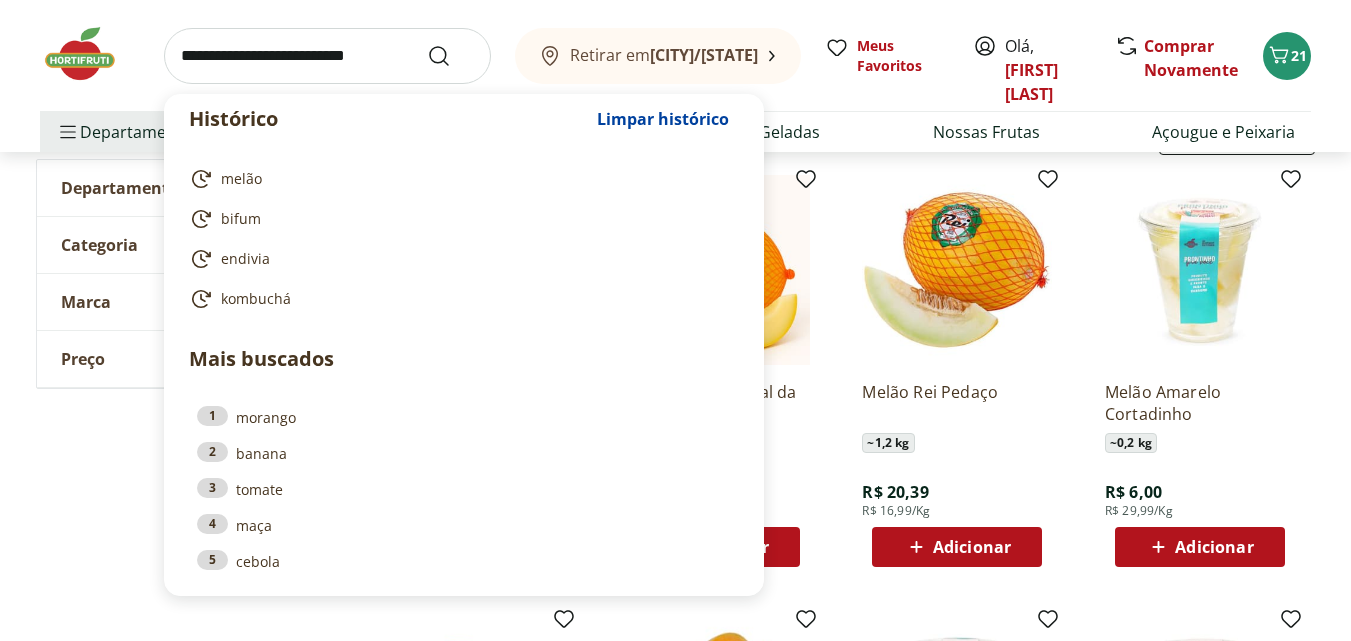 click at bounding box center (327, 56) 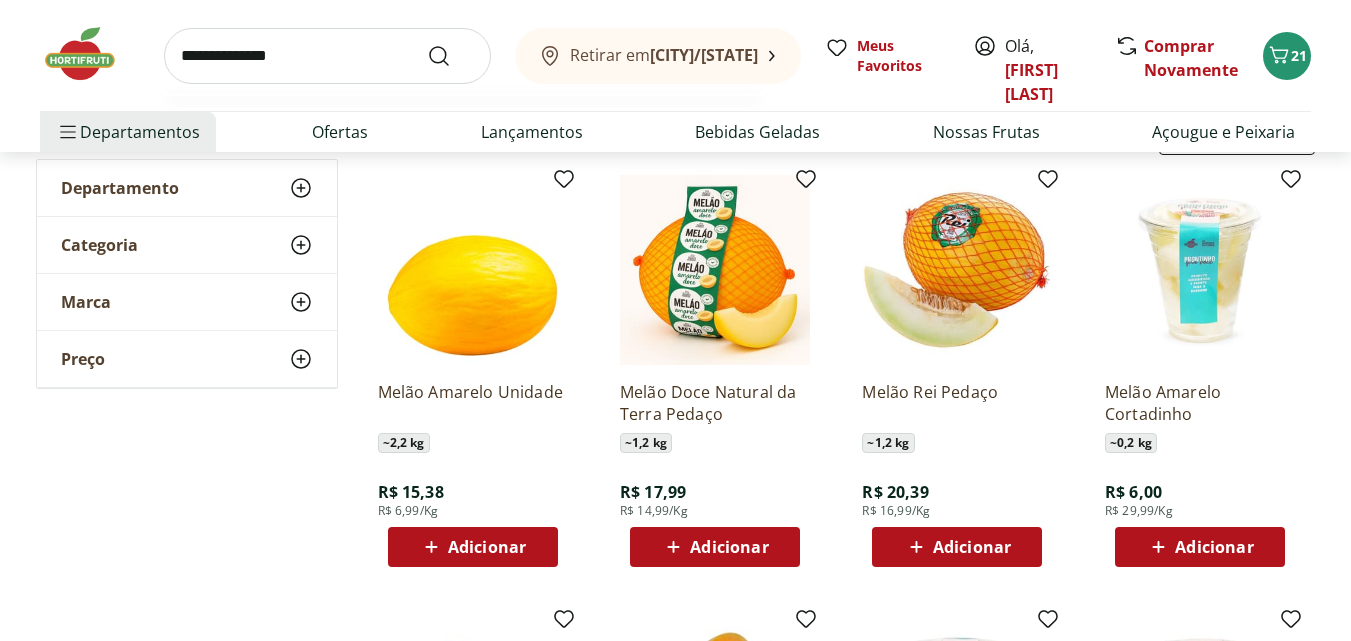 type on "**********" 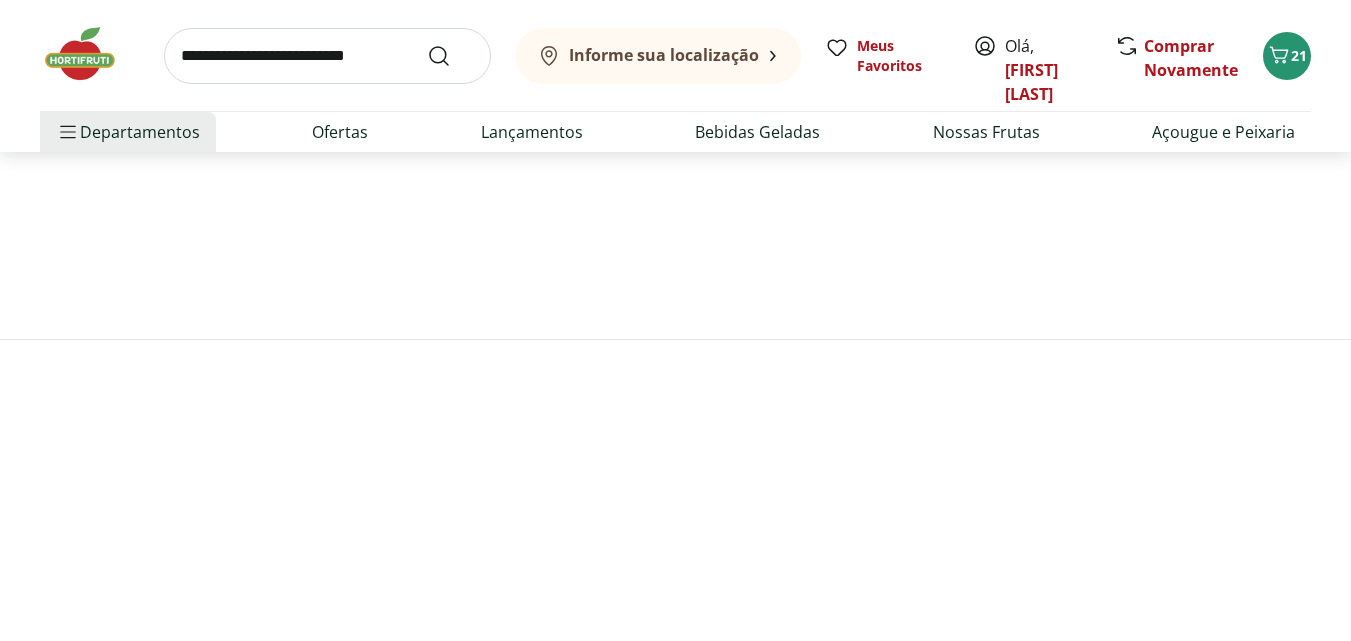 scroll, scrollTop: 0, scrollLeft: 0, axis: both 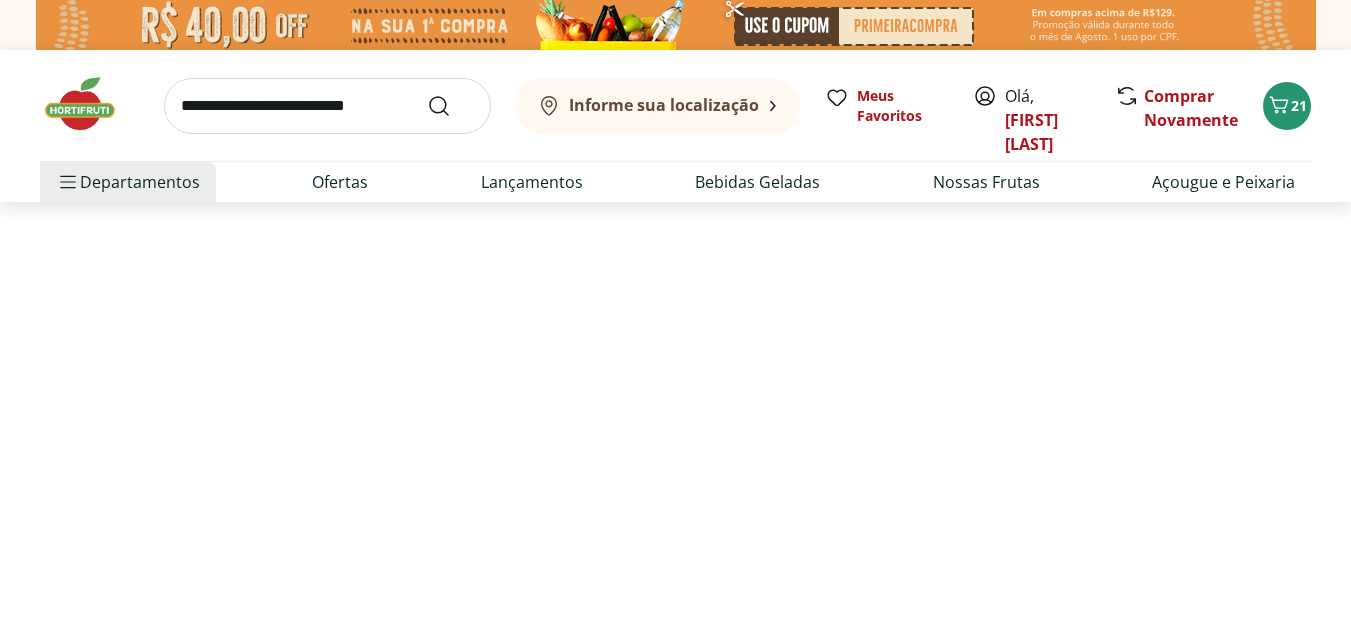 select on "**********" 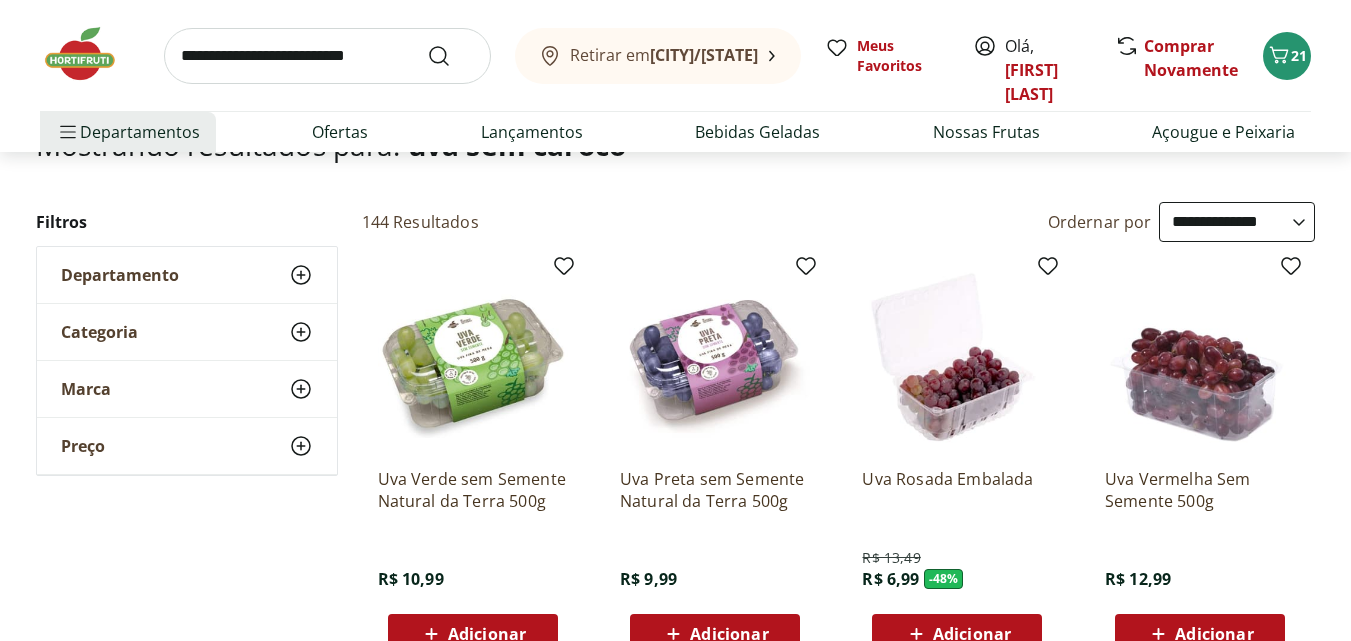 scroll, scrollTop: 280, scrollLeft: 0, axis: vertical 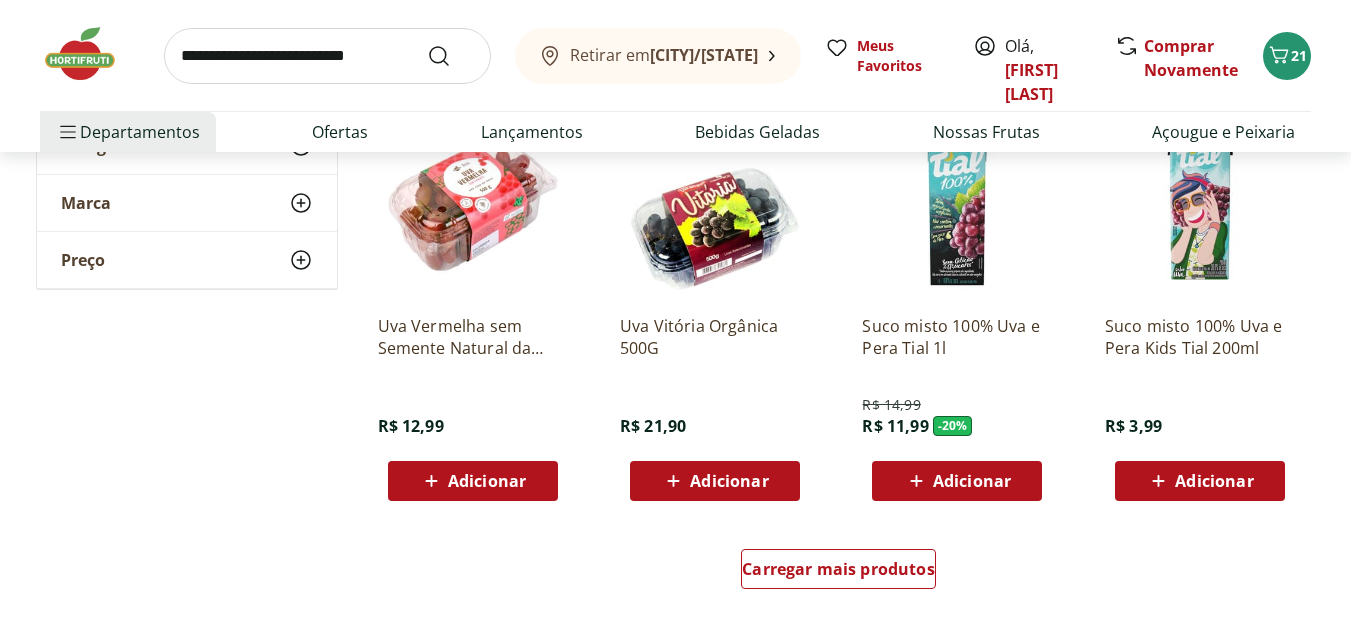 click on "Adicionar" at bounding box center [487, 481] 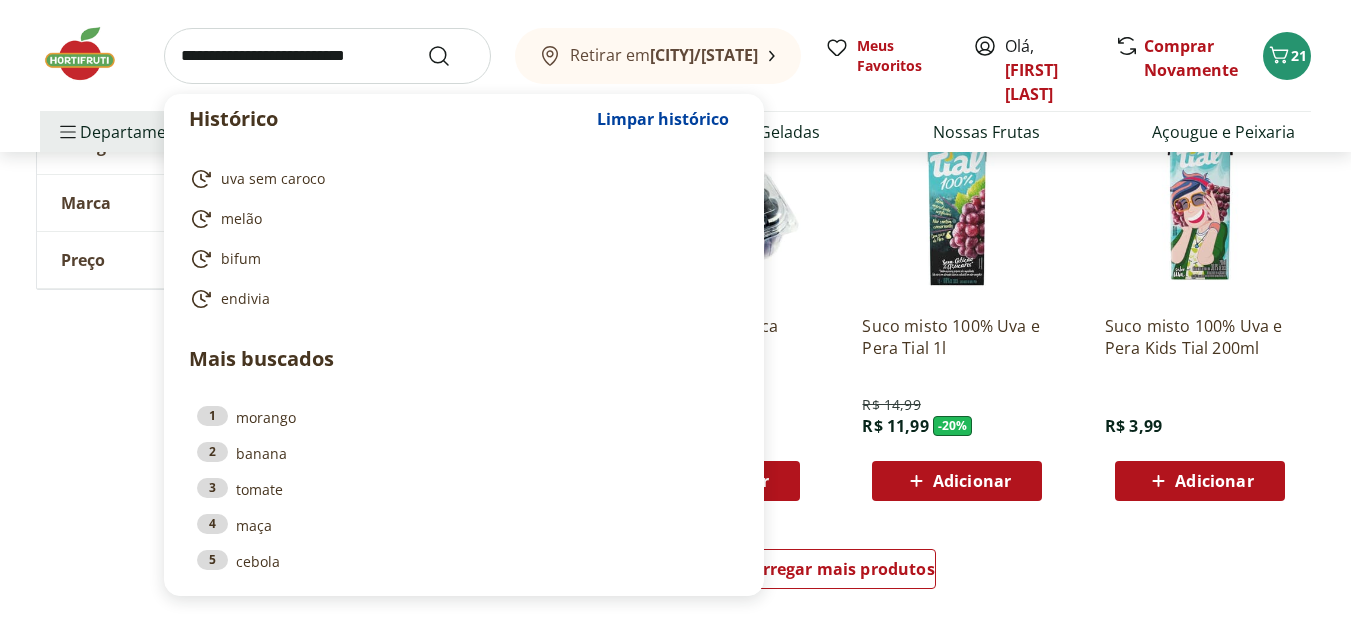 click at bounding box center [327, 56] 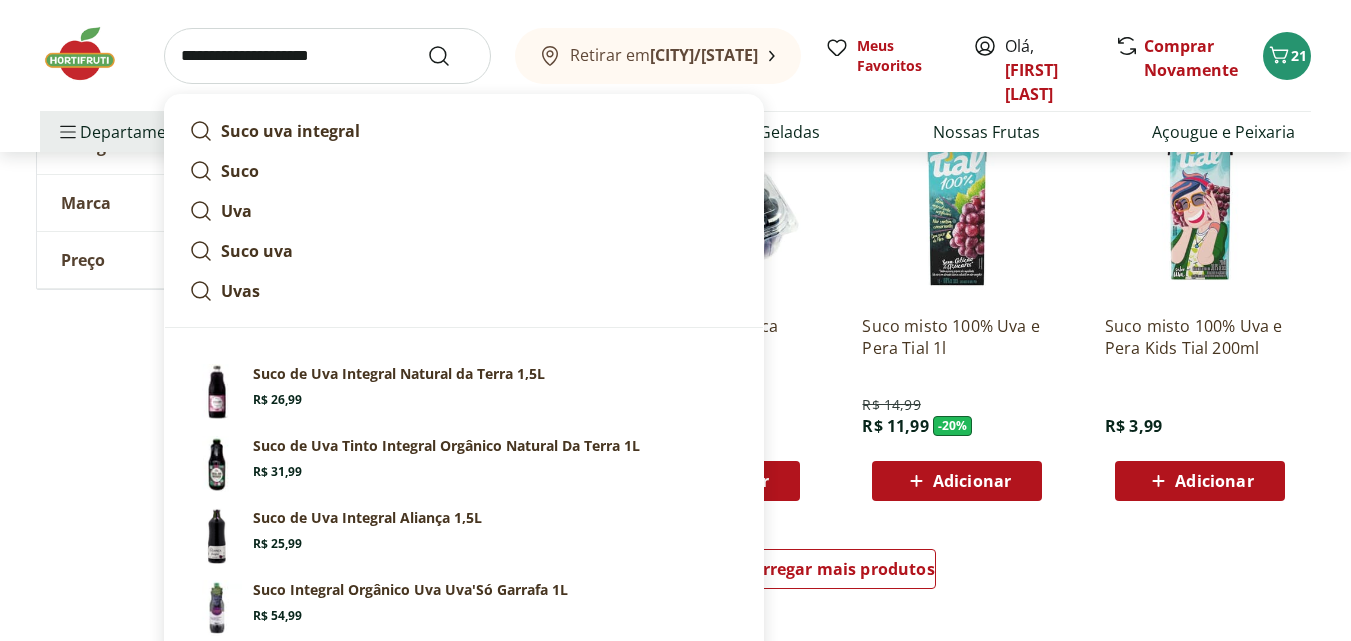 type on "**********" 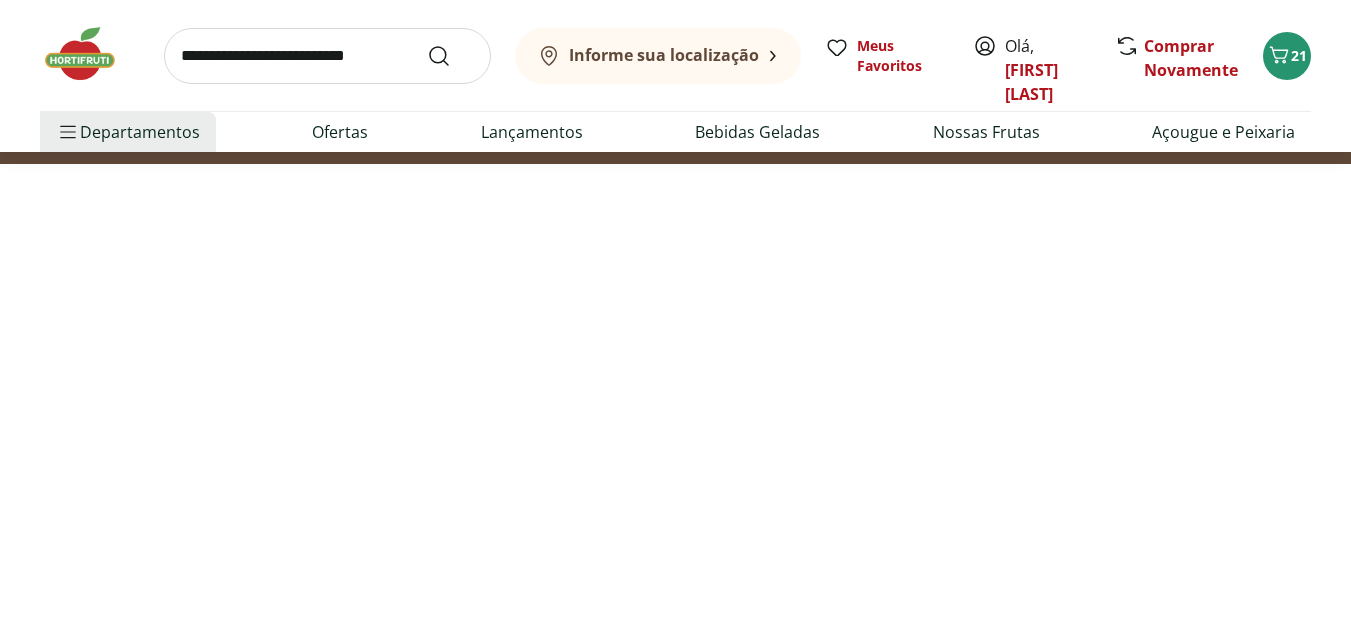 scroll, scrollTop: 0, scrollLeft: 0, axis: both 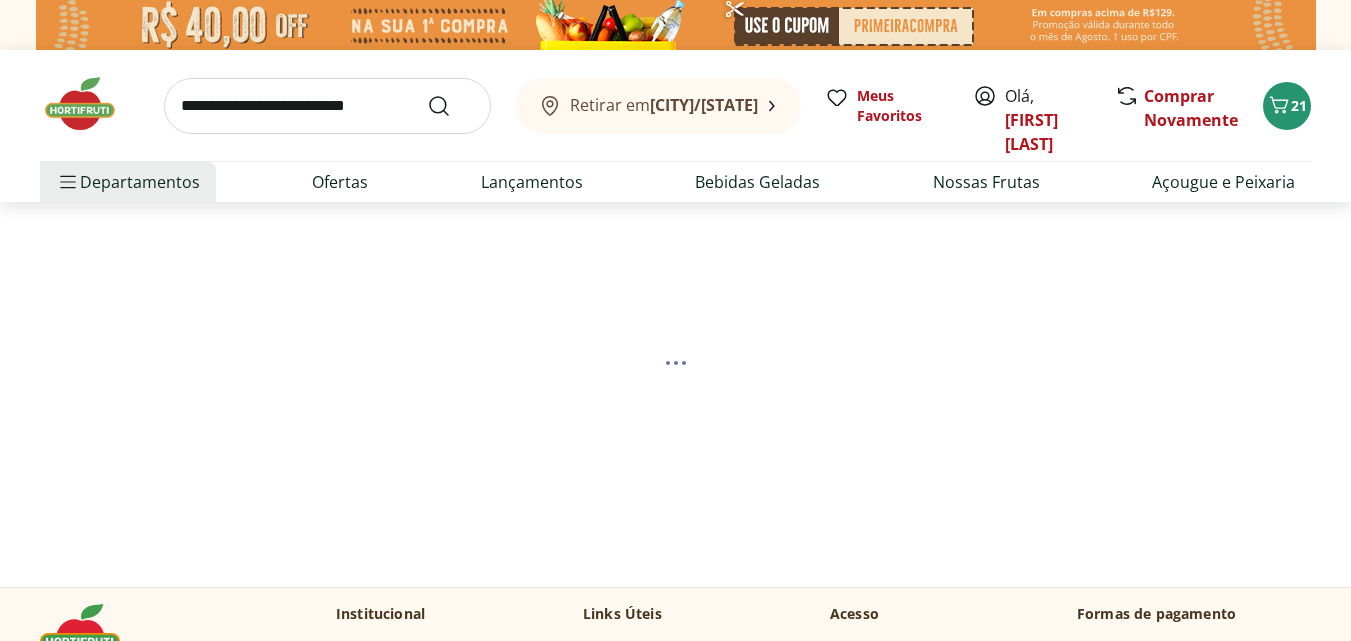 select on "**********" 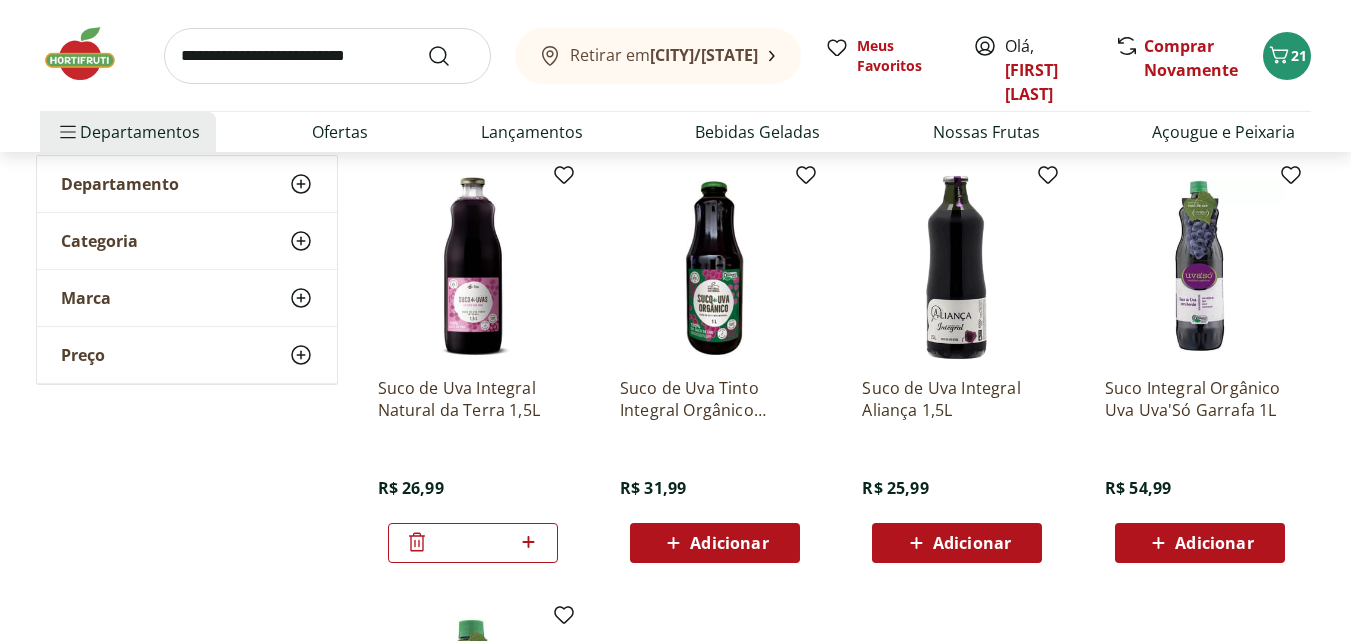 scroll, scrollTop: 258, scrollLeft: 0, axis: vertical 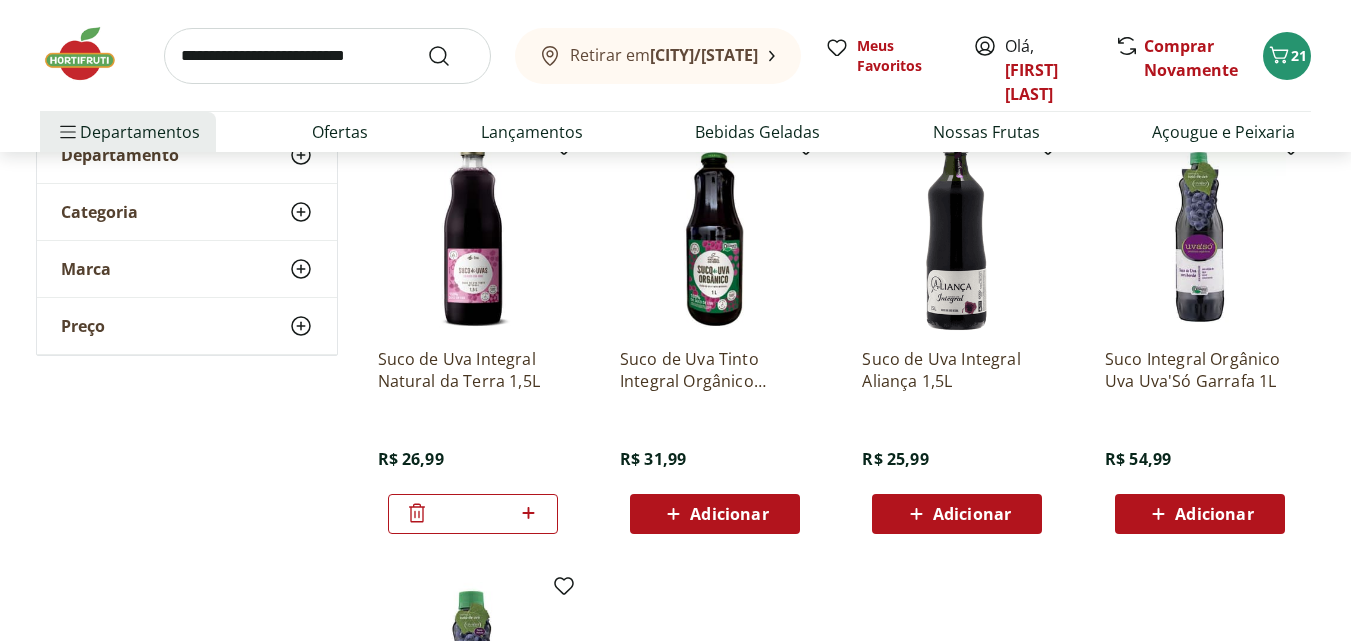 click on "Adicionar" at bounding box center [972, 514] 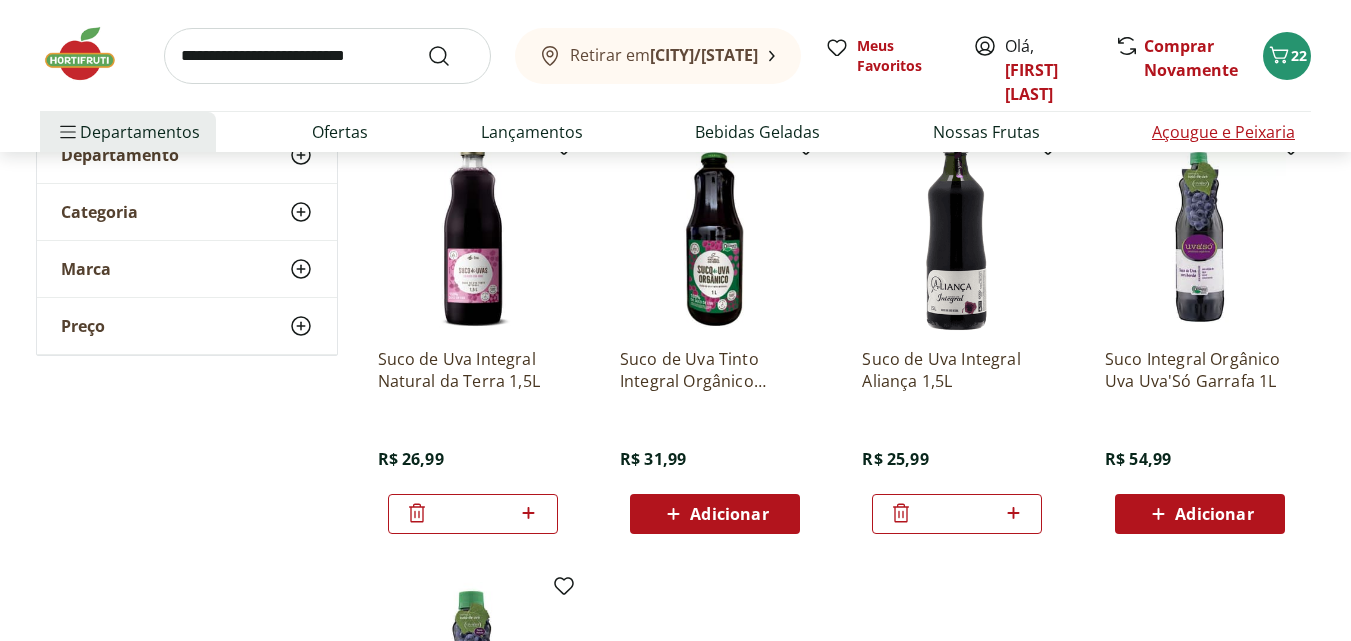 click on "Açougue e Peixaria" at bounding box center [1223, 132] 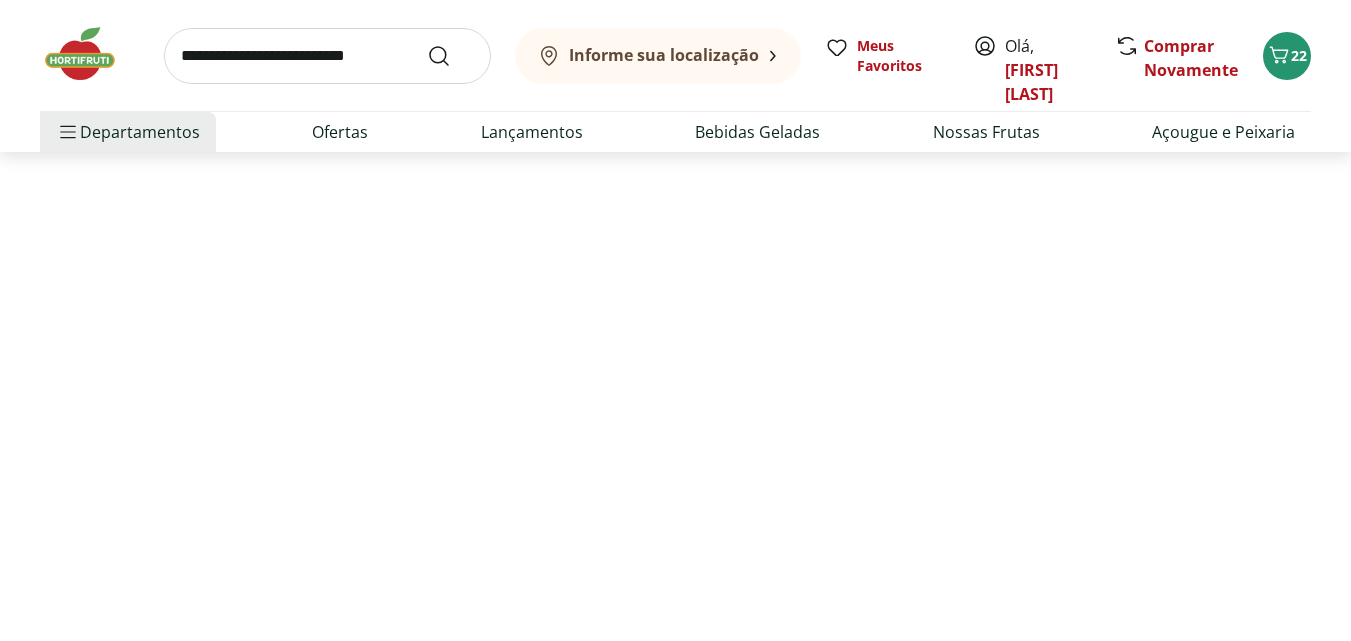 scroll, scrollTop: 0, scrollLeft: 0, axis: both 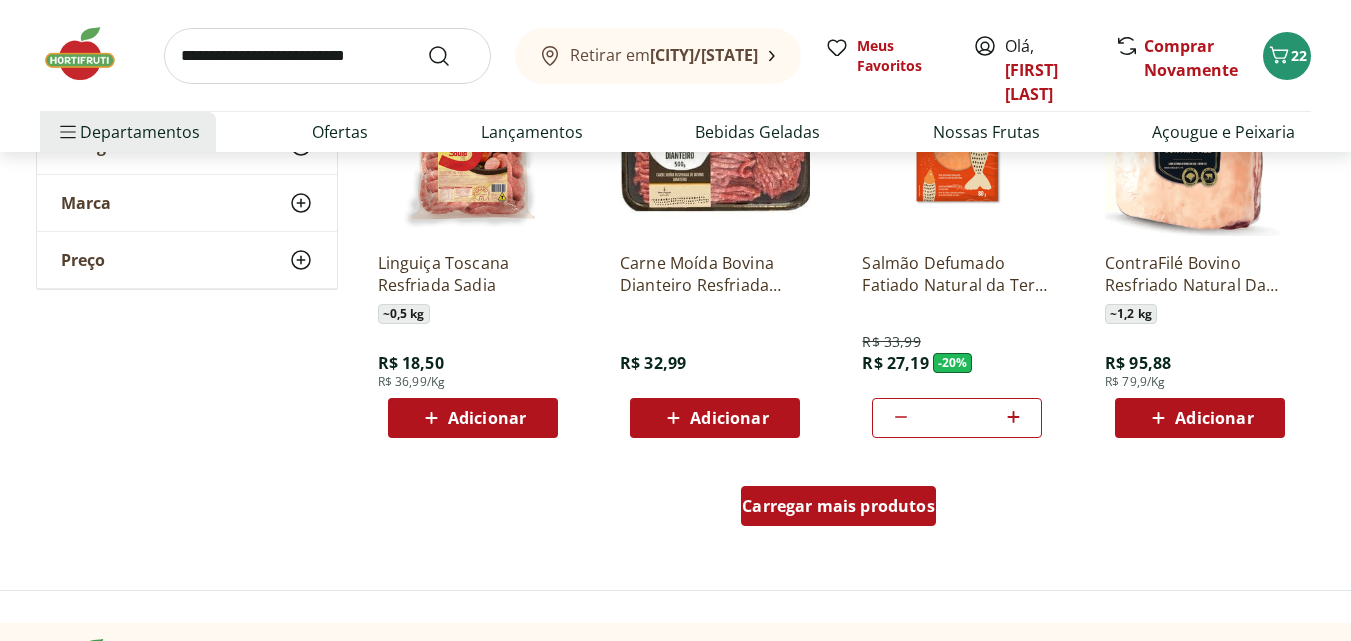 click on "Carregar mais produtos" at bounding box center (838, 506) 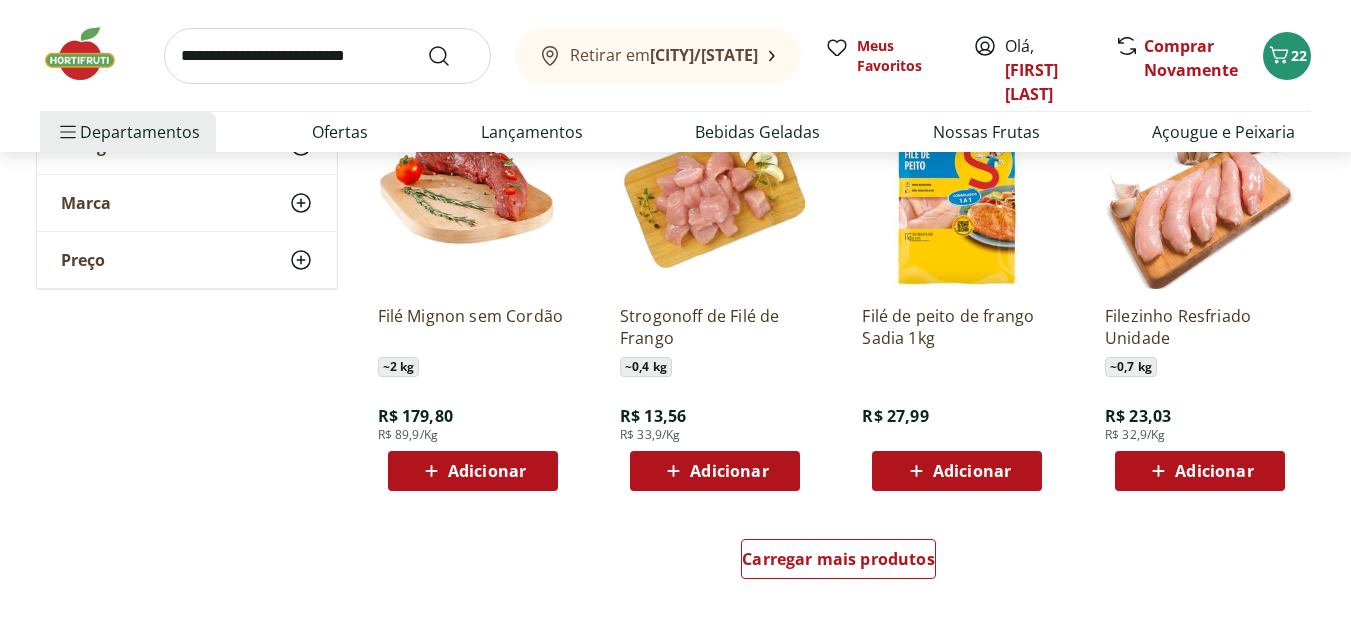 scroll, scrollTop: 2450, scrollLeft: 0, axis: vertical 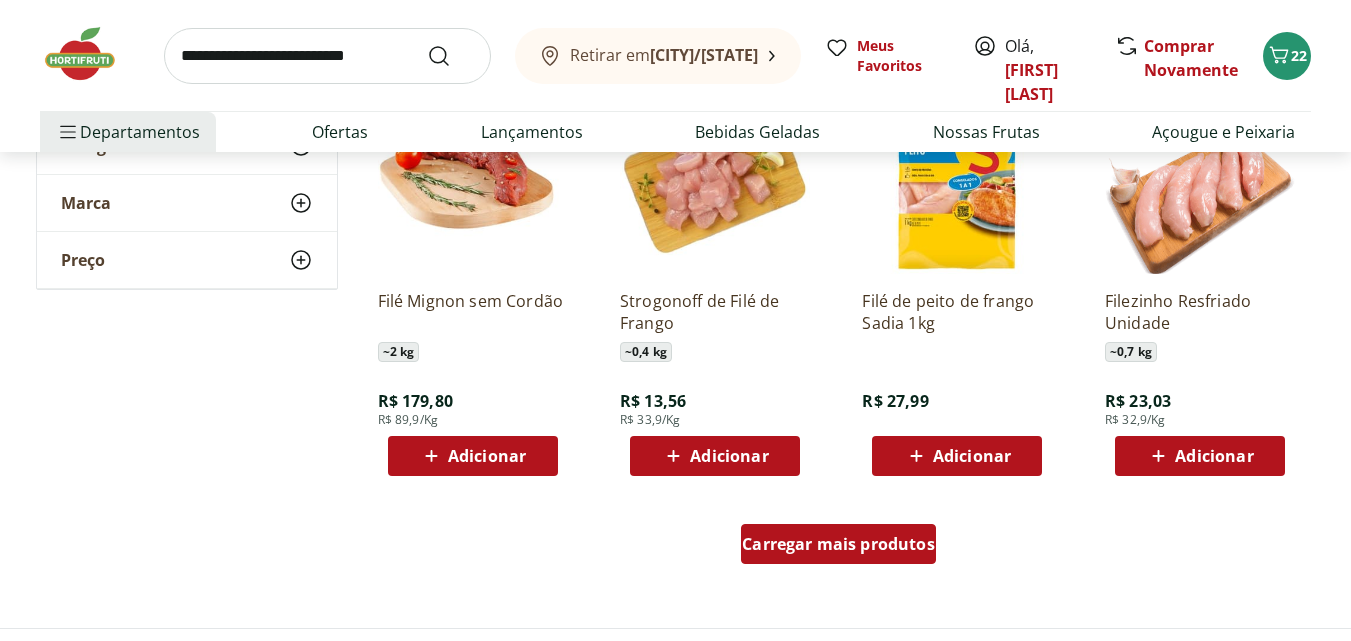 click on "Carregar mais produtos" at bounding box center [838, 544] 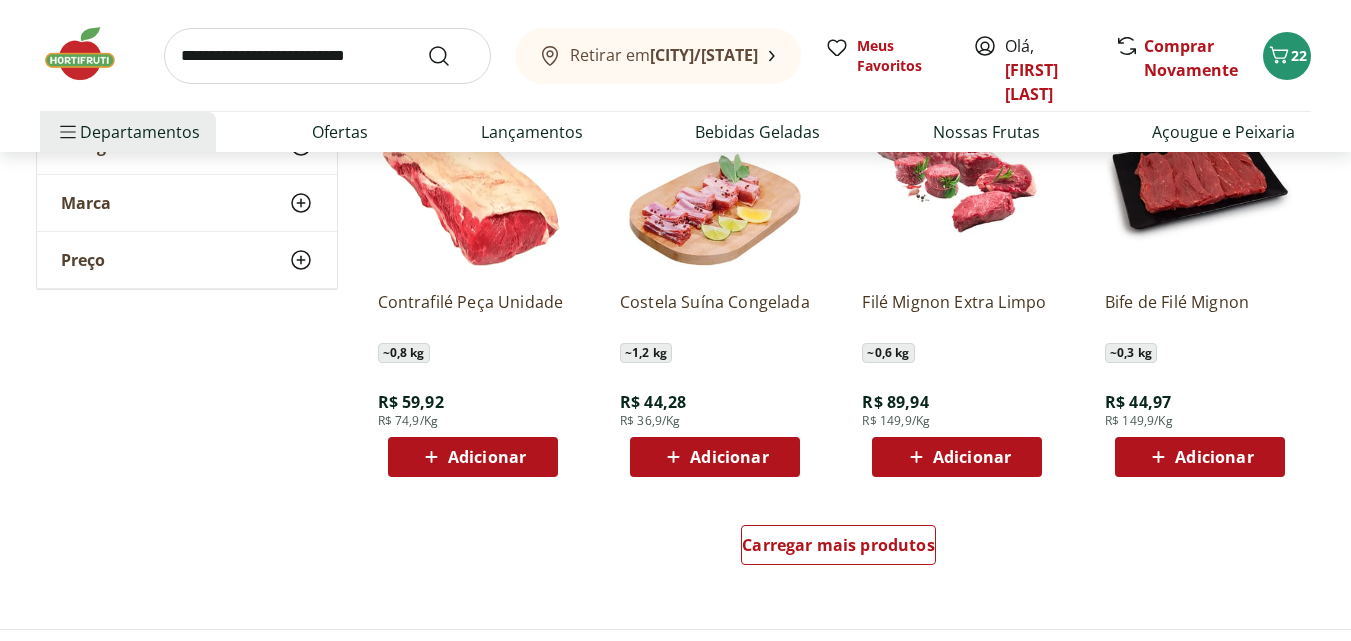 scroll, scrollTop: 3783, scrollLeft: 0, axis: vertical 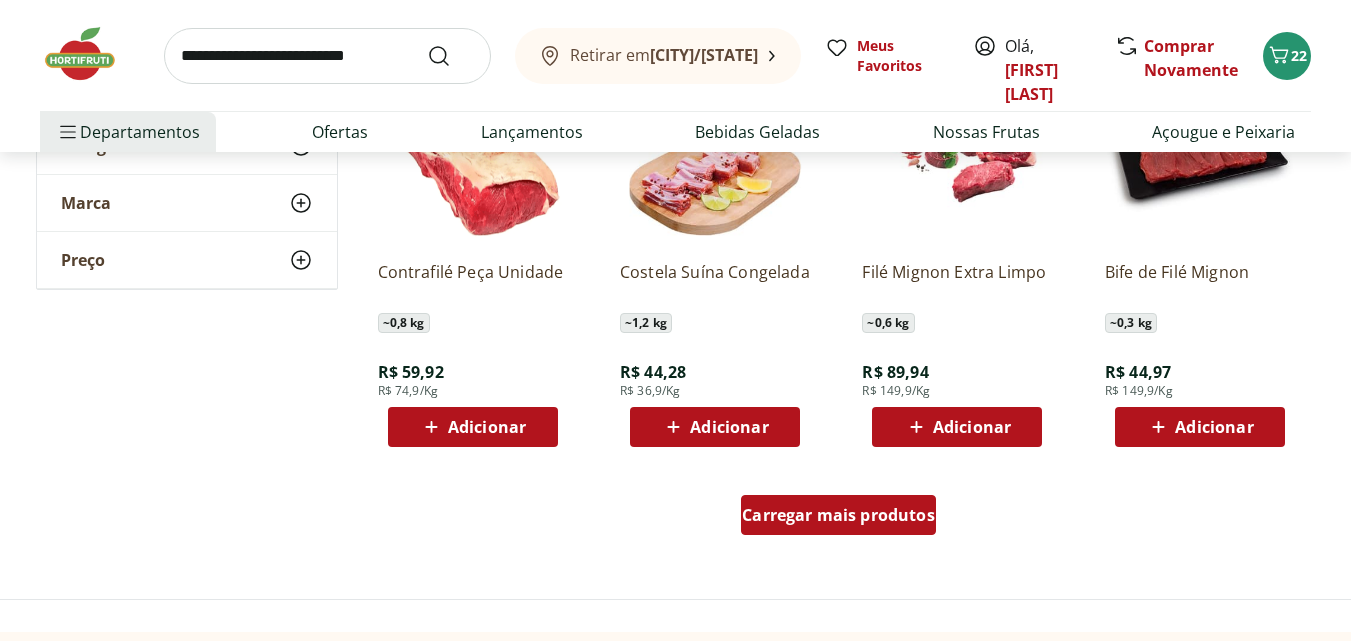 click on "Carregar mais produtos" at bounding box center (838, 515) 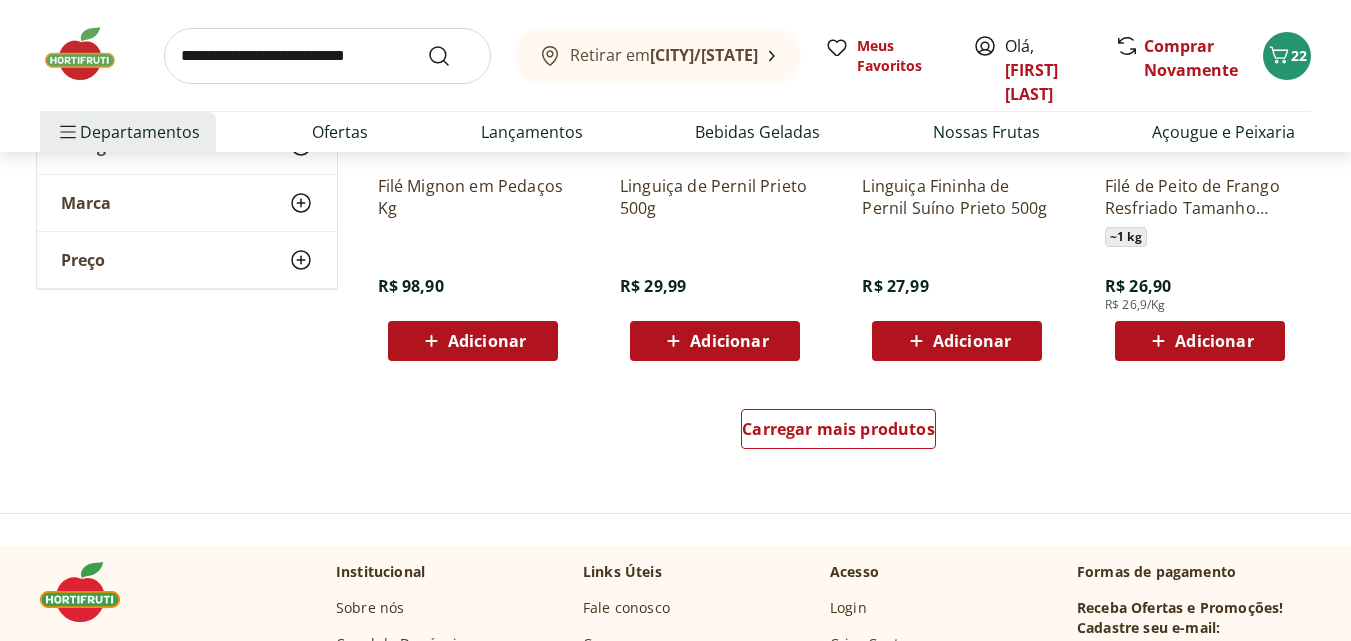 scroll, scrollTop: 5197, scrollLeft: 0, axis: vertical 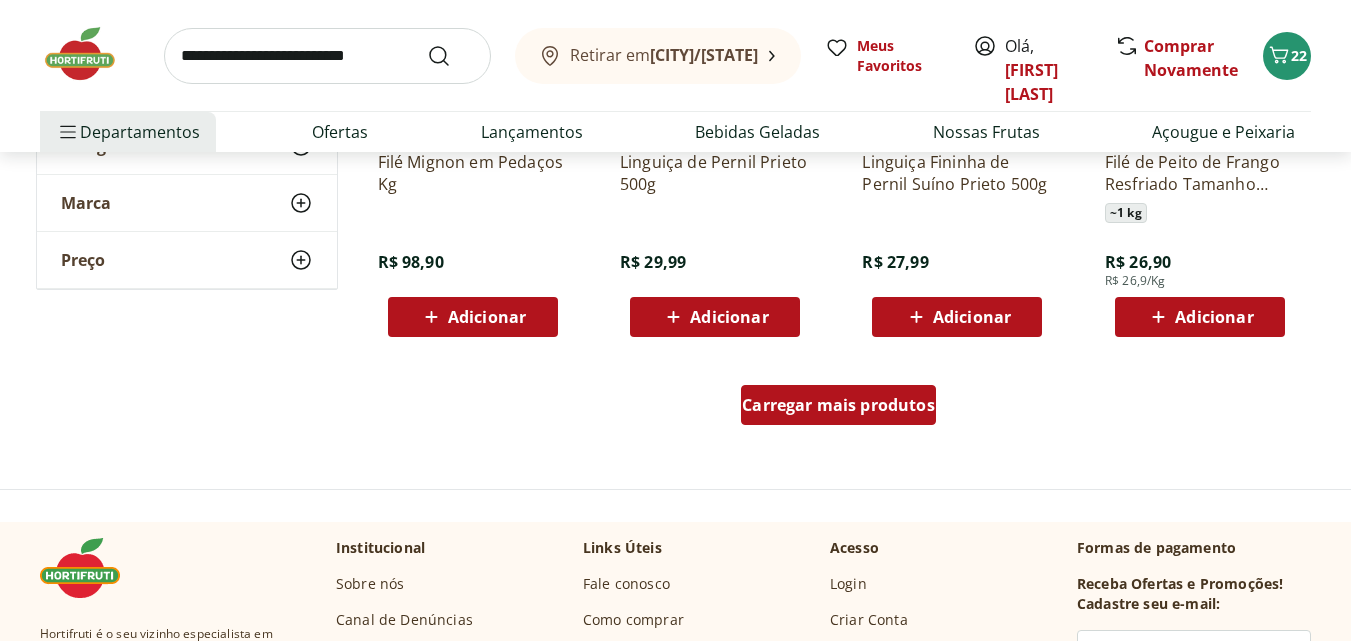 click on "Carregar mais produtos" at bounding box center [838, 405] 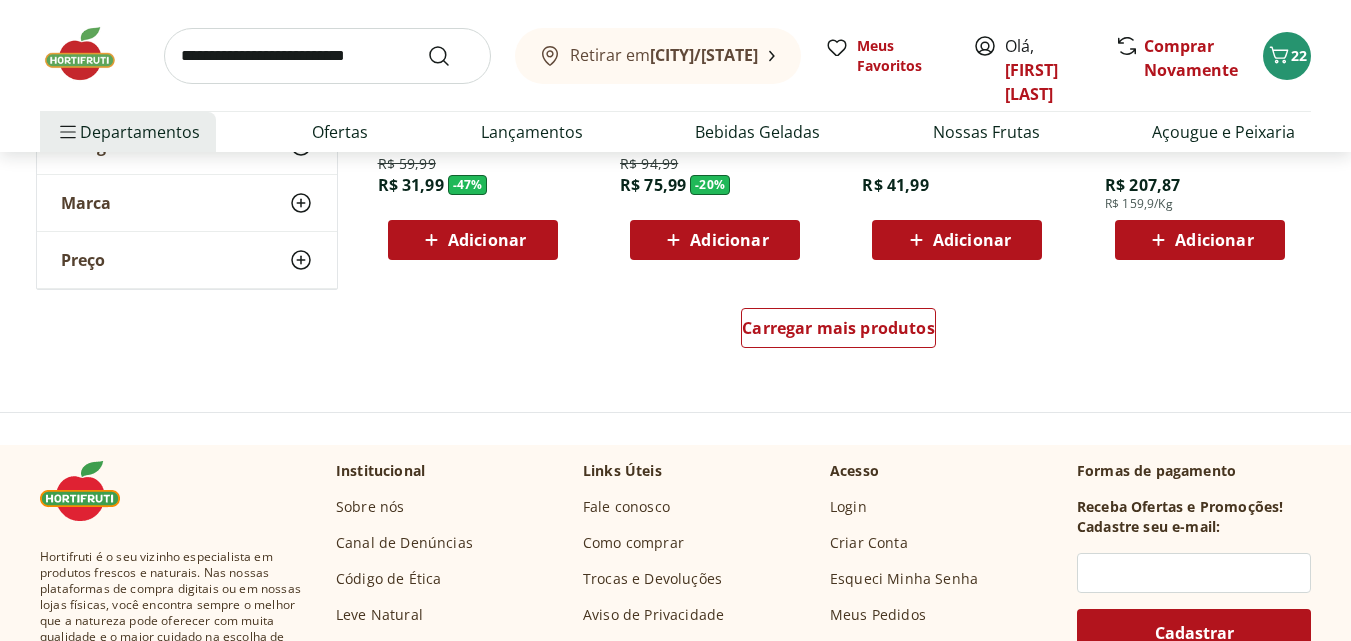 scroll, scrollTop: 6592, scrollLeft: 0, axis: vertical 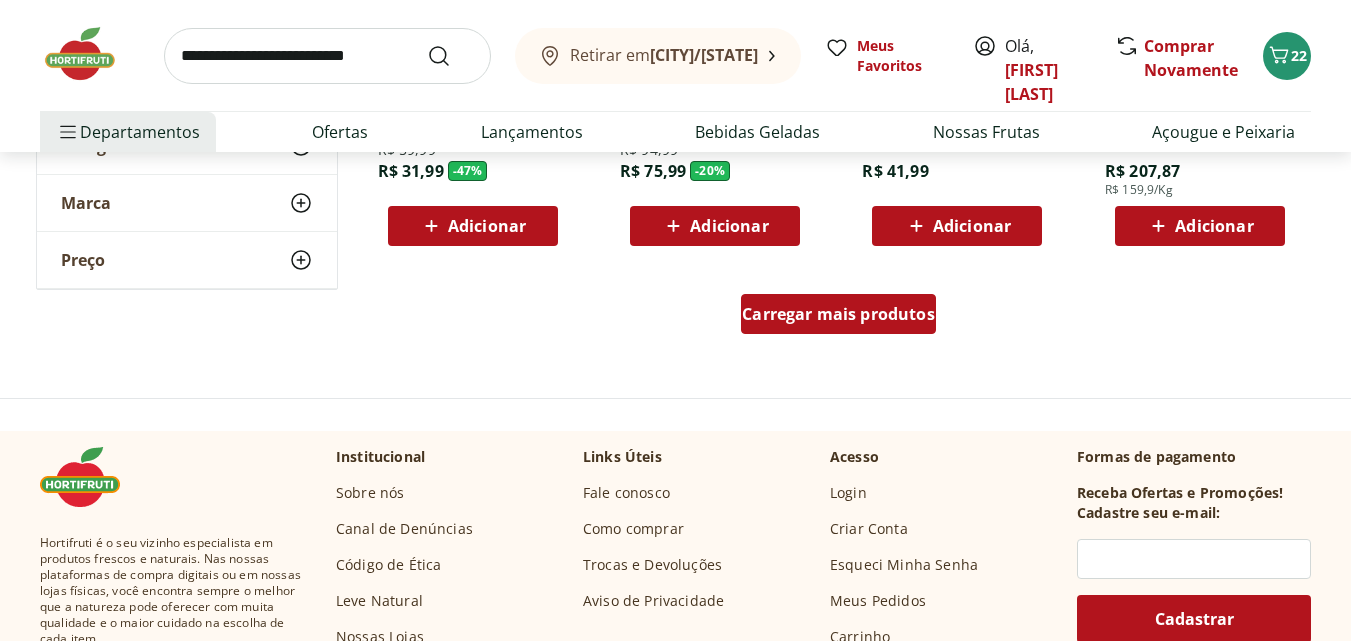 click on "Carregar mais produtos" at bounding box center (838, 314) 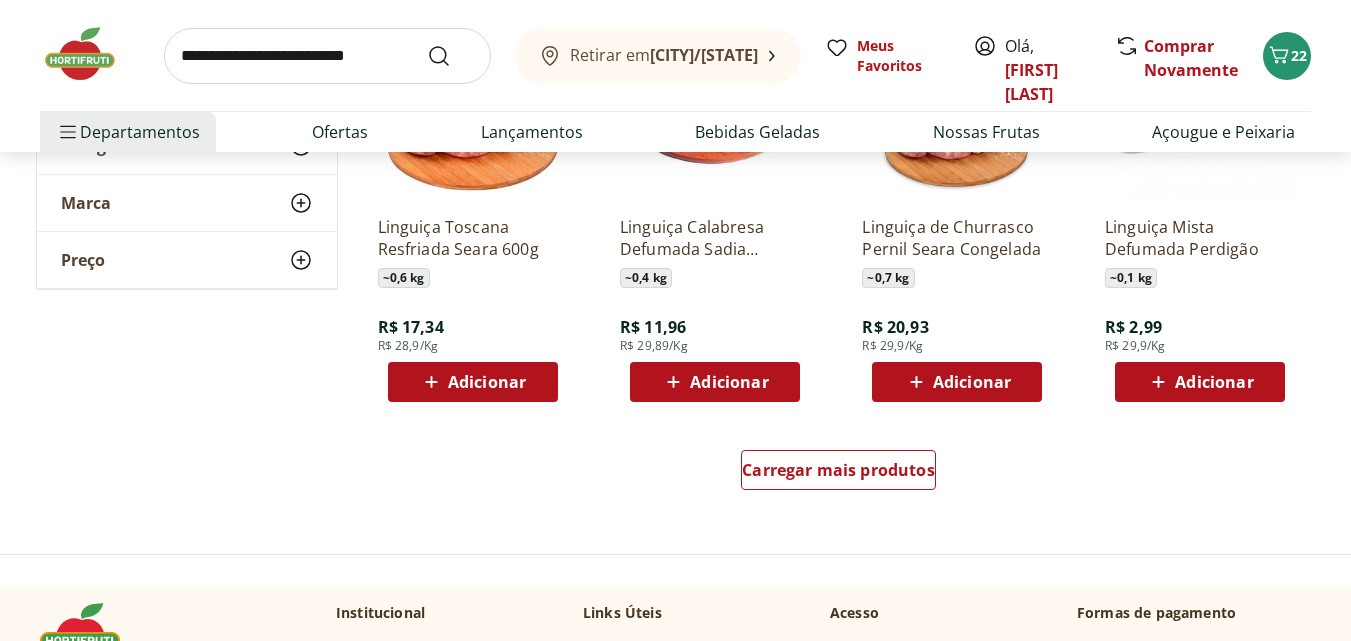 scroll, scrollTop: 7789, scrollLeft: 0, axis: vertical 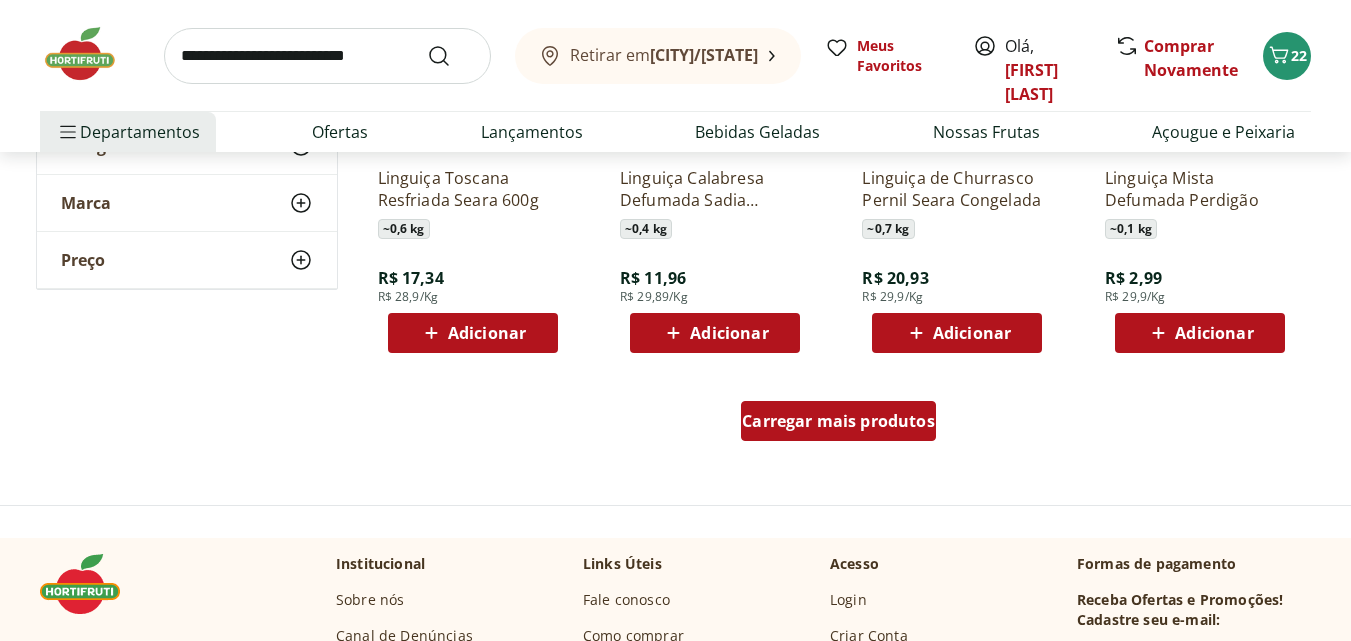 click on "Carregar mais produtos" at bounding box center (838, 421) 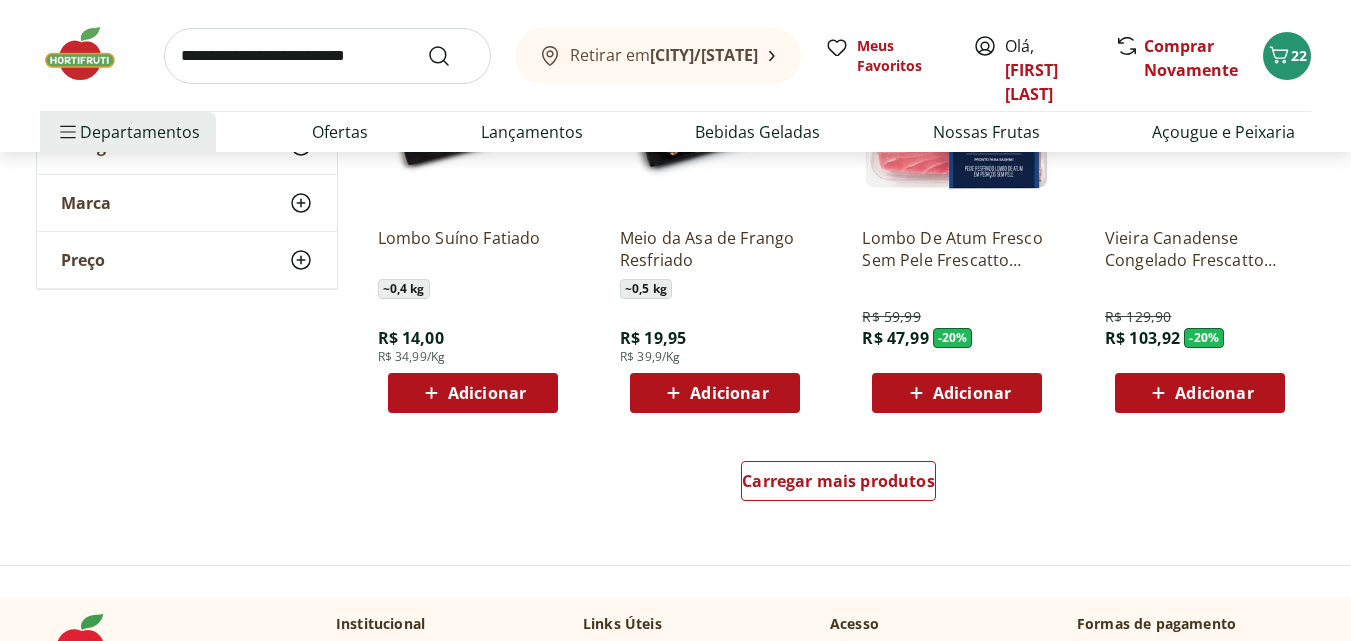 scroll, scrollTop: 9089, scrollLeft: 0, axis: vertical 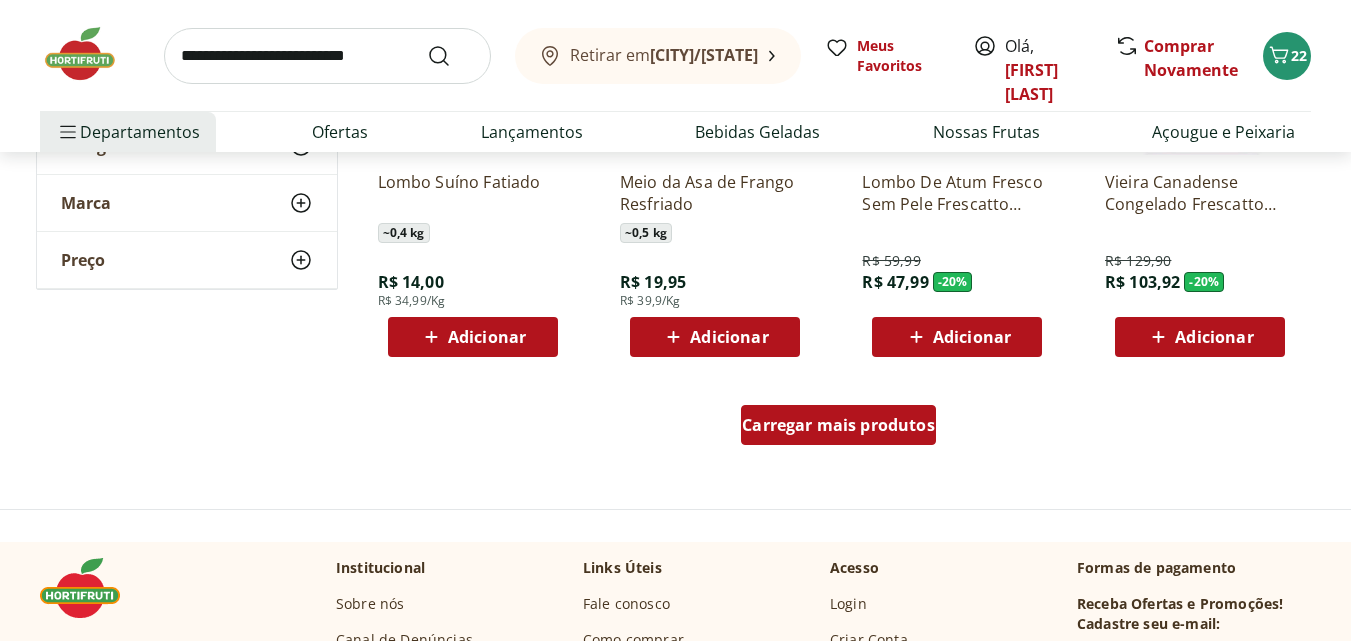 click on "Carregar mais produtos" at bounding box center [838, 425] 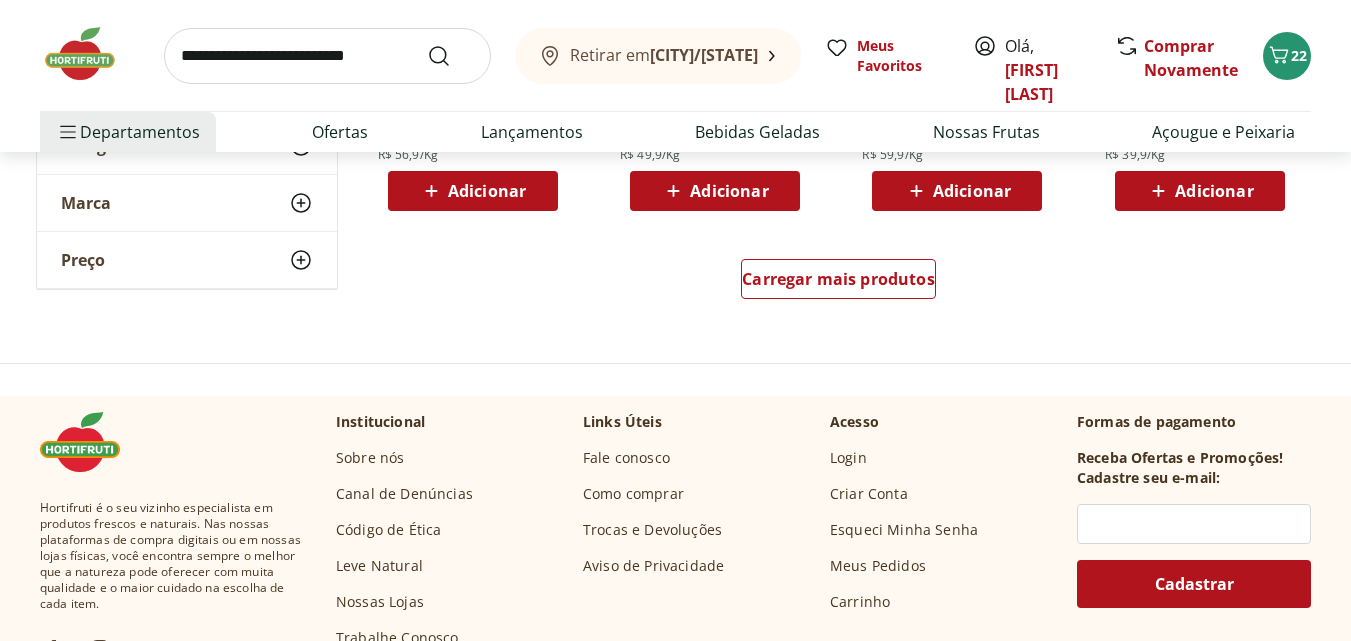 scroll, scrollTop: 10684, scrollLeft: 0, axis: vertical 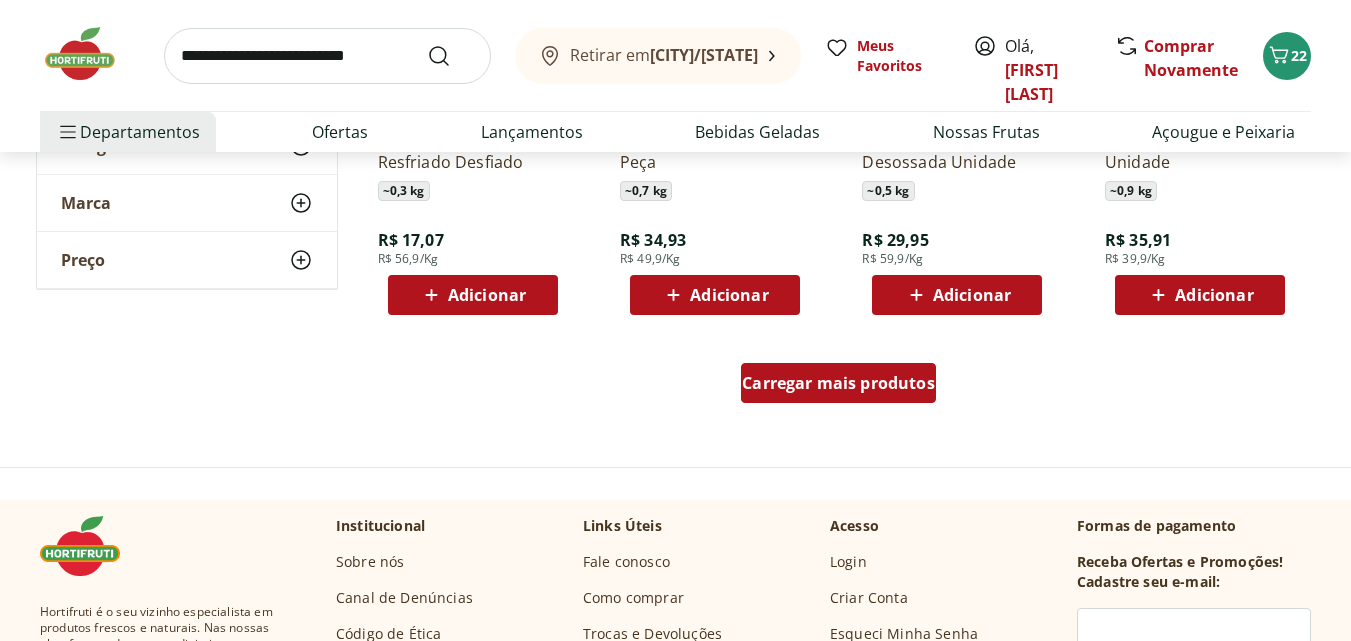 click on "Carregar mais produtos" at bounding box center [838, 383] 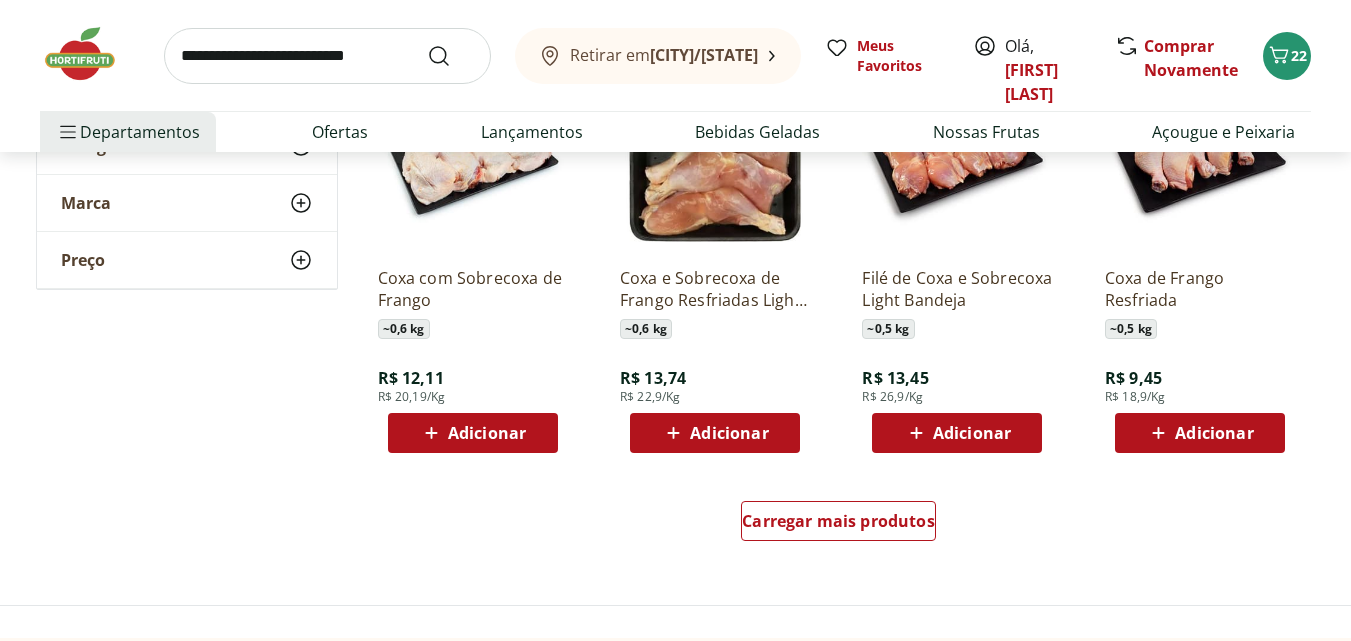 scroll, scrollTop: 11624, scrollLeft: 0, axis: vertical 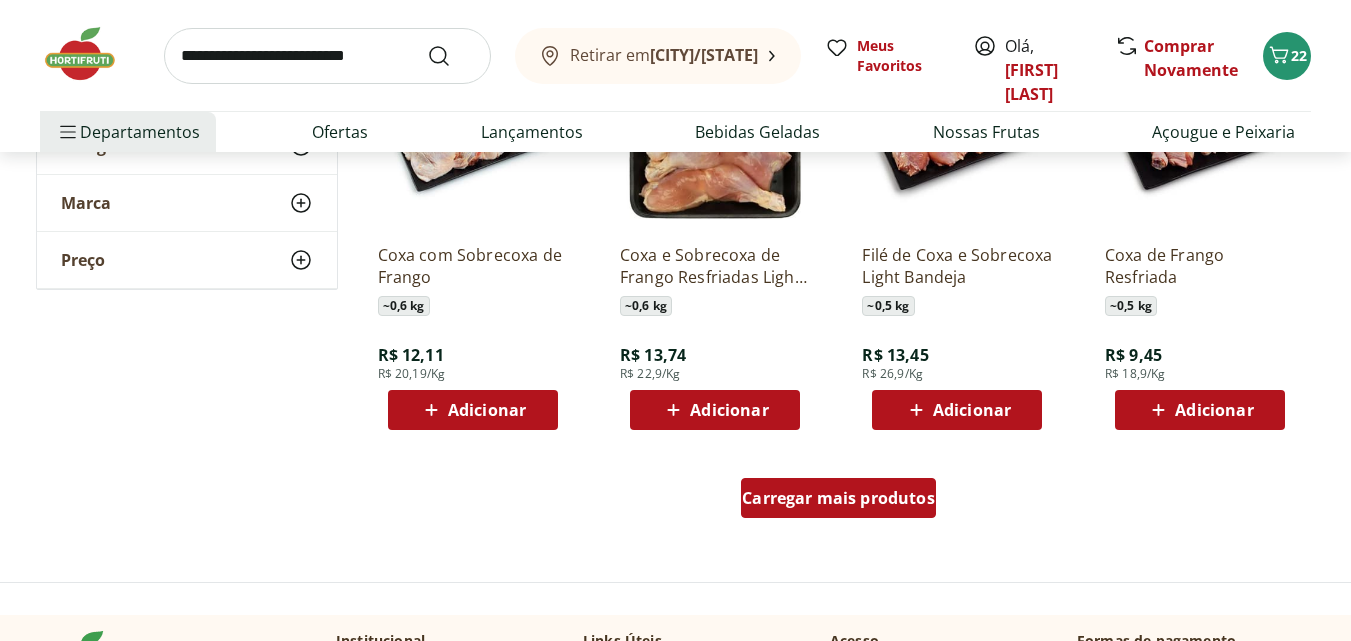 click on "Carregar mais produtos" at bounding box center [838, 498] 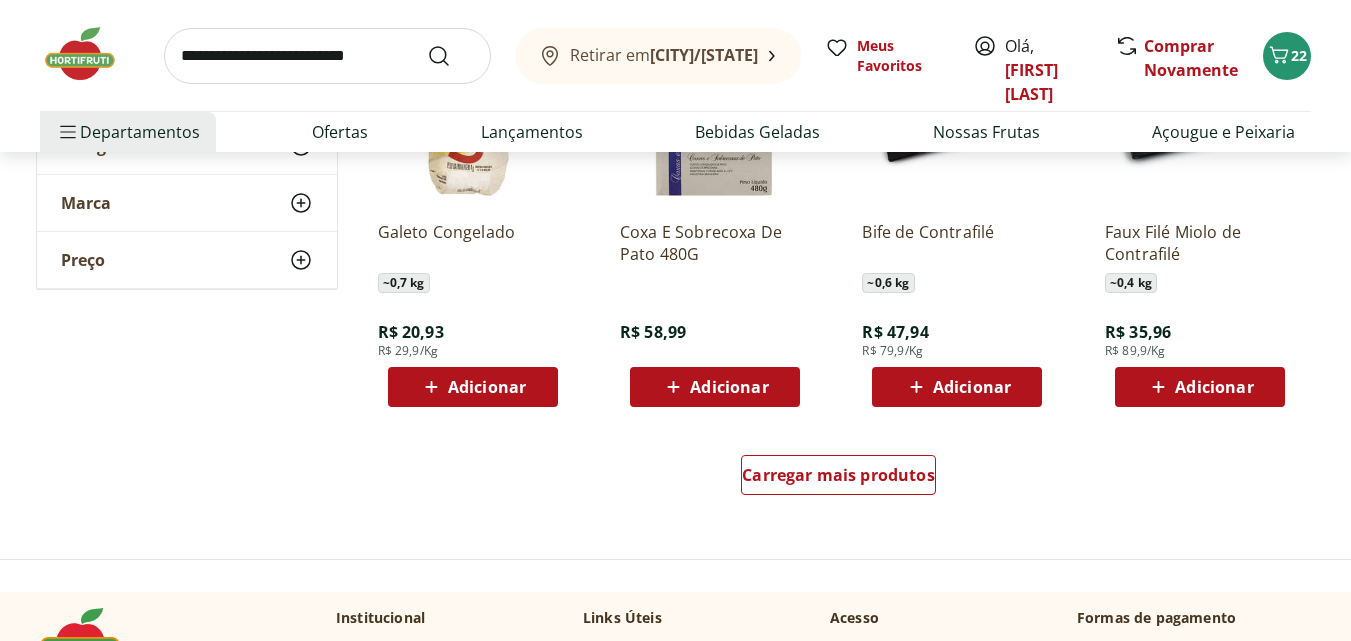 scroll, scrollTop: 12976, scrollLeft: 0, axis: vertical 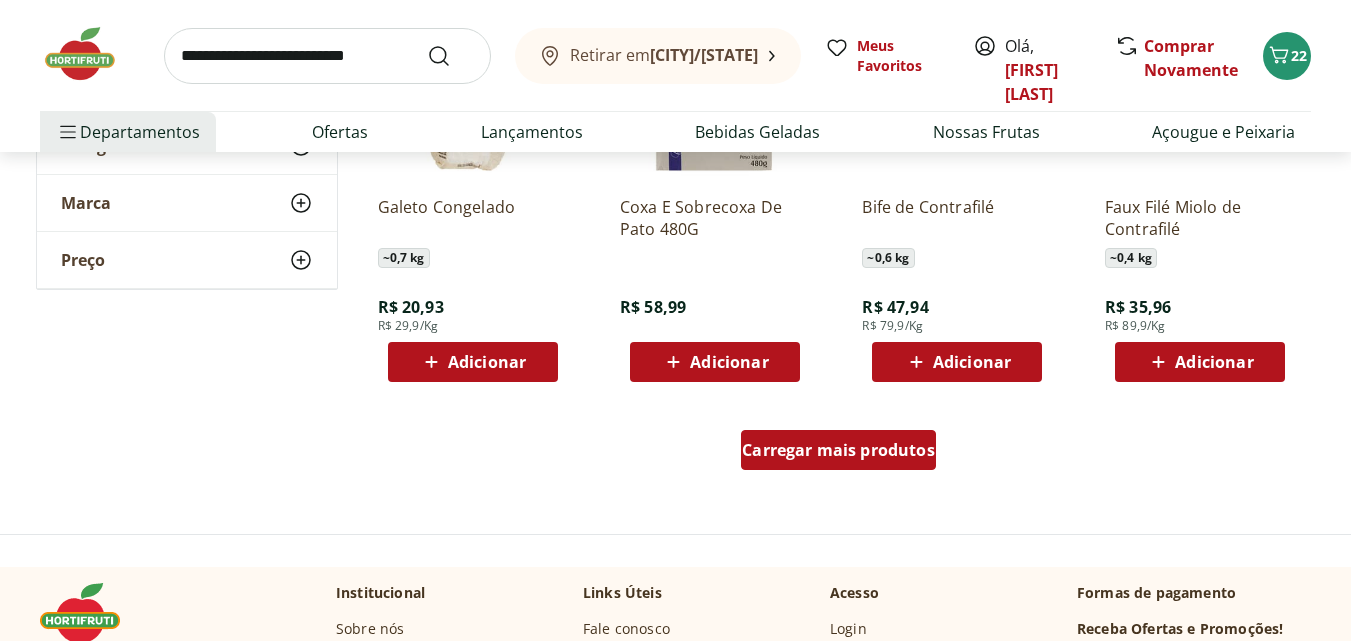 click on "Carregar mais produtos" at bounding box center [838, 450] 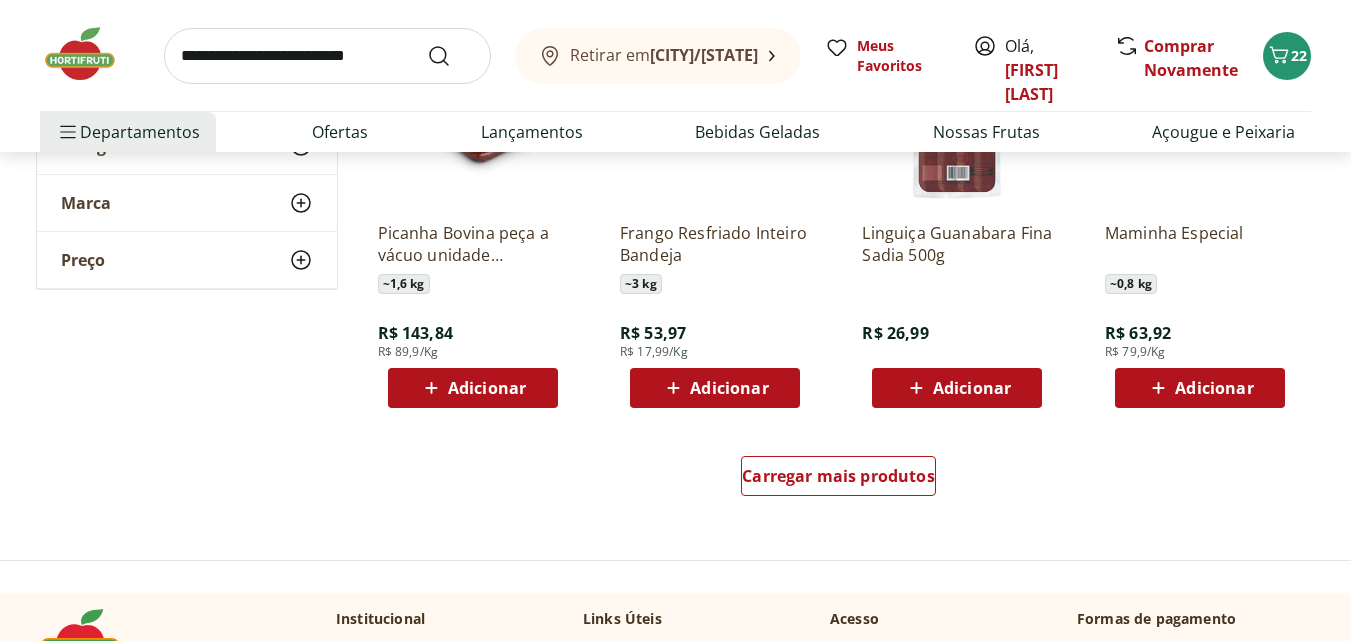 scroll, scrollTop: 14309, scrollLeft: 0, axis: vertical 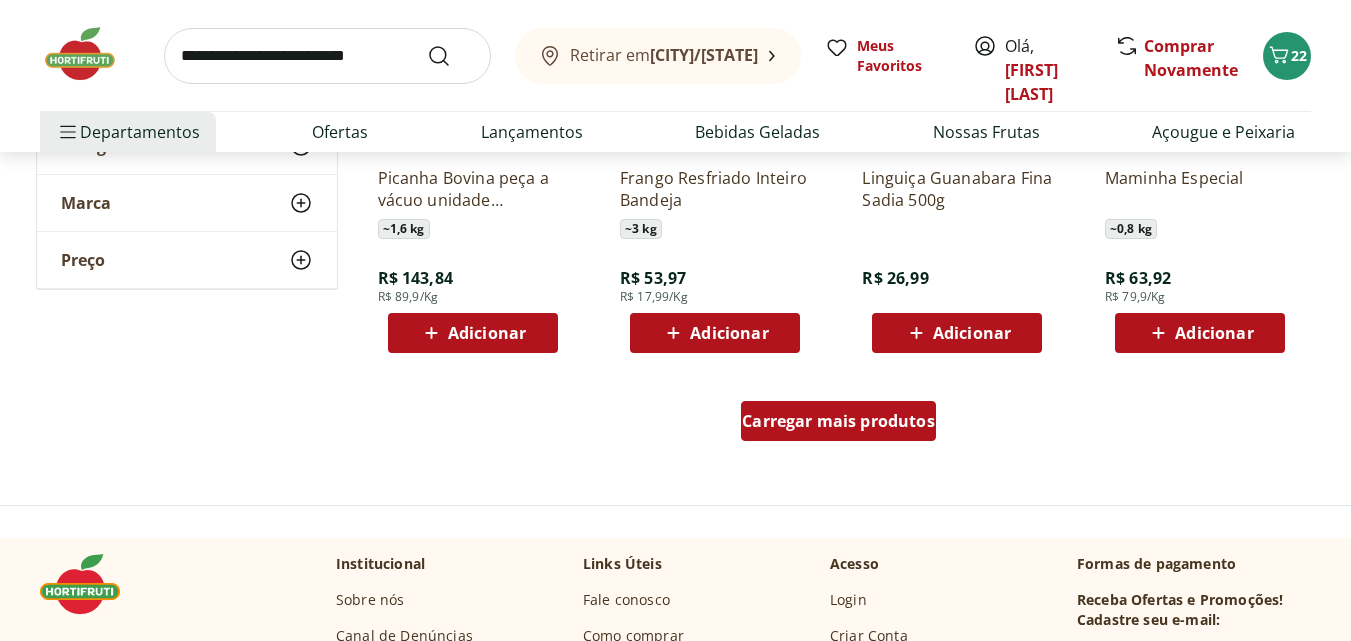 click on "Carregar mais produtos" at bounding box center (838, 421) 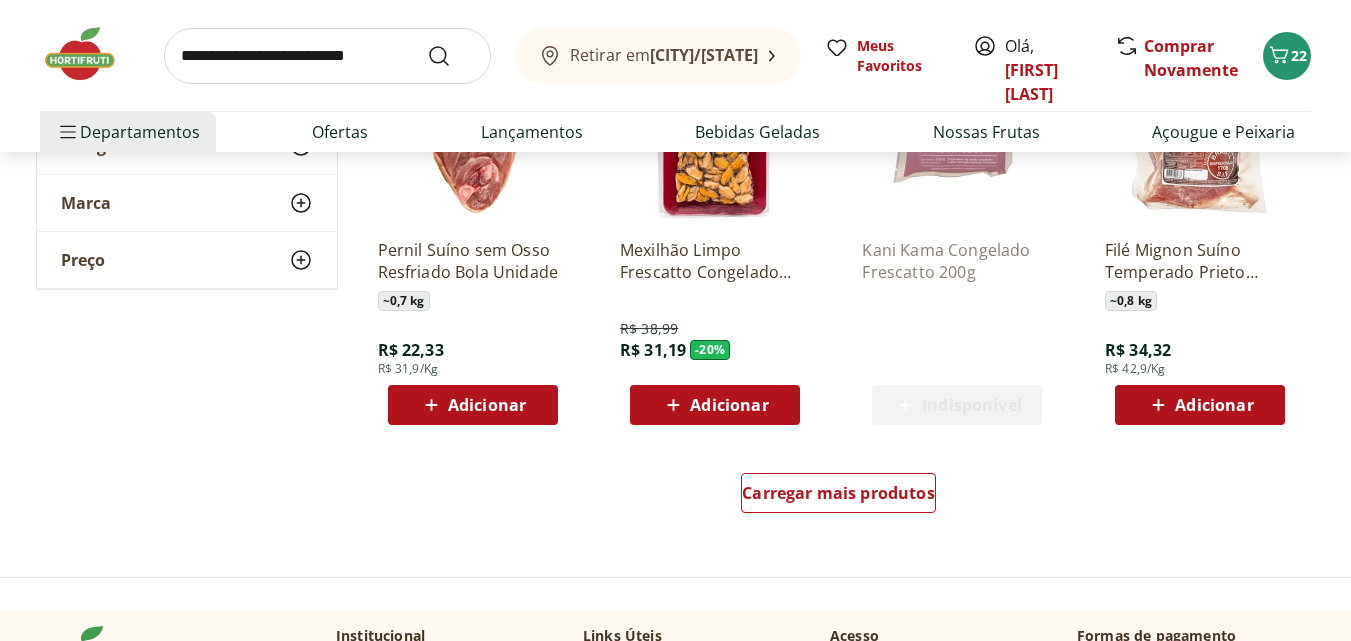 scroll, scrollTop: 15600, scrollLeft: 0, axis: vertical 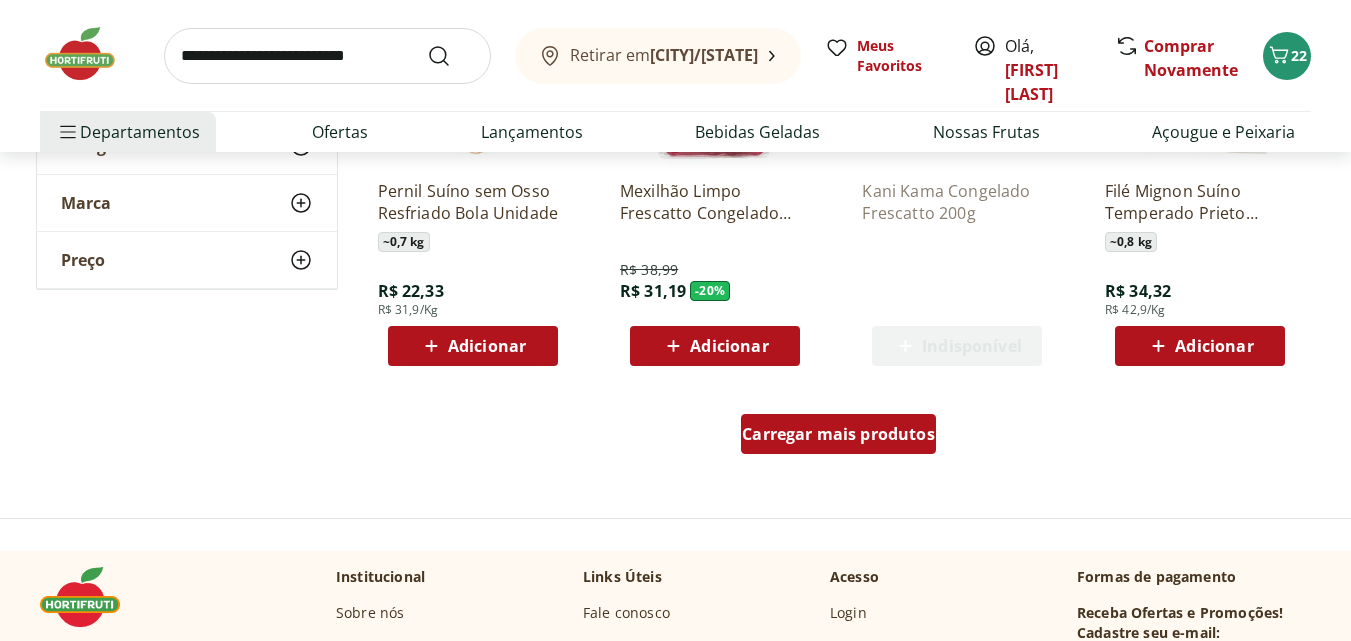click on "Carregar mais produtos" at bounding box center [838, 434] 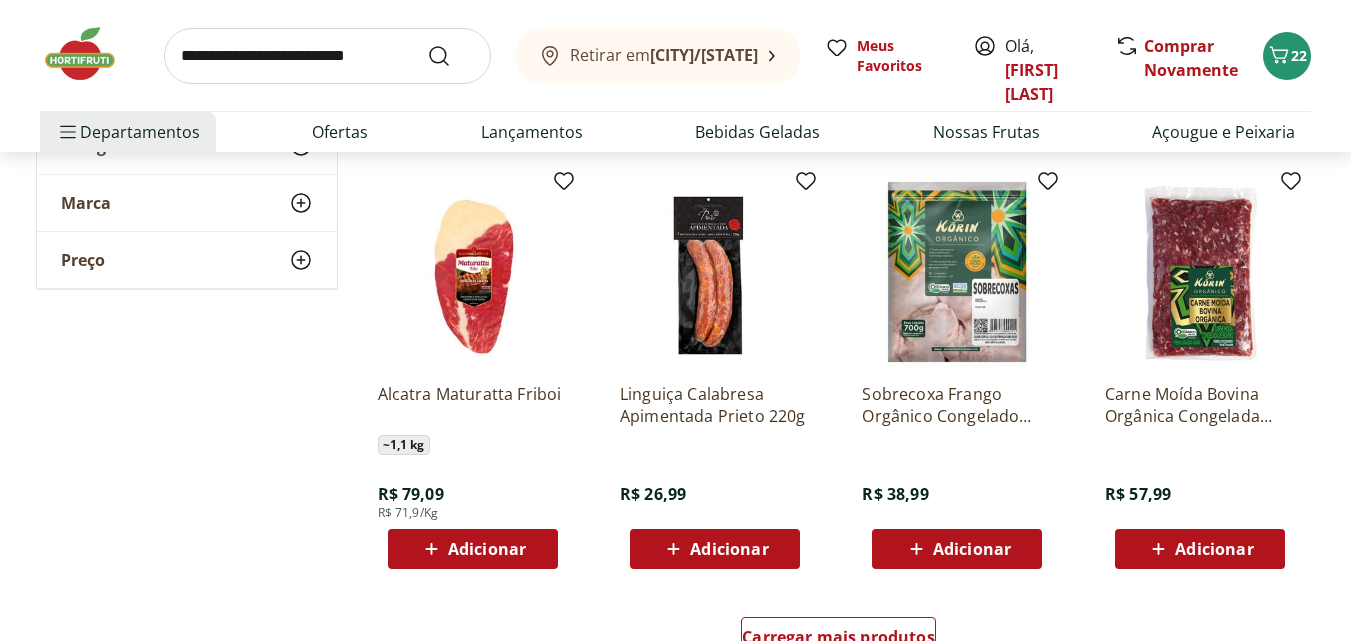 scroll, scrollTop: 16732, scrollLeft: 0, axis: vertical 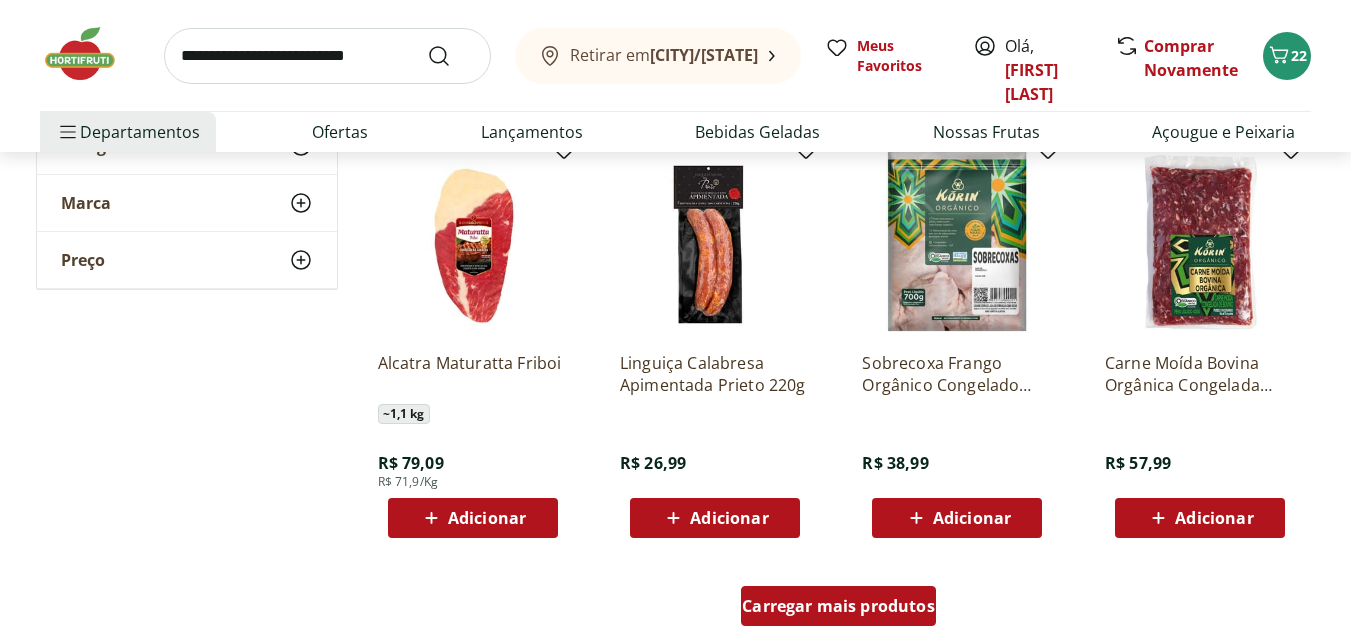 click on "Carregar mais produtos" at bounding box center [838, 606] 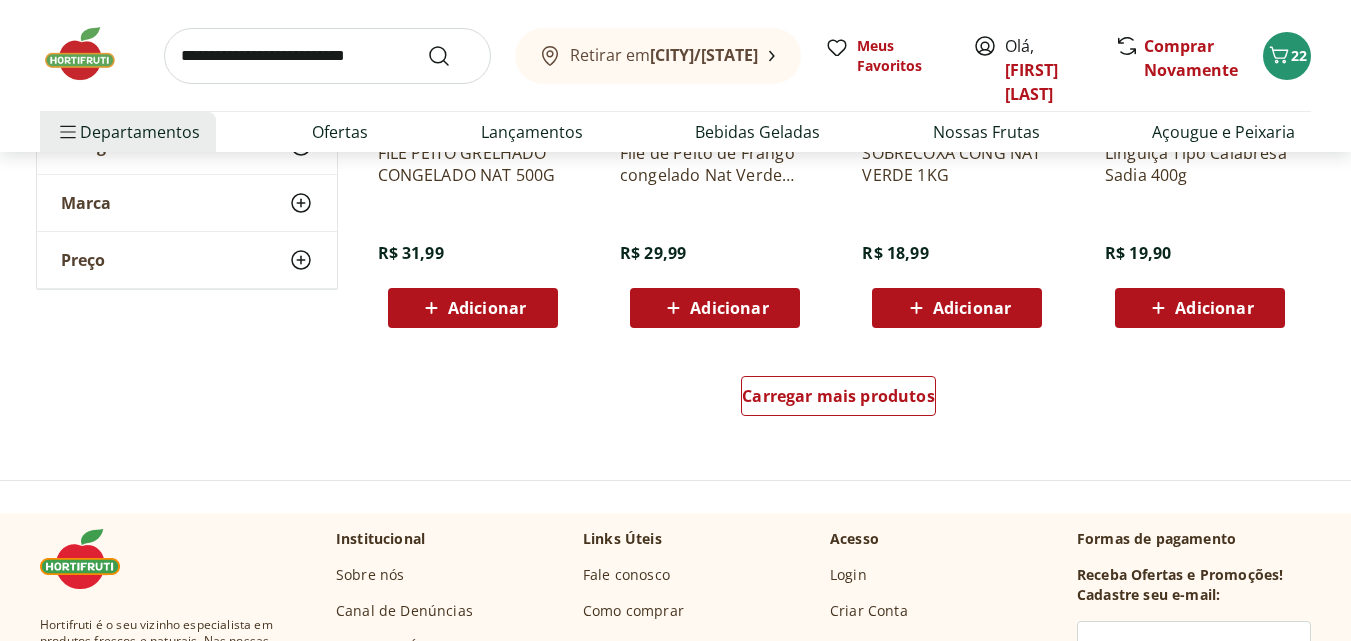 scroll, scrollTop: 18280, scrollLeft: 0, axis: vertical 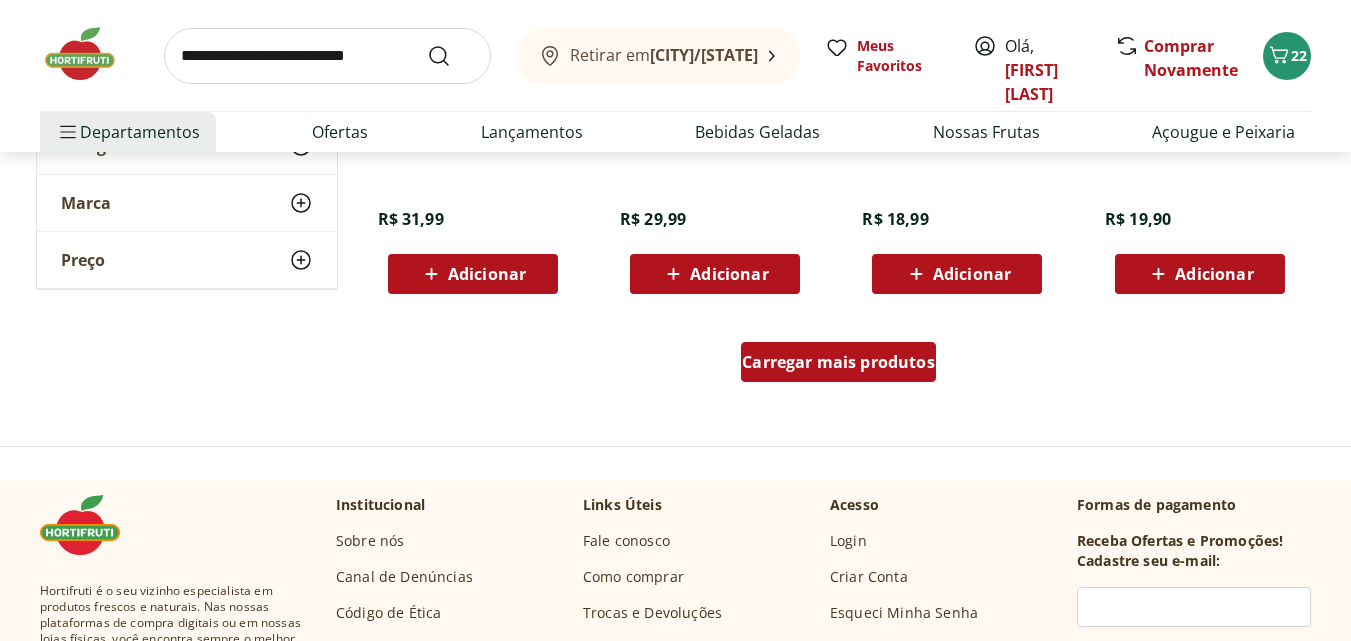 click on "Carregar mais produtos" at bounding box center [838, 362] 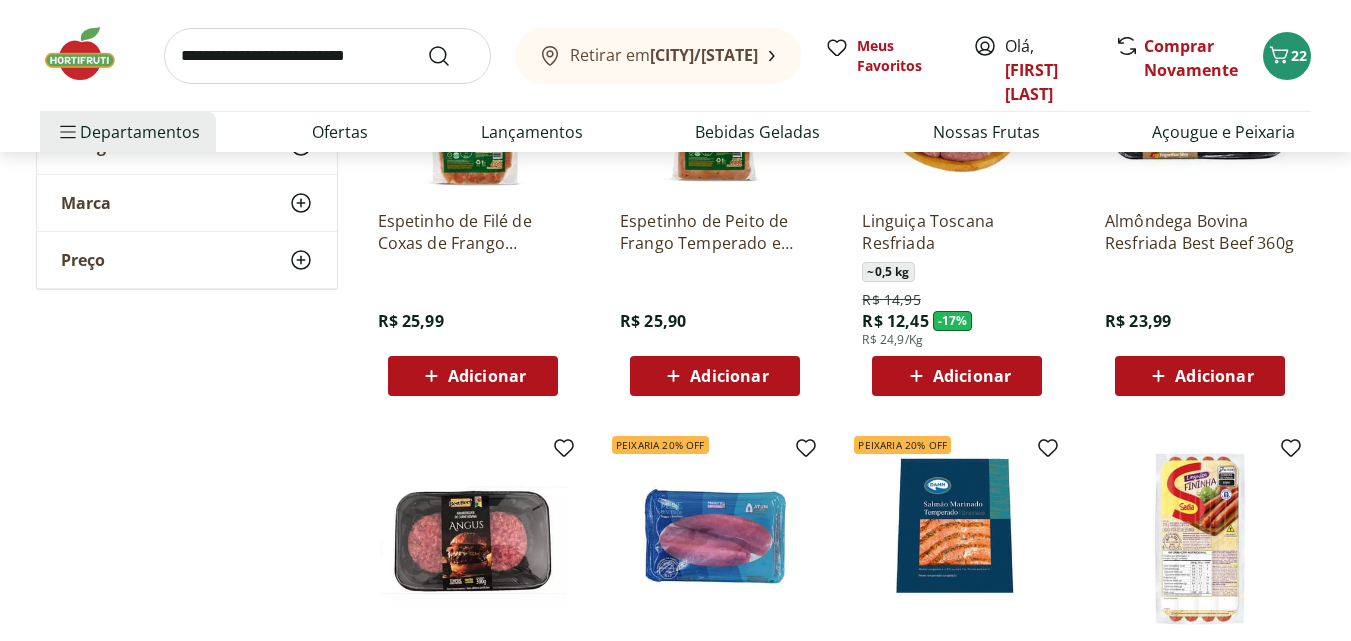 scroll, scrollTop: 18638, scrollLeft: 0, axis: vertical 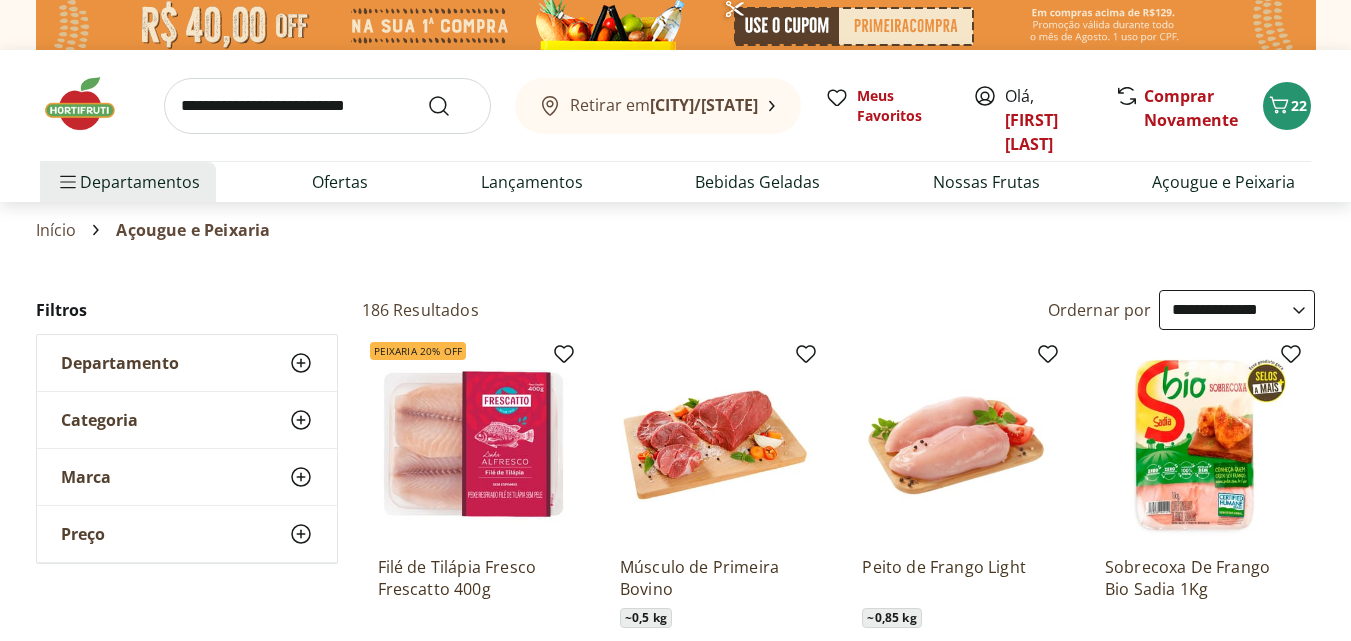 select on "**********" 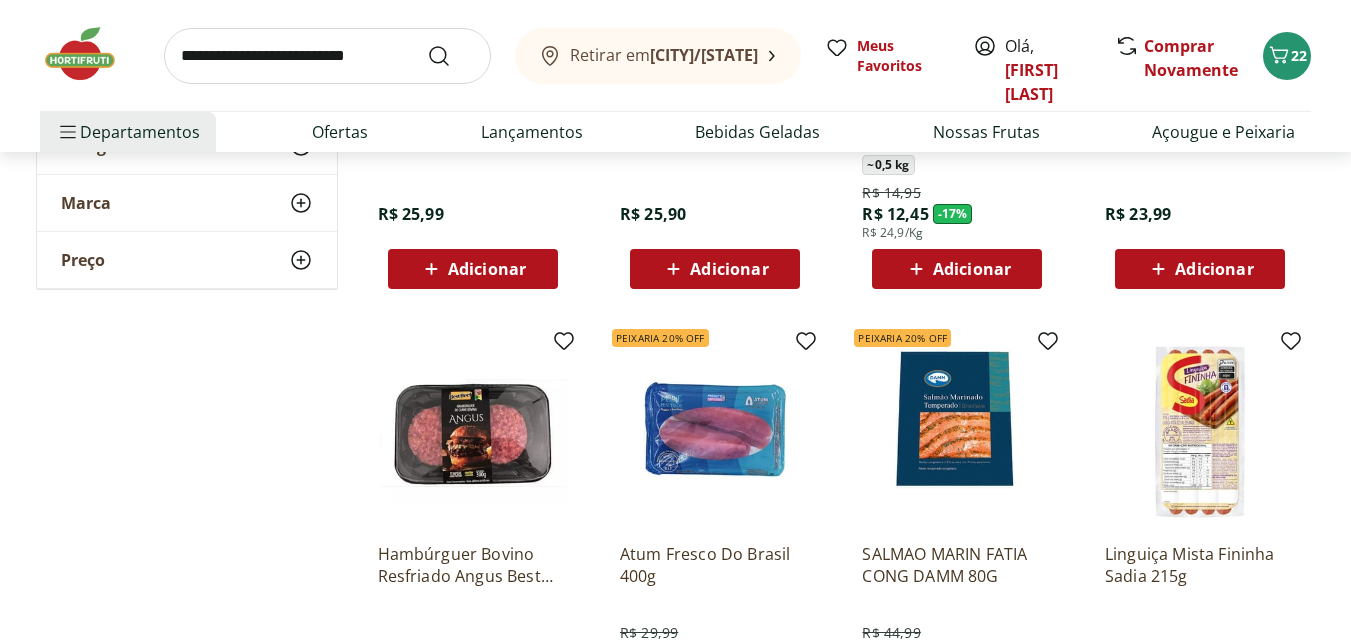 scroll, scrollTop: 0, scrollLeft: 0, axis: both 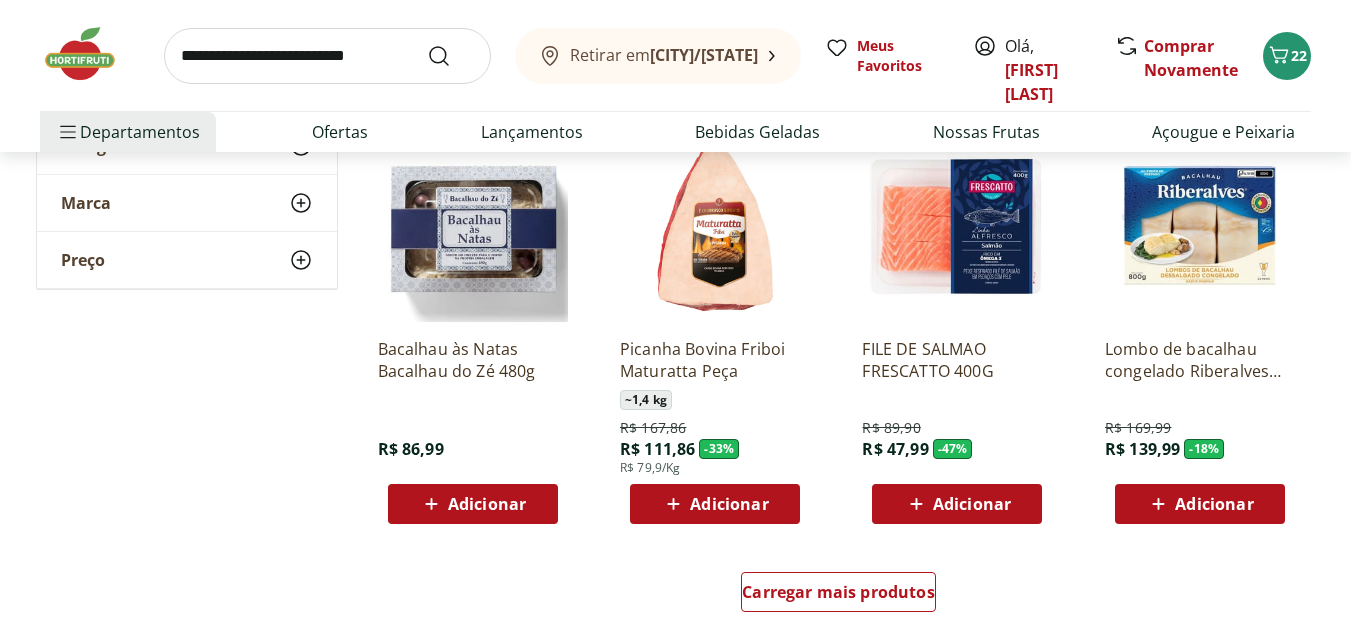click on "Adicionar" at bounding box center (972, 504) 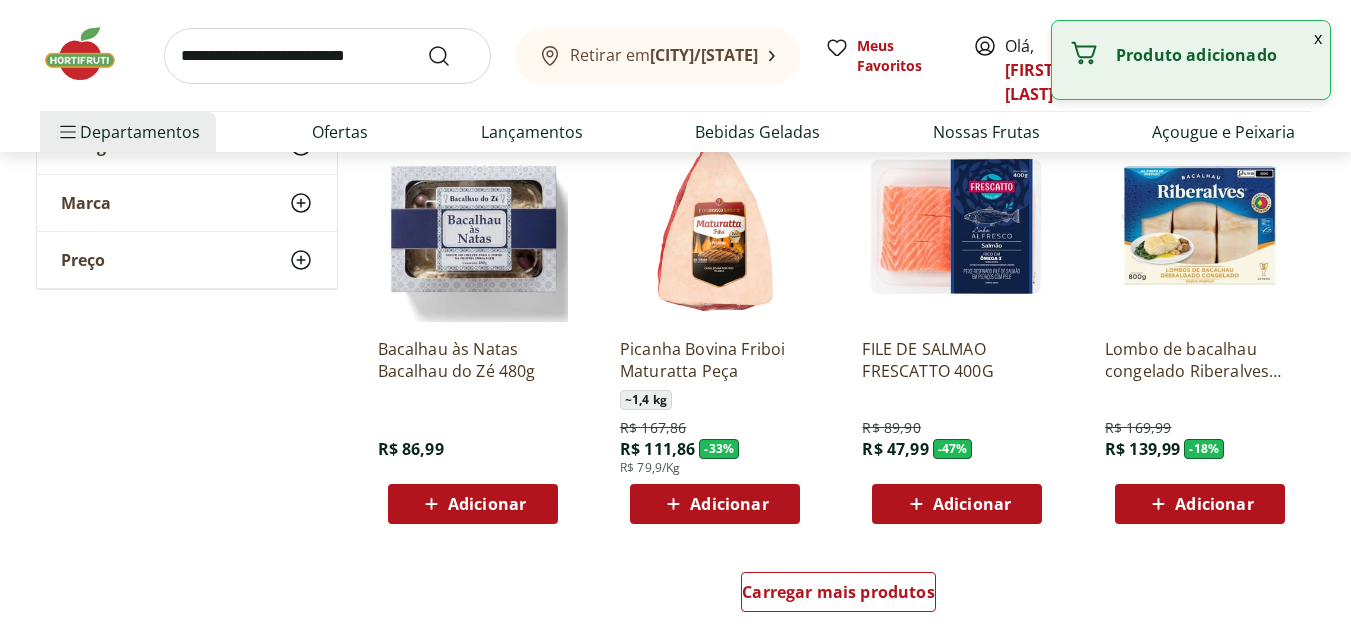 click on "Adicionar" at bounding box center (972, 504) 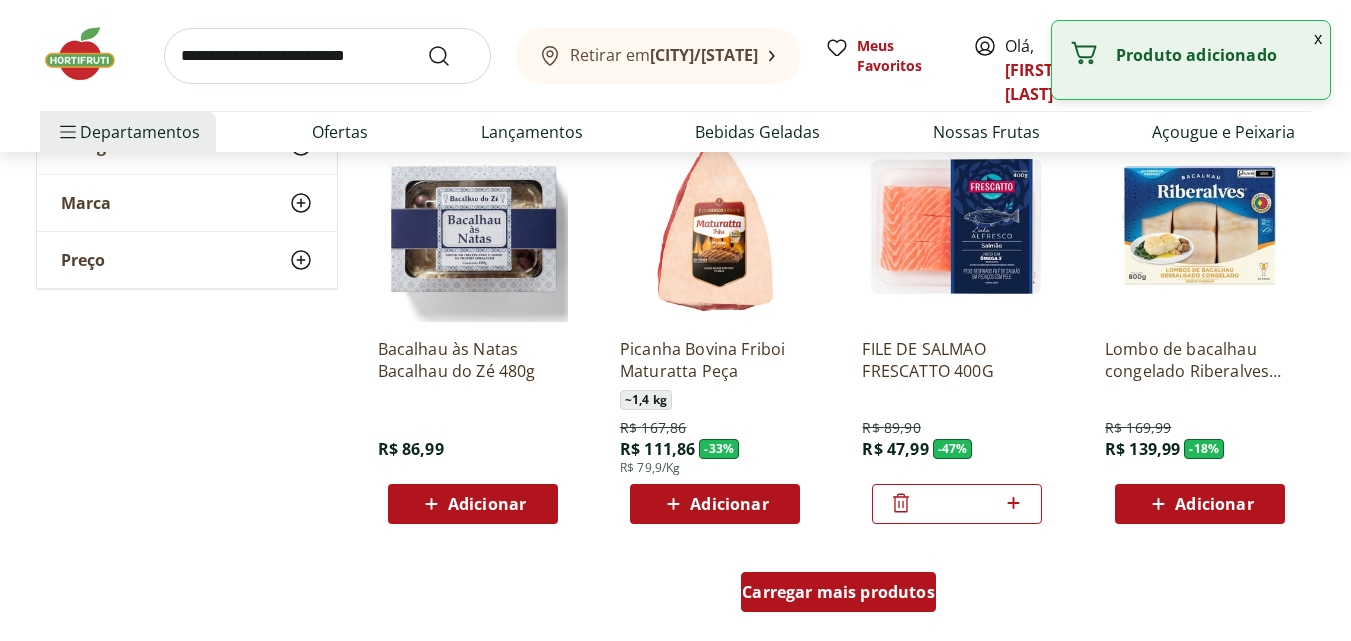 click on "Carregar mais produtos" at bounding box center [838, 592] 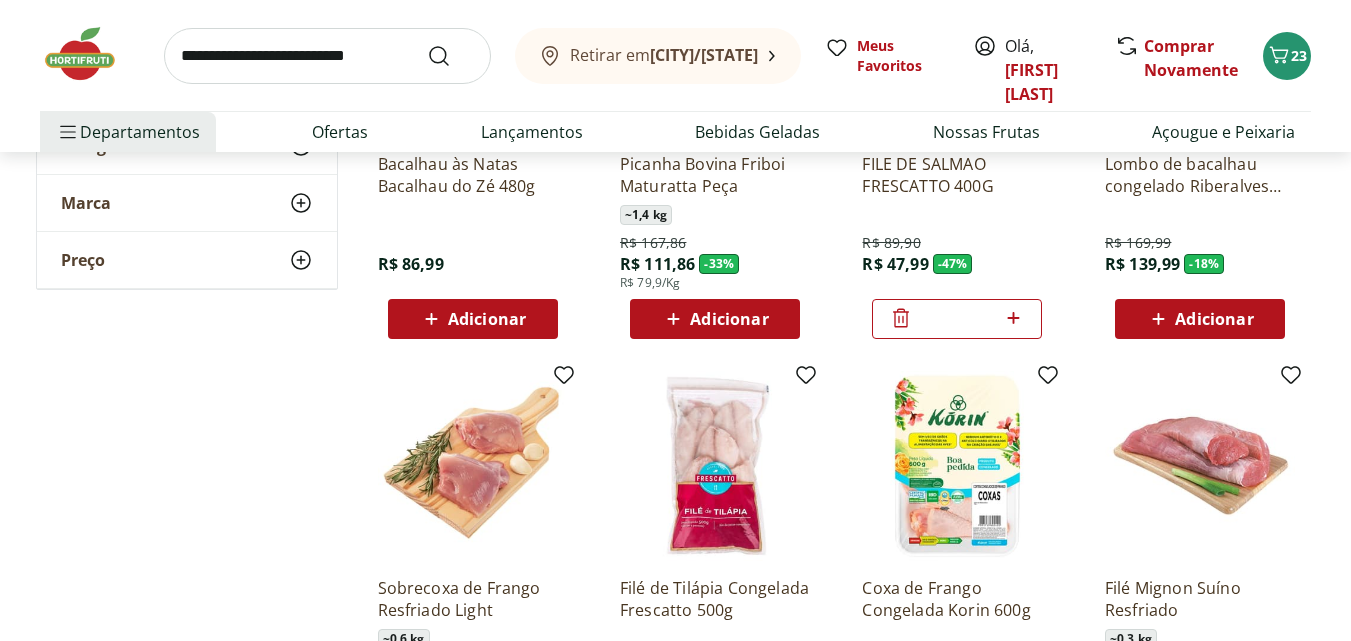 scroll, scrollTop: 19613, scrollLeft: 0, axis: vertical 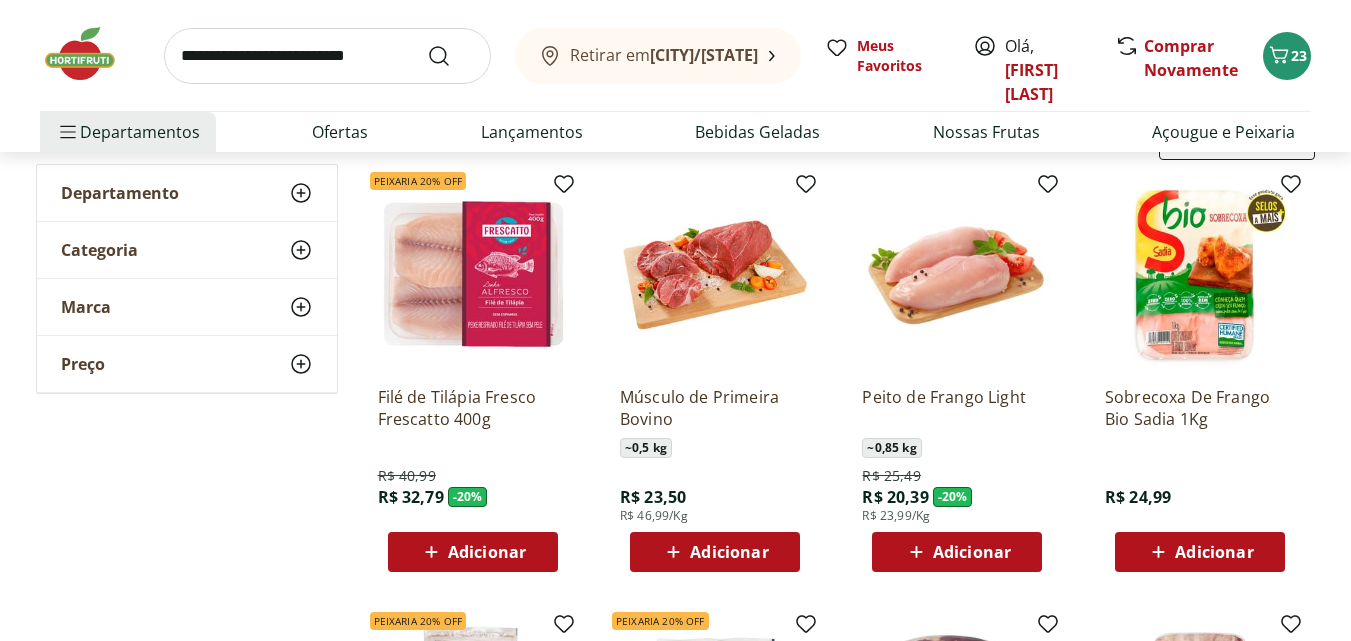 click at bounding box center [327, 56] 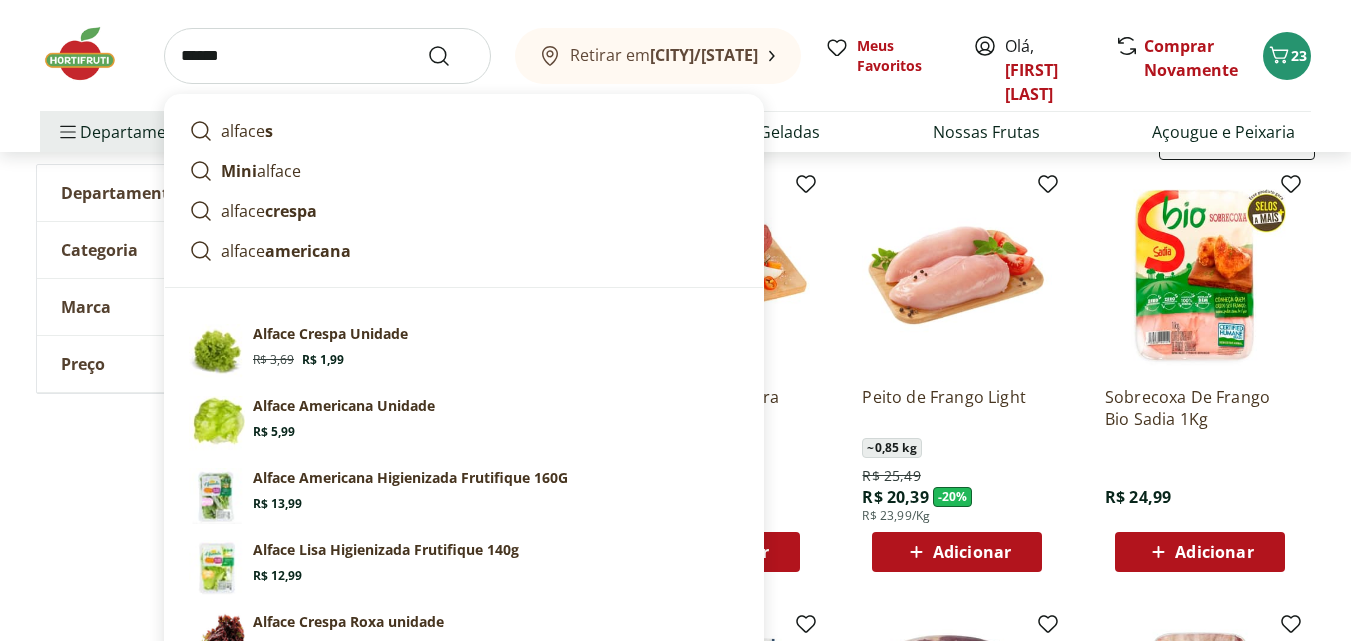 type on "******" 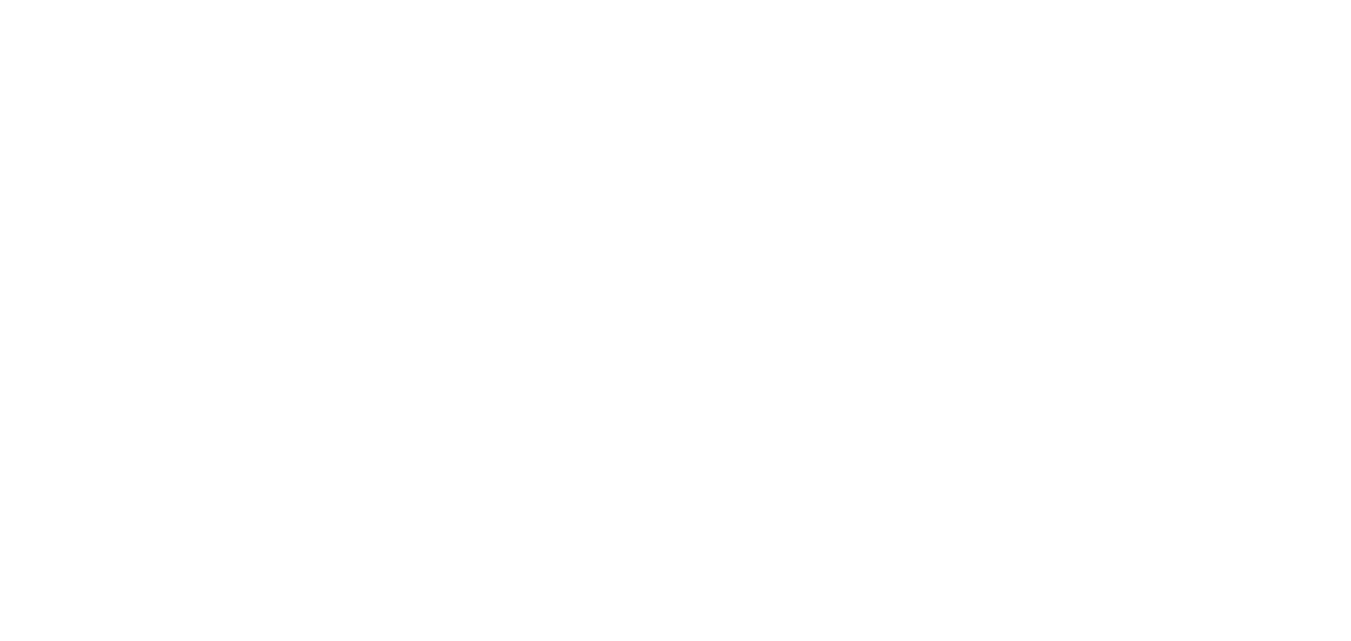 scroll, scrollTop: 0, scrollLeft: 0, axis: both 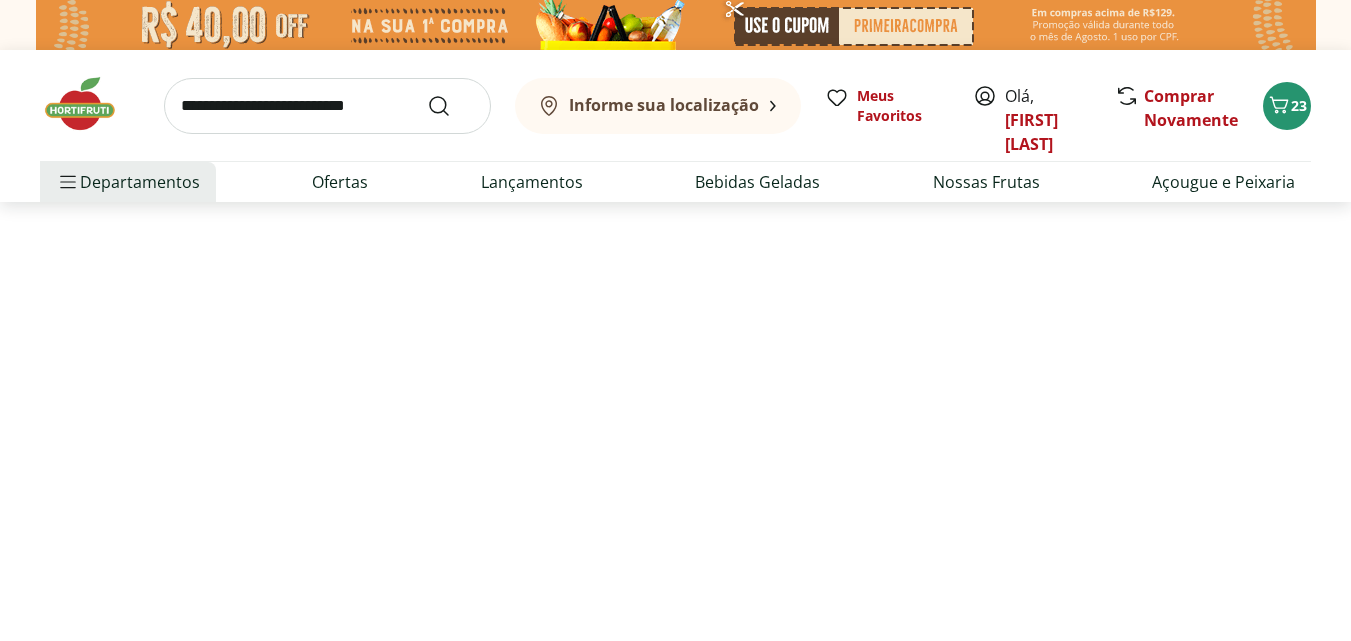 select on "**********" 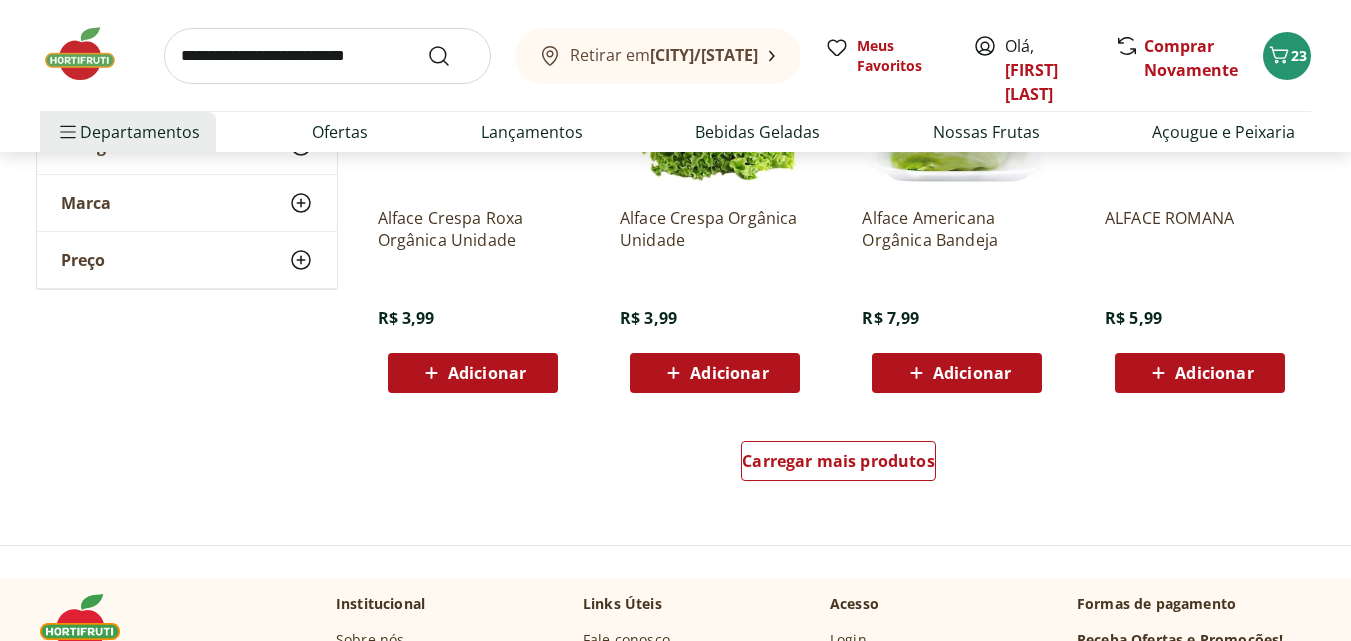 scroll, scrollTop: 1313, scrollLeft: 0, axis: vertical 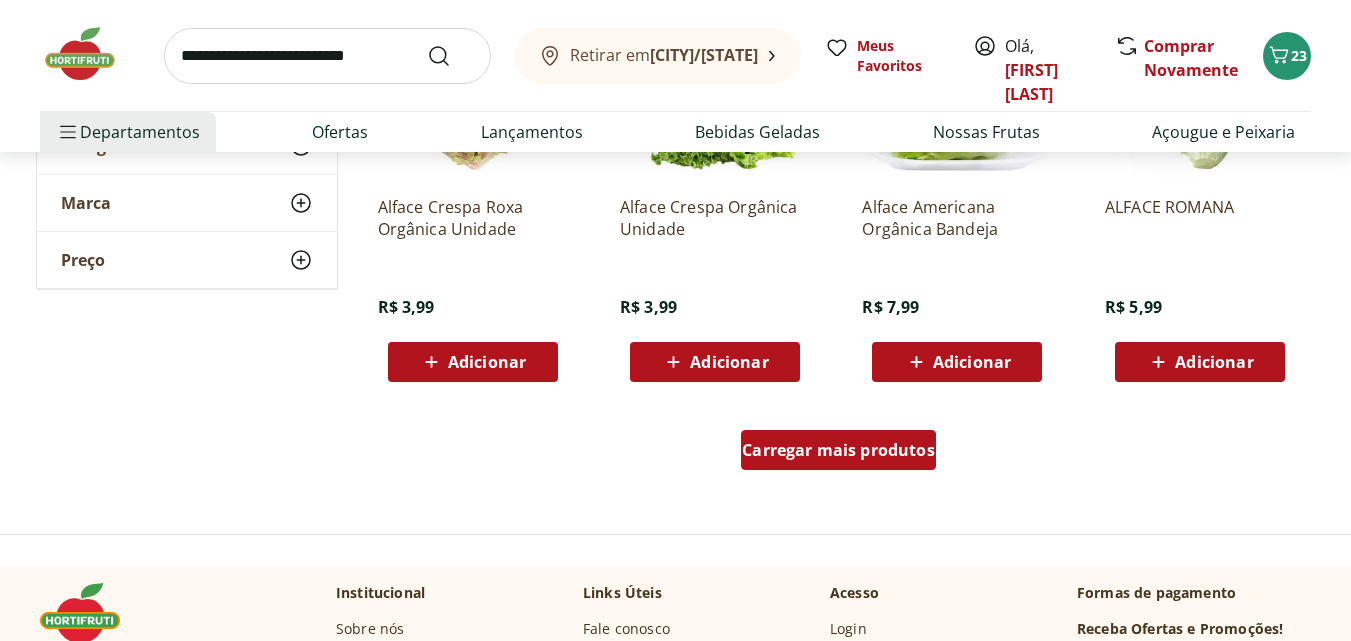 click on "Carregar mais produtos" at bounding box center (838, 450) 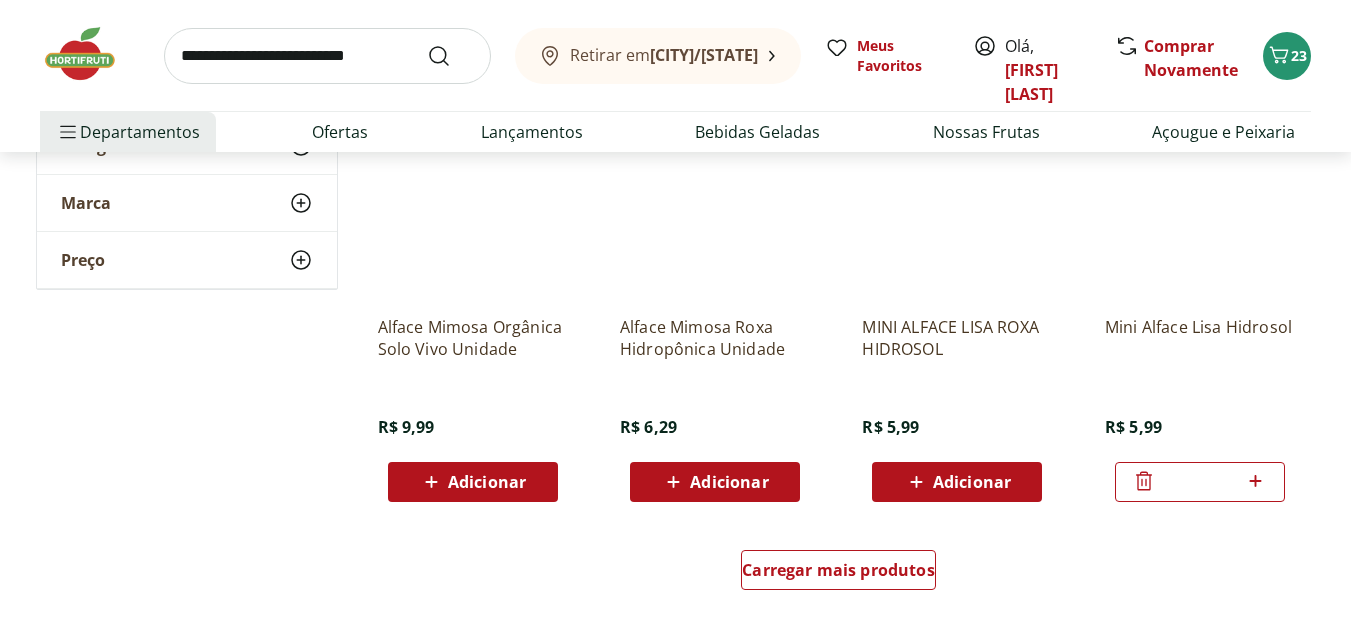 scroll, scrollTop: 2505, scrollLeft: 0, axis: vertical 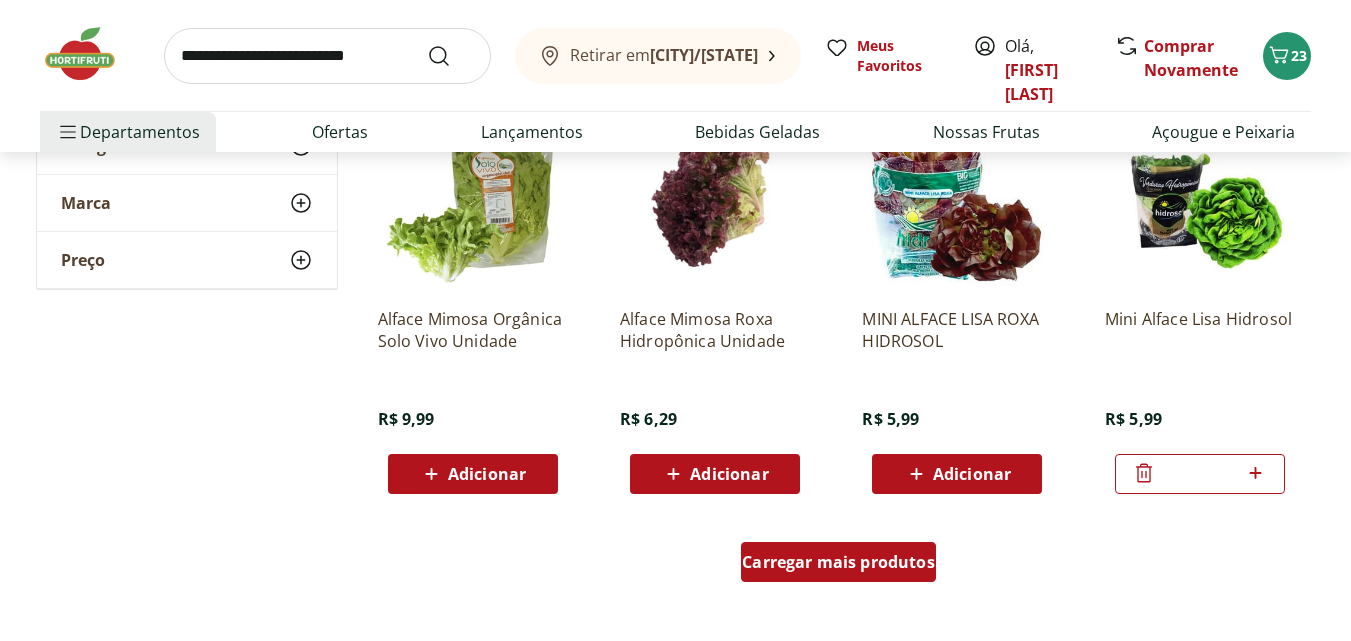 click on "Carregar mais produtos" at bounding box center [838, 562] 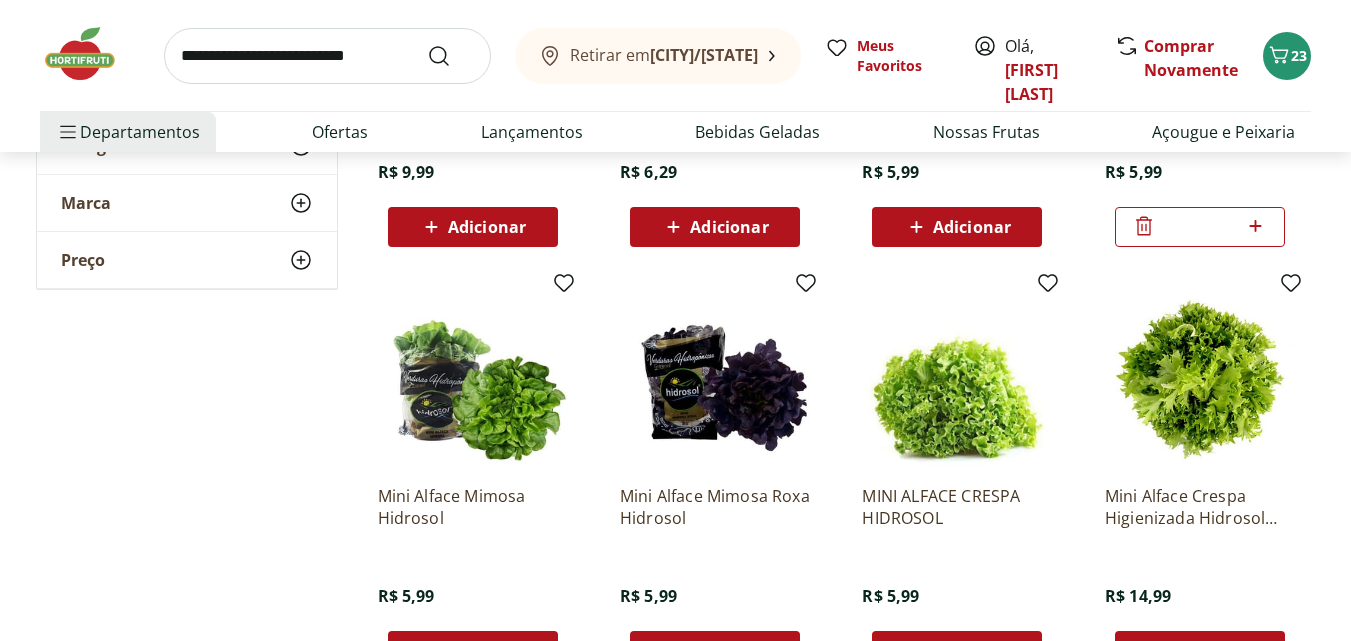 scroll, scrollTop: 2761, scrollLeft: 0, axis: vertical 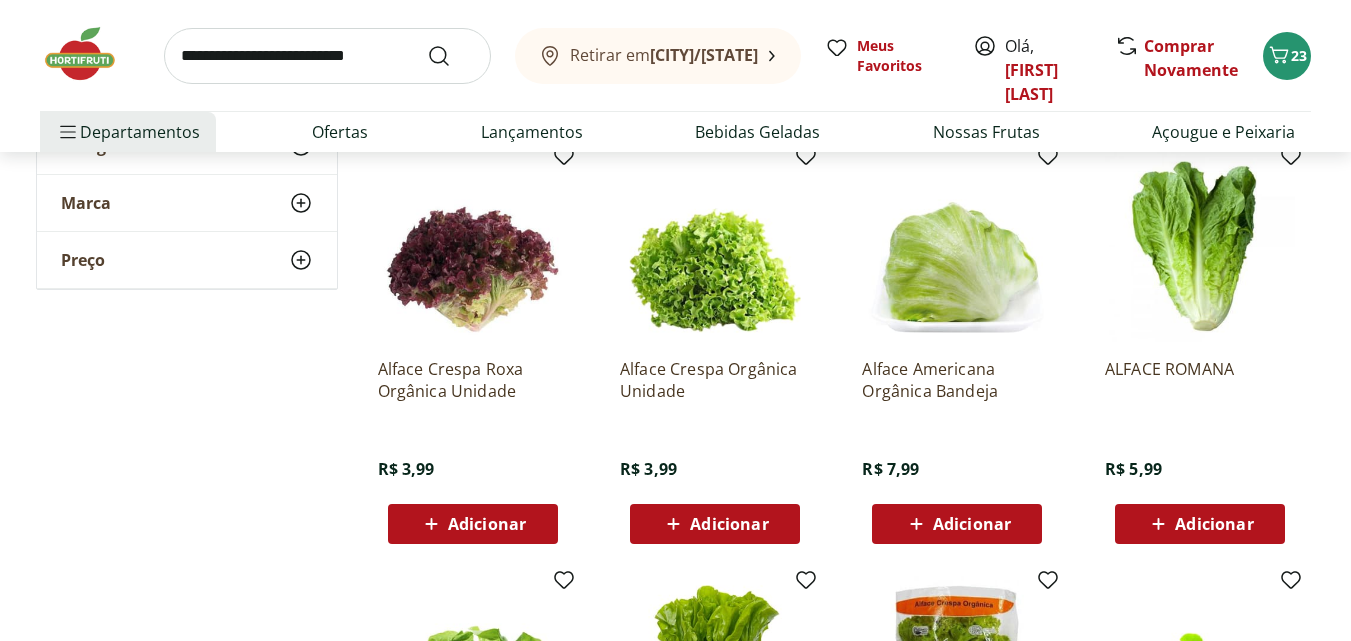 click on "Adicionar" at bounding box center [1214, 524] 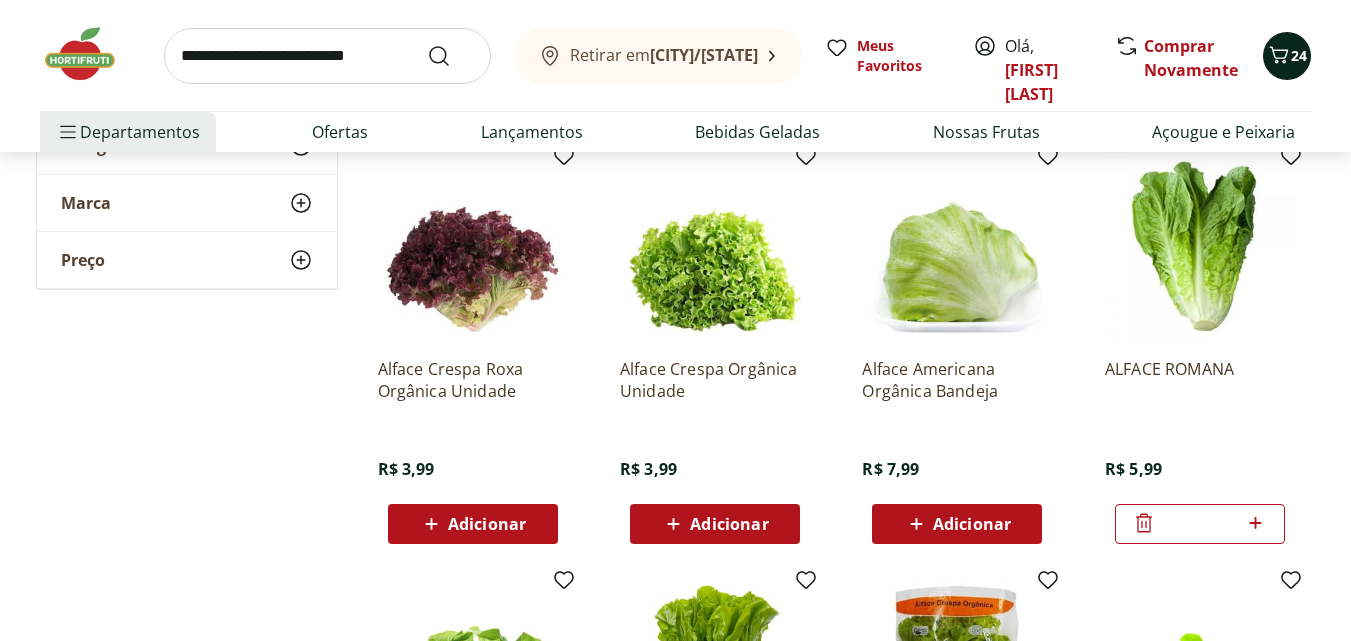 click 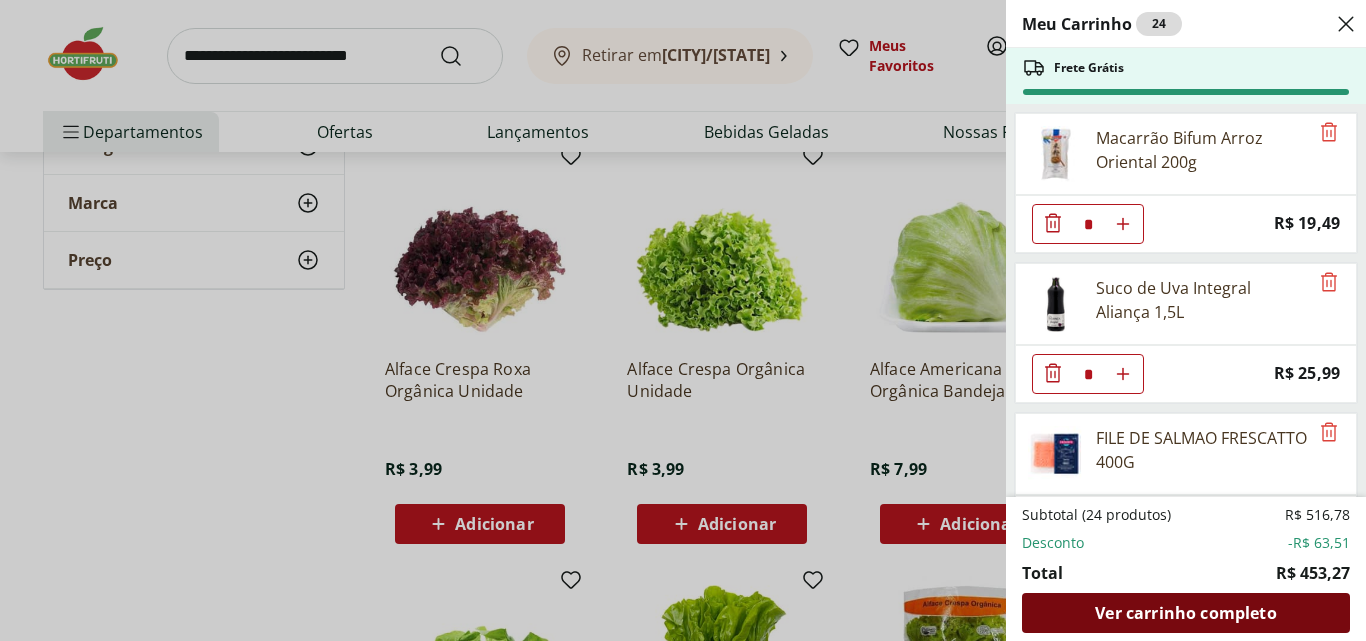click on "Ver carrinho completo" at bounding box center [1186, 613] 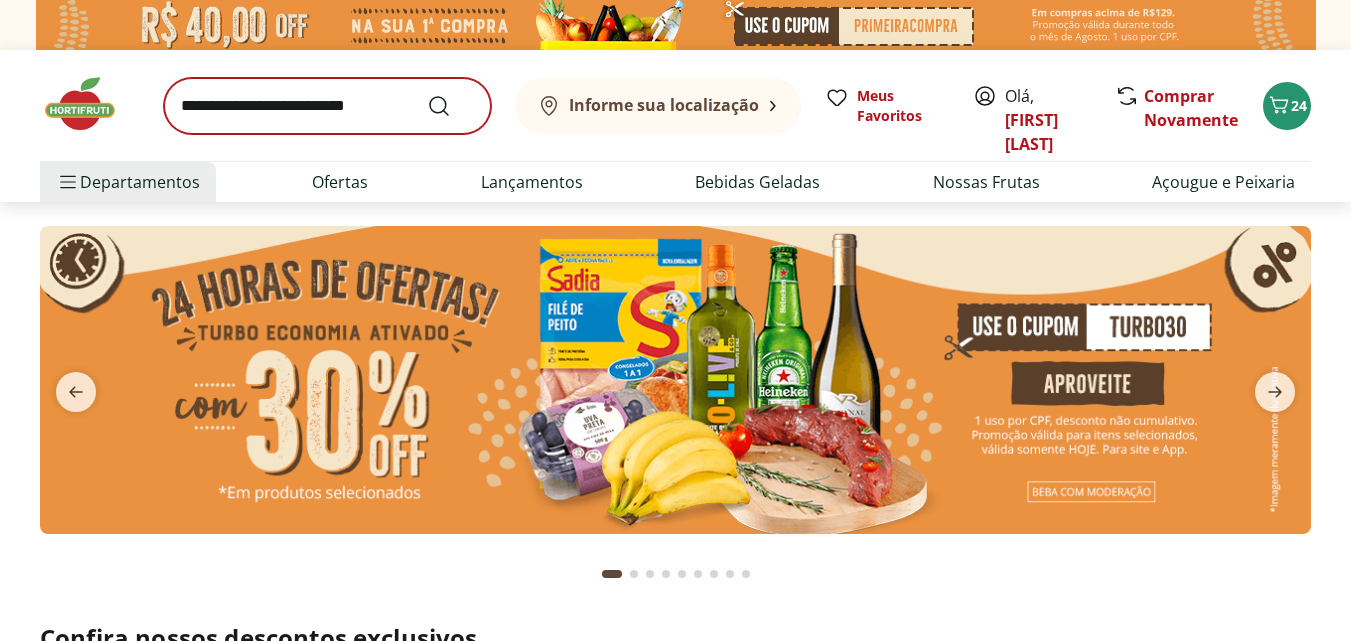 scroll, scrollTop: 0, scrollLeft: 0, axis: both 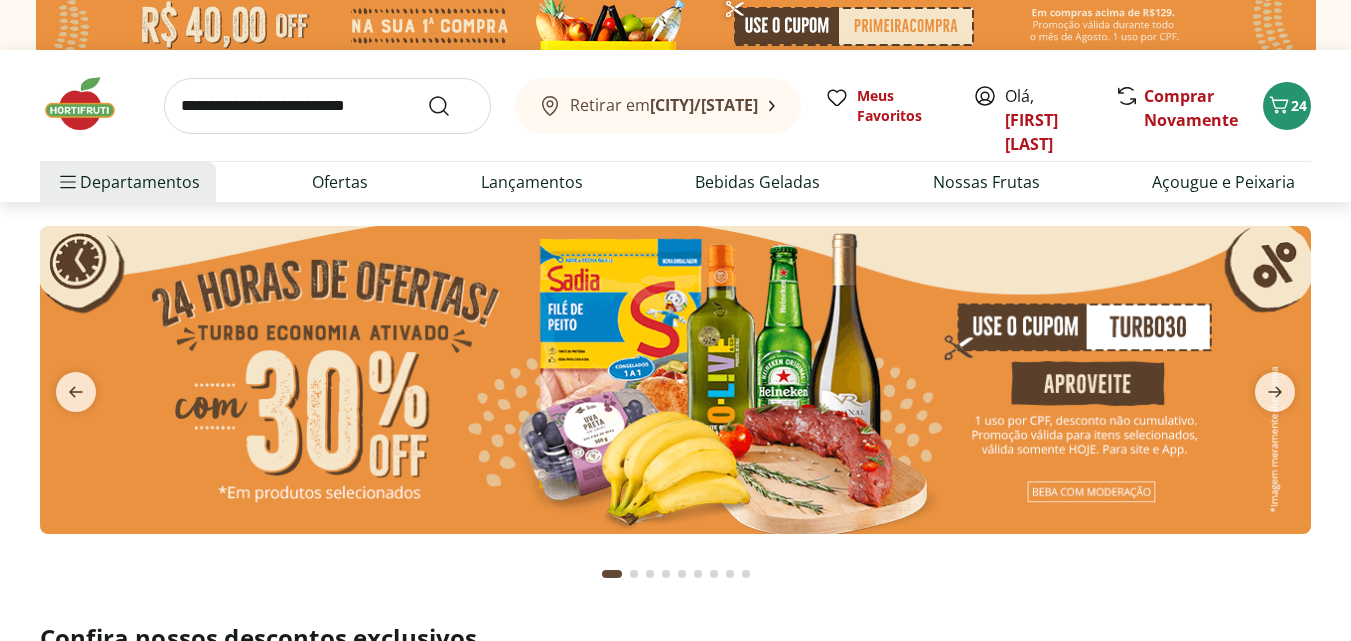 click at bounding box center [327, 106] 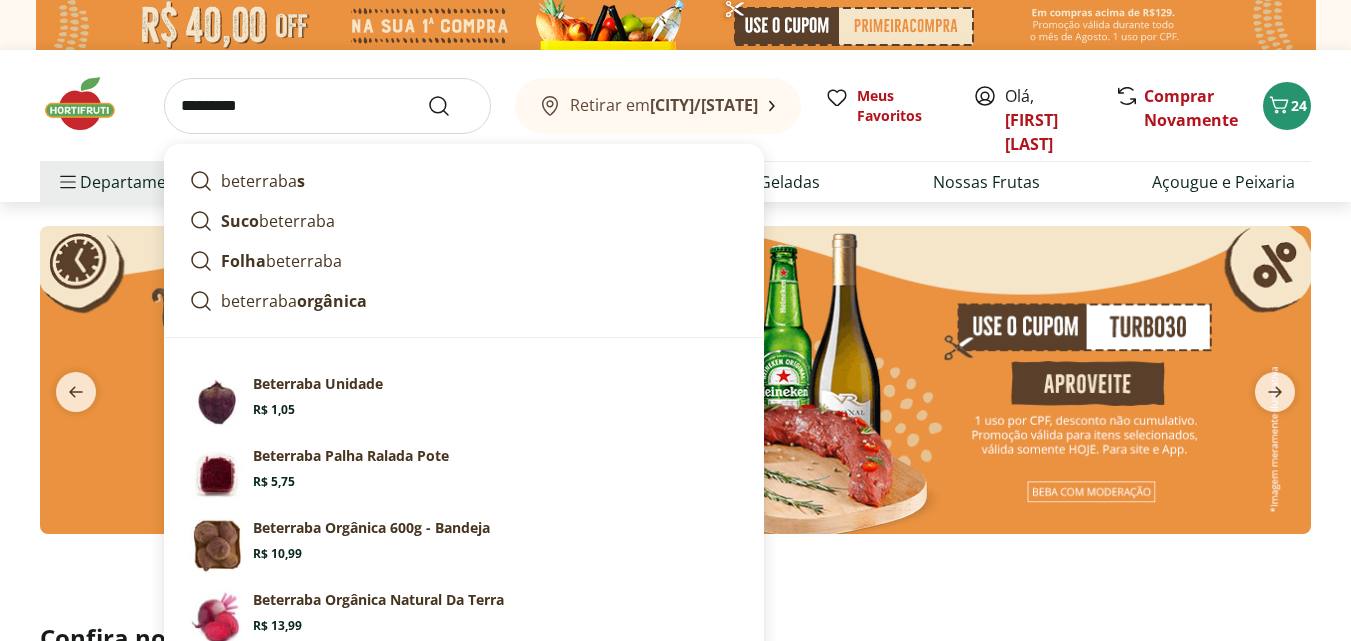 type on "*********" 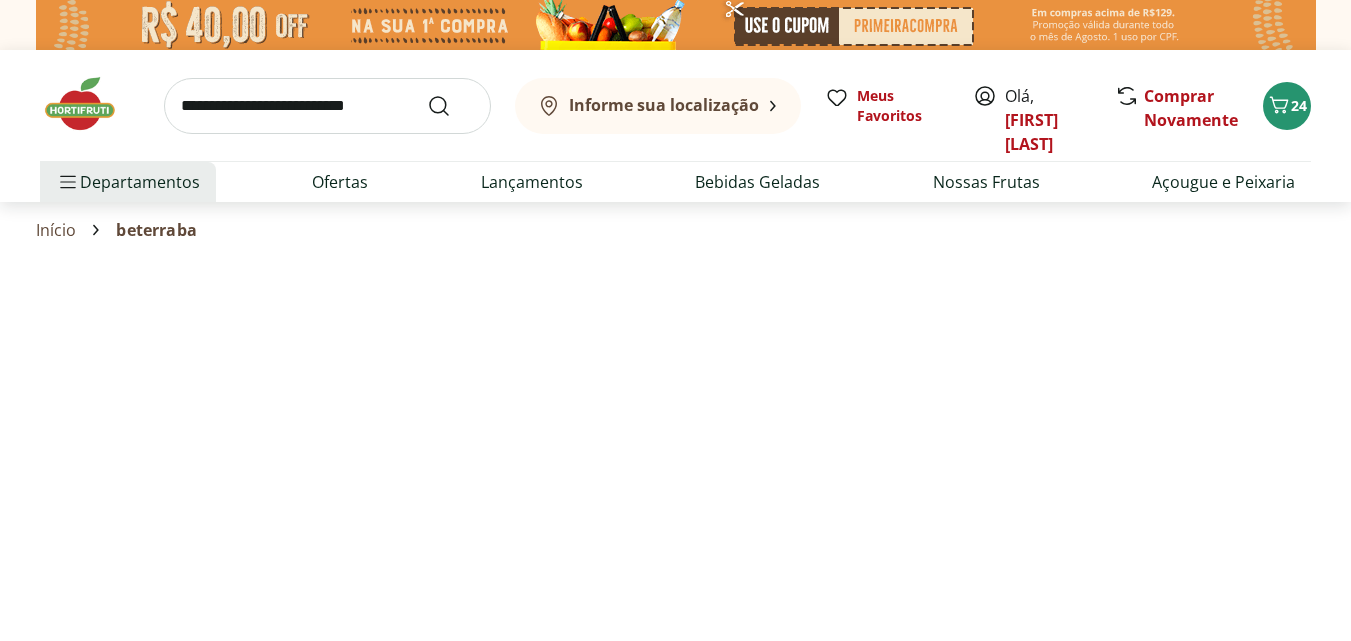select on "**********" 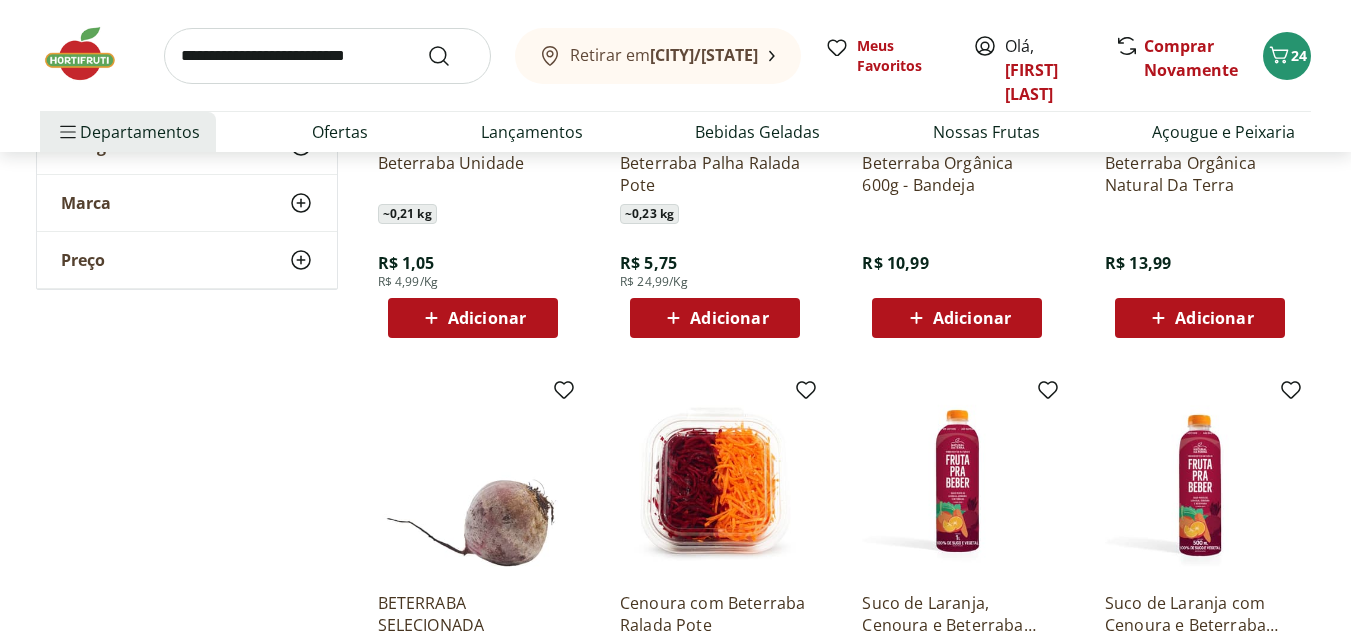 scroll, scrollTop: 498, scrollLeft: 0, axis: vertical 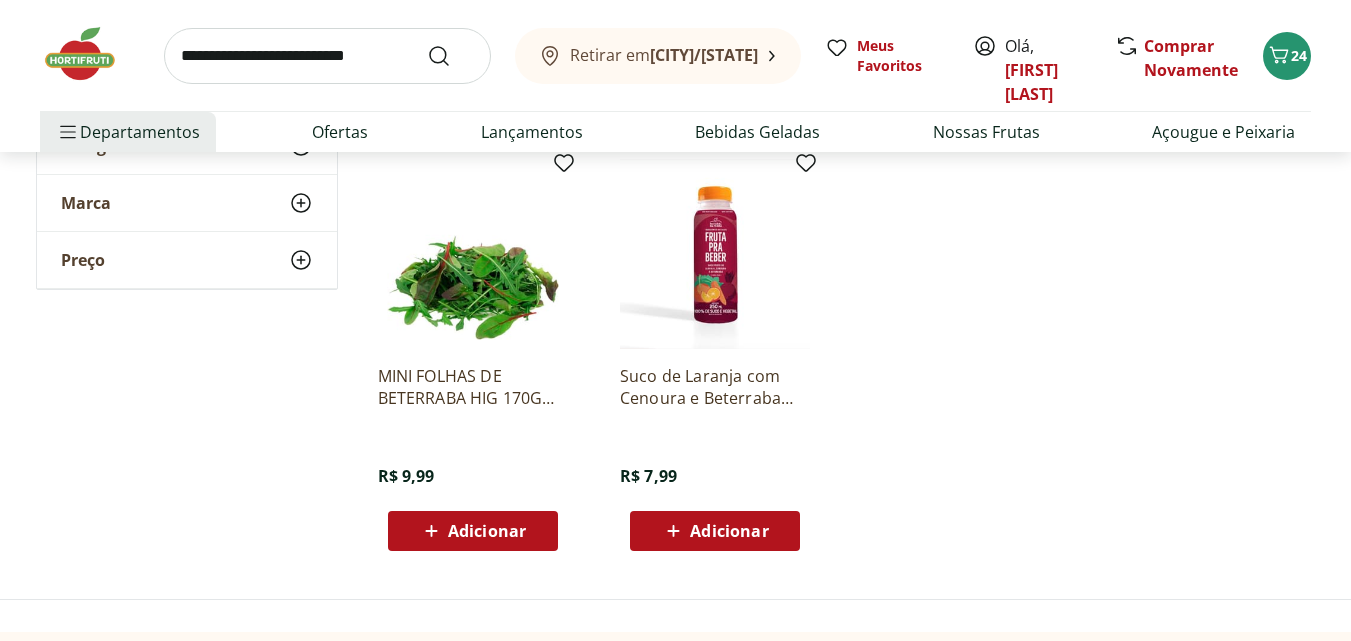 drag, startPoint x: 497, startPoint y: 536, endPoint x: 452, endPoint y: 525, distance: 46.32494 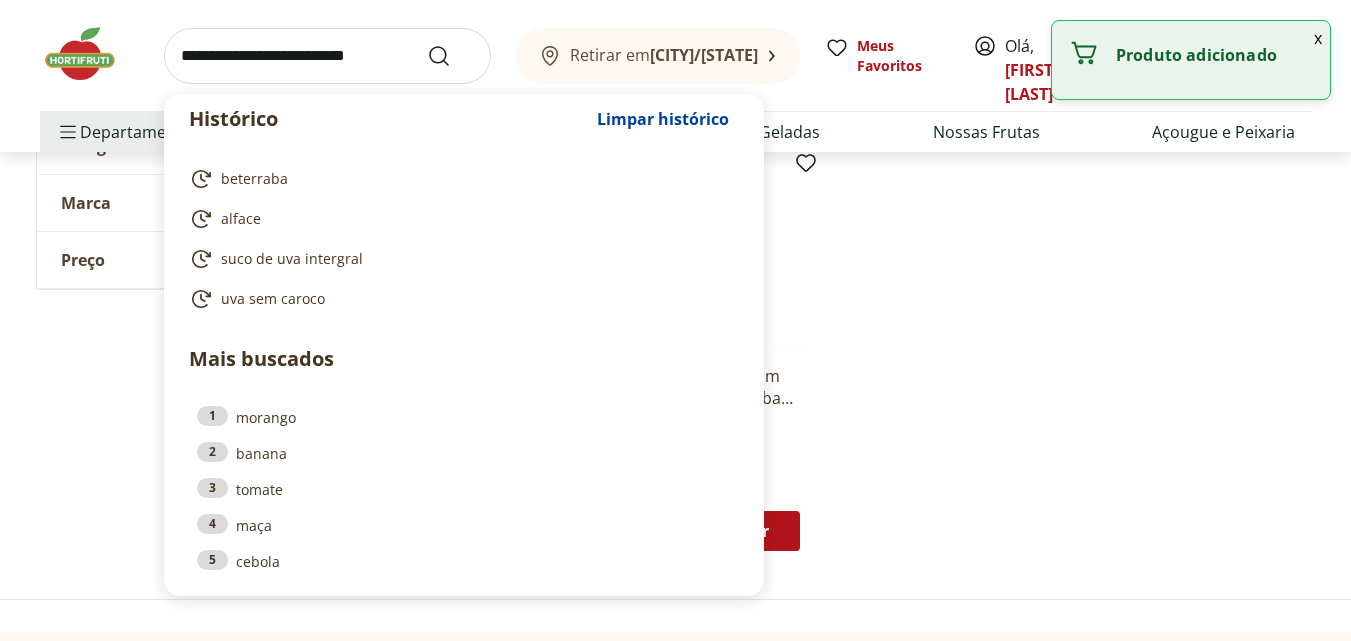 click at bounding box center (327, 56) 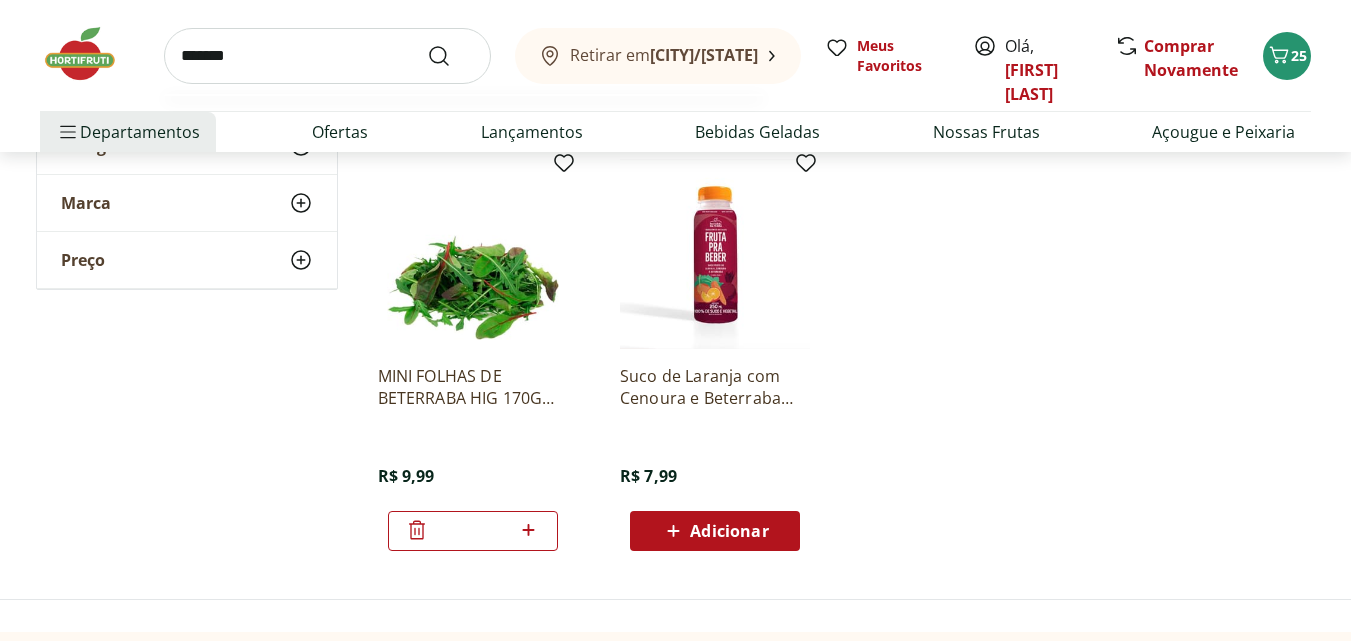 type on "*******" 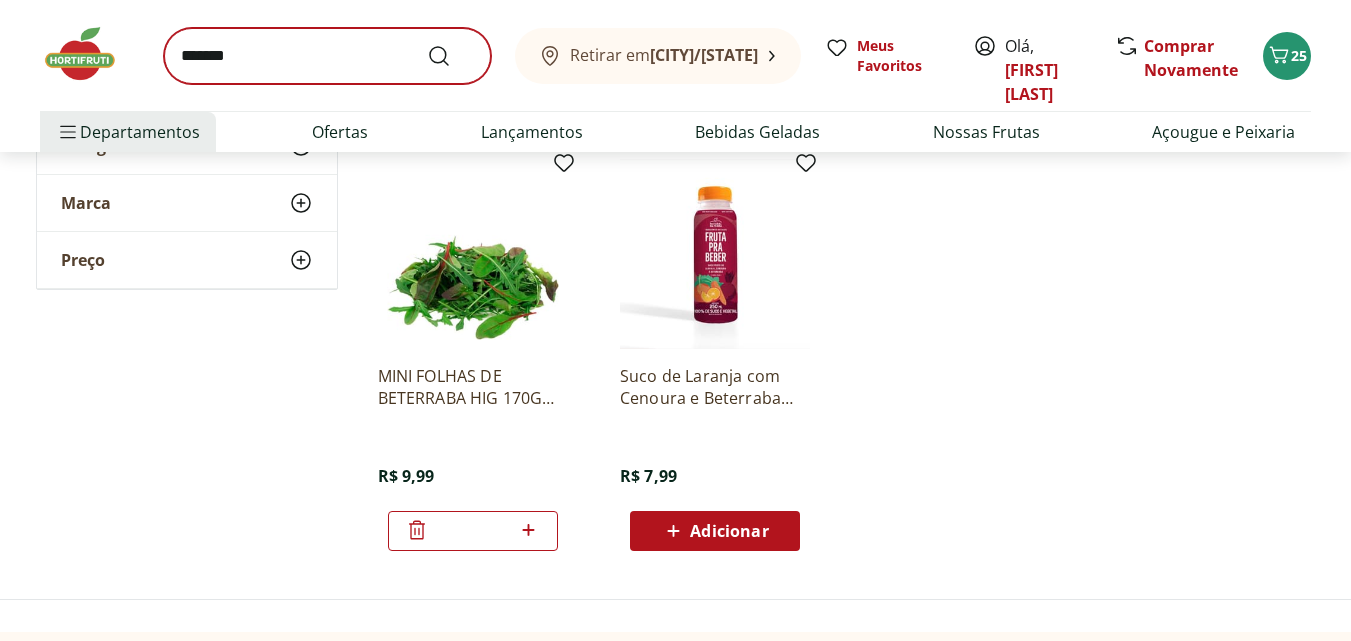 scroll, scrollTop: 0, scrollLeft: 0, axis: both 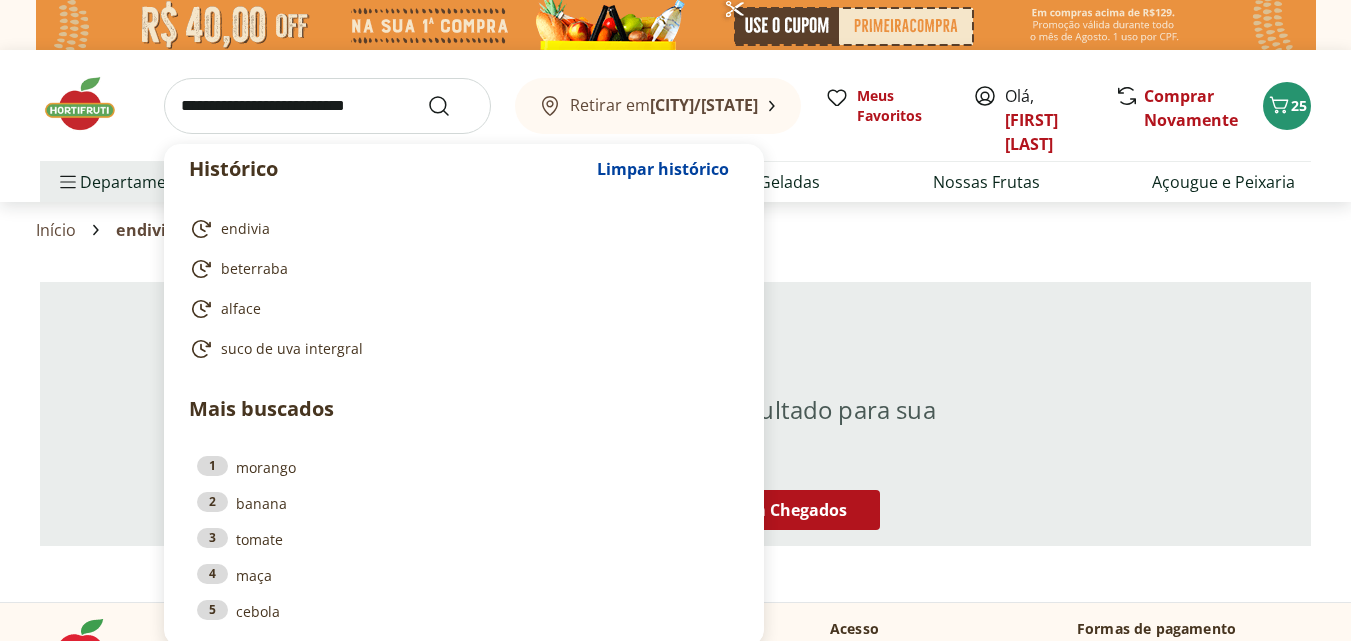 click at bounding box center (327, 106) 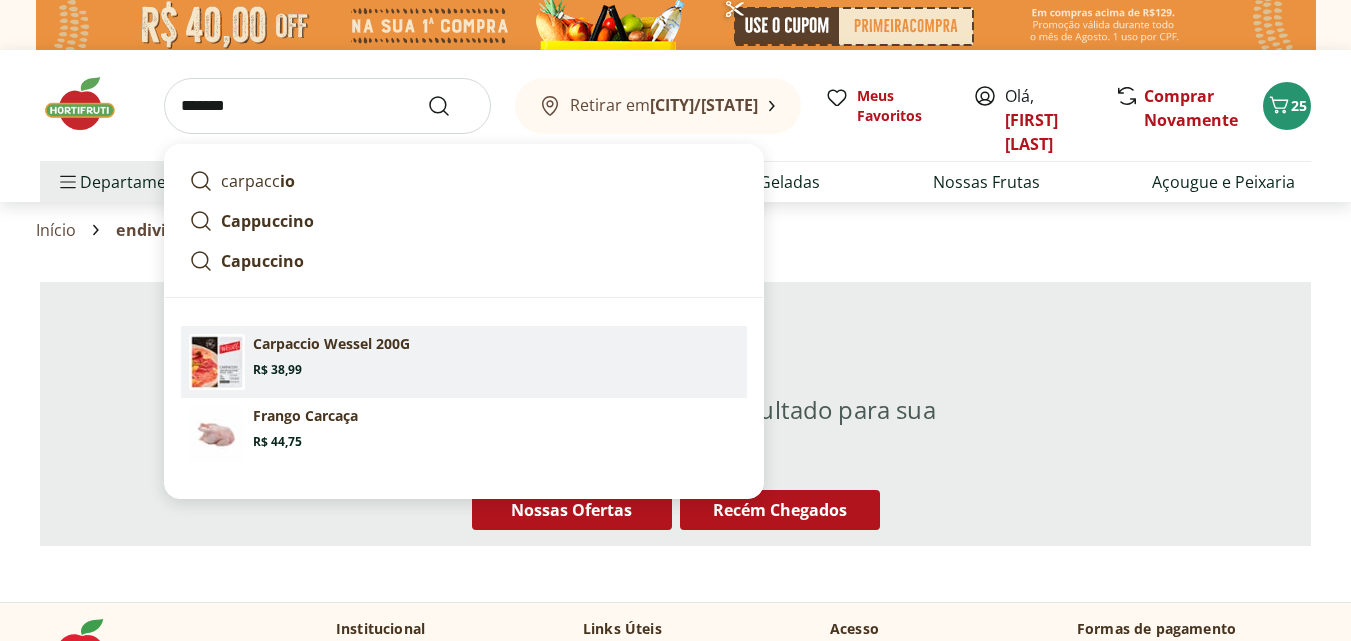 click on "Carpaccio Wessel 200G" at bounding box center (331, 344) 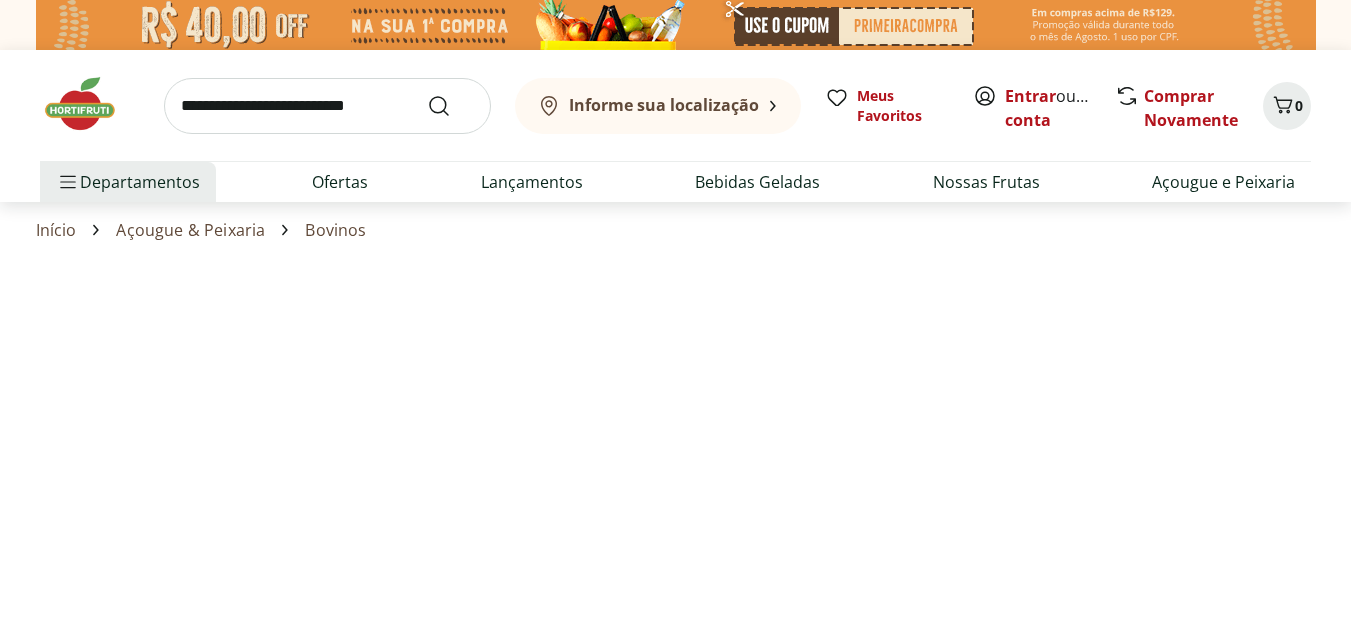 scroll, scrollTop: 0, scrollLeft: 0, axis: both 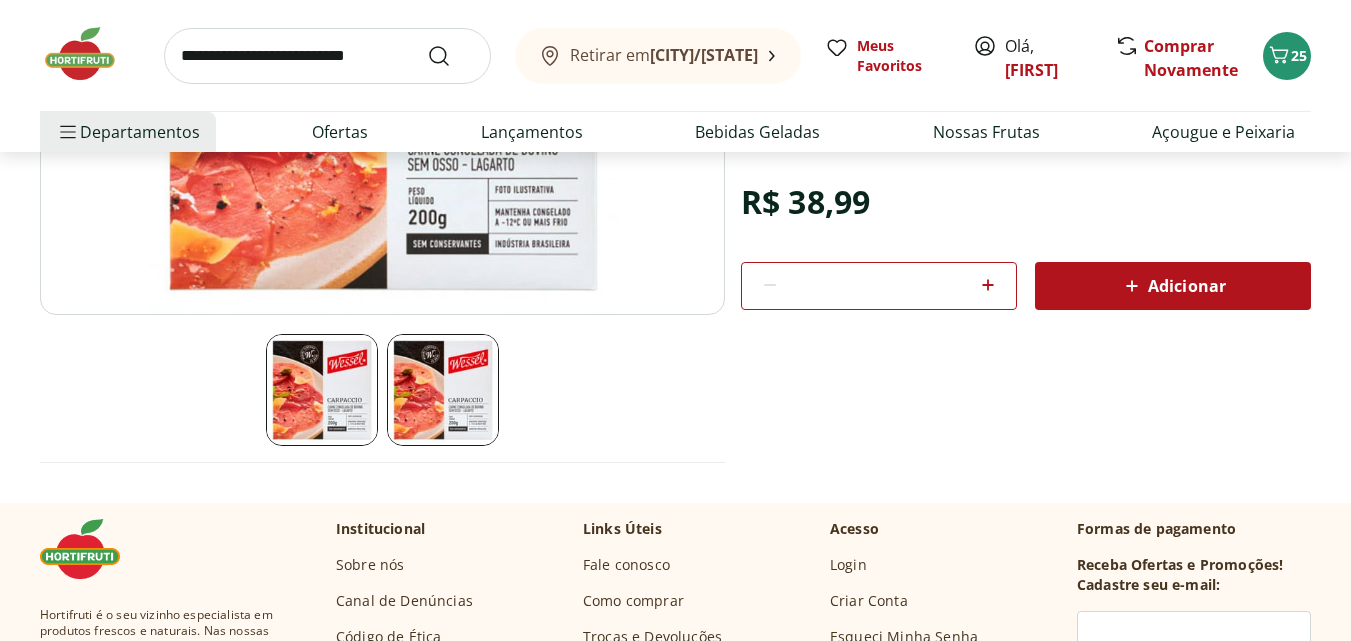 click on "Adicionar" at bounding box center [1173, 286] 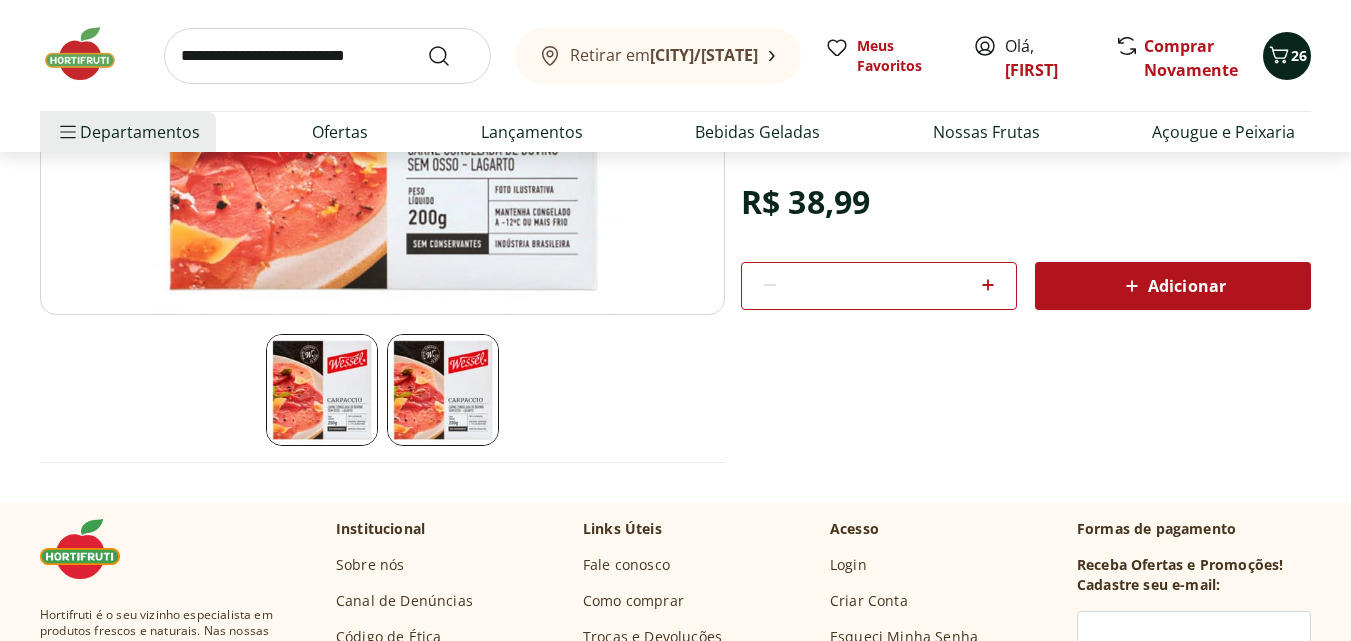 click 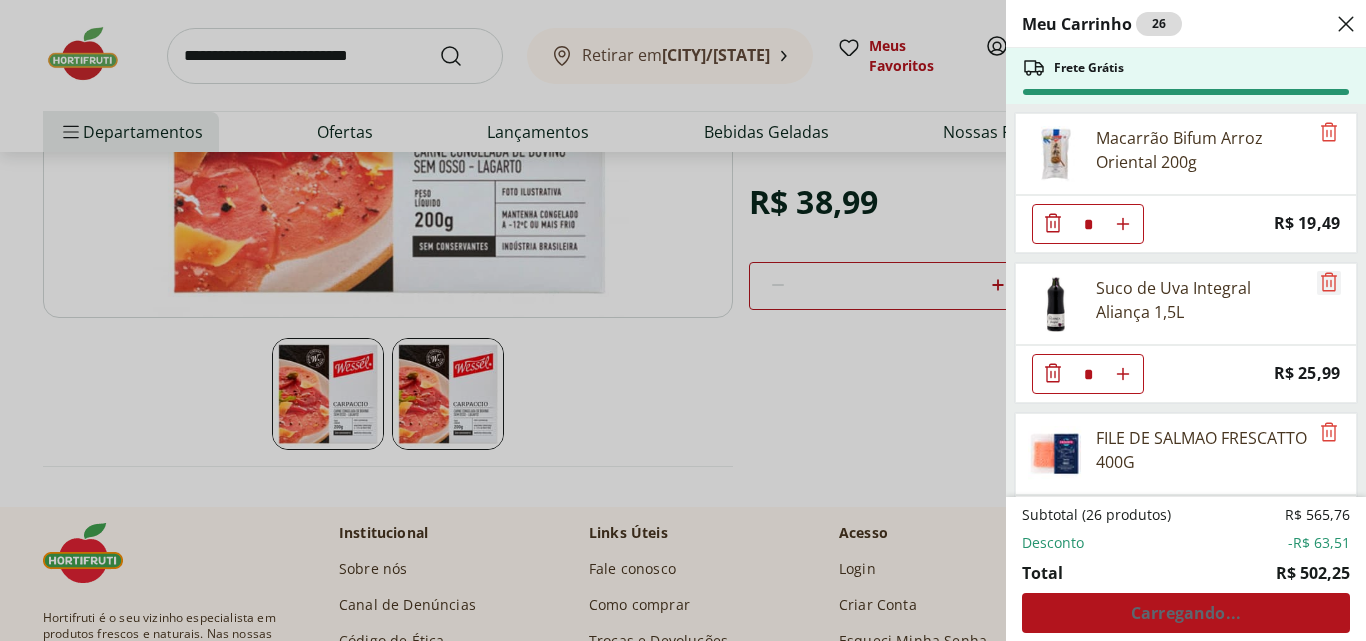 click 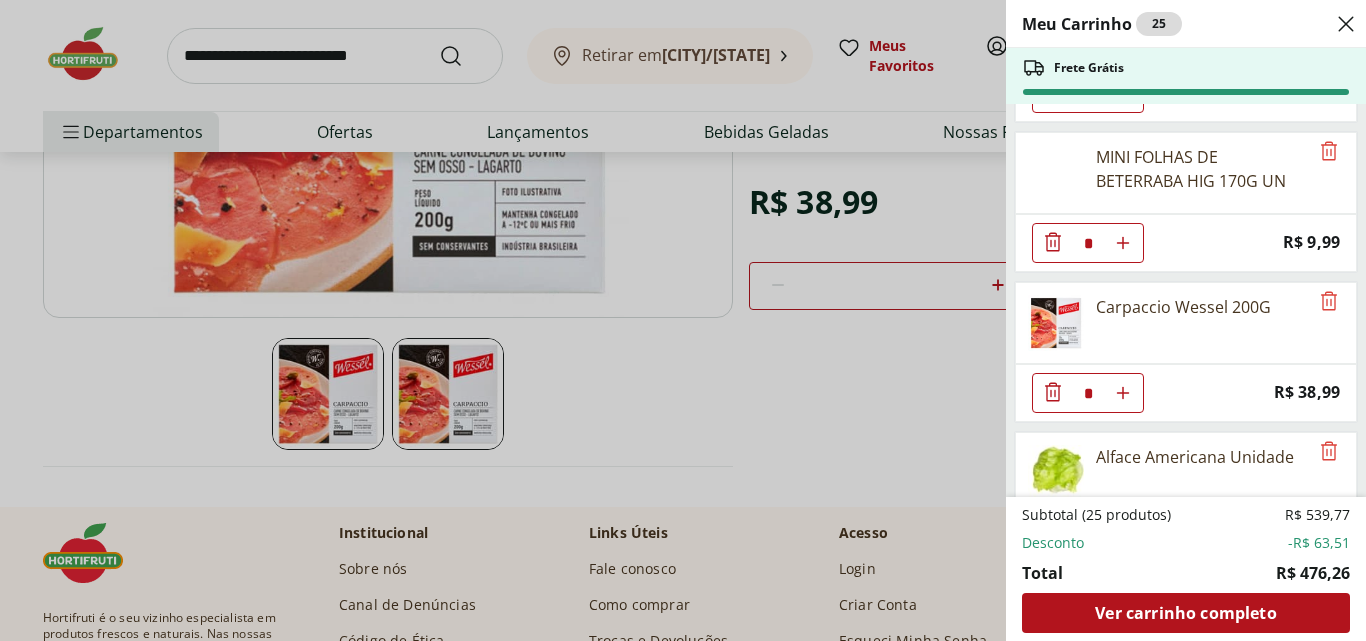 scroll, scrollTop: 438, scrollLeft: 0, axis: vertical 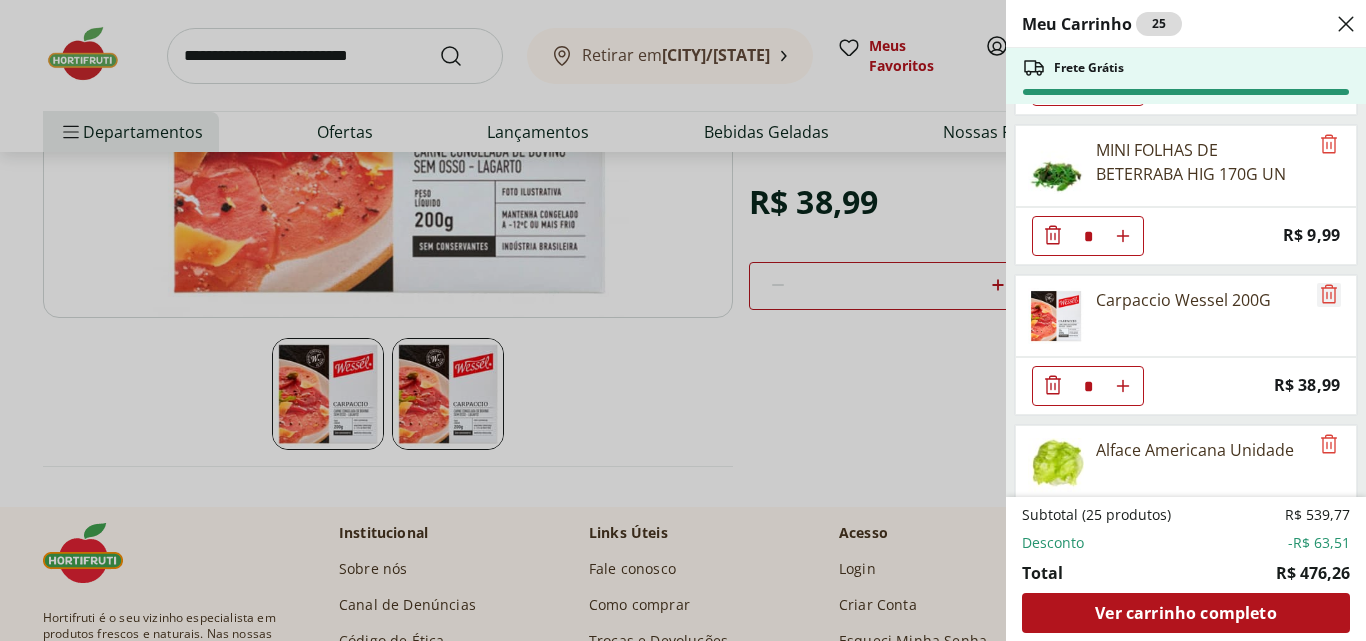click 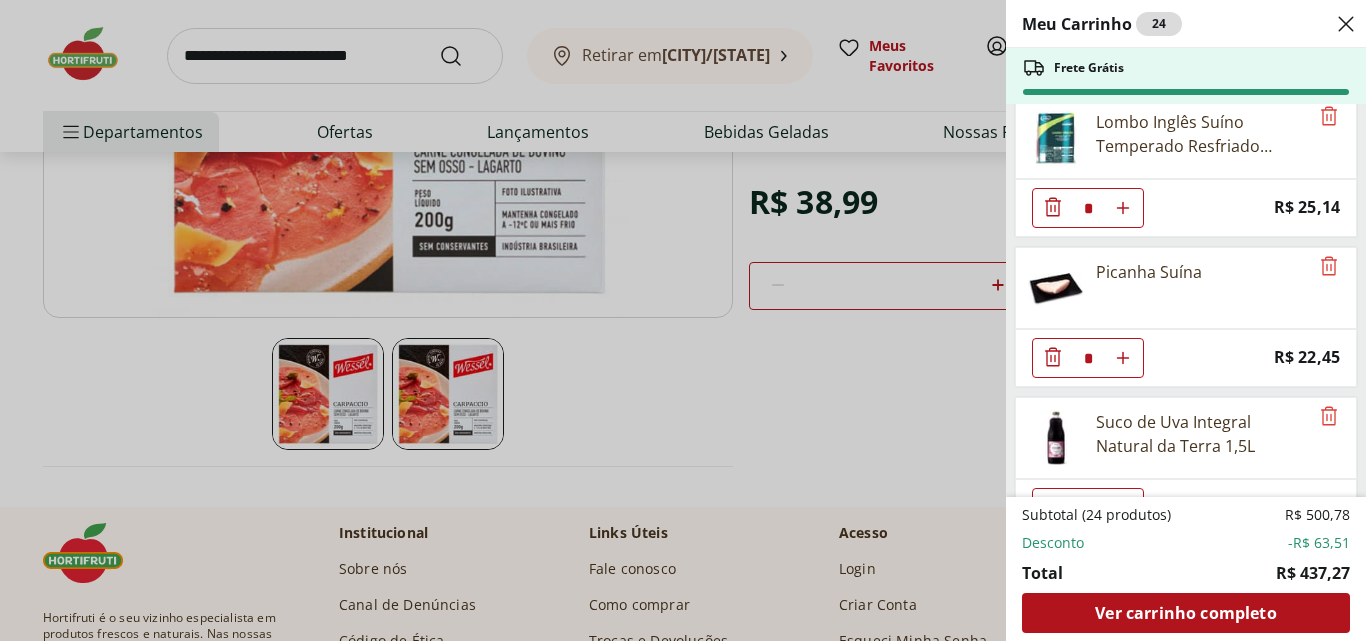 scroll, scrollTop: 2192, scrollLeft: 0, axis: vertical 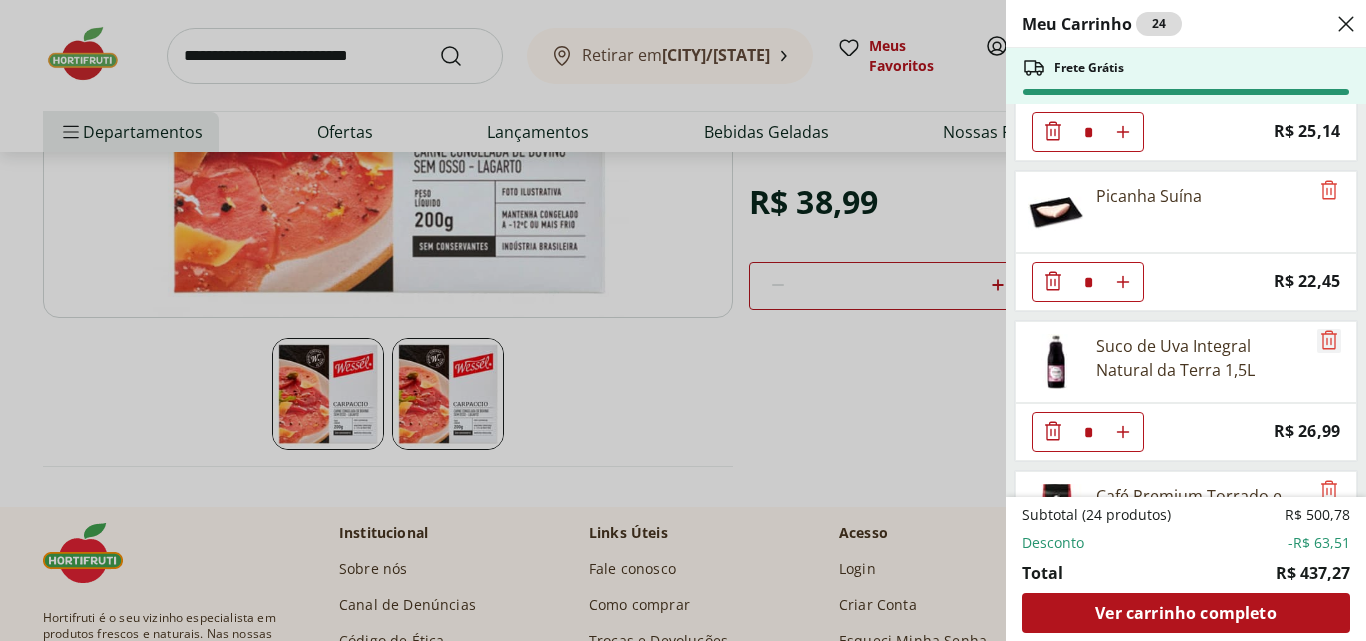 click 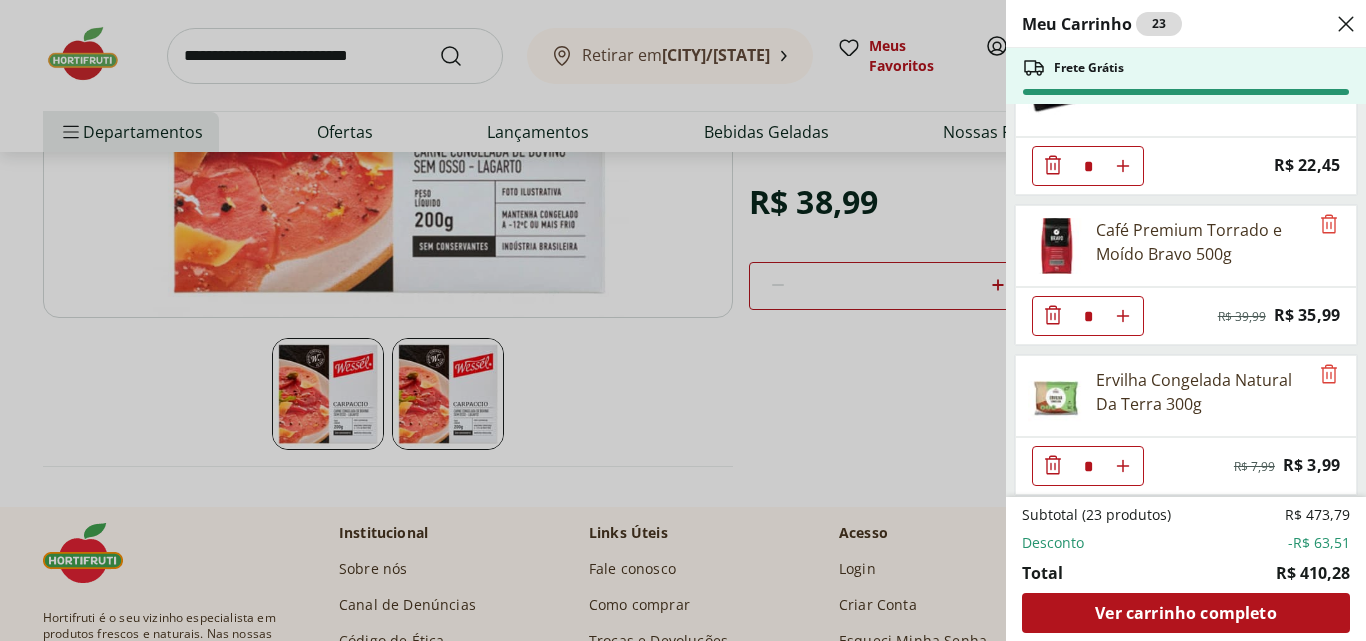 scroll, scrollTop: 2315, scrollLeft: 0, axis: vertical 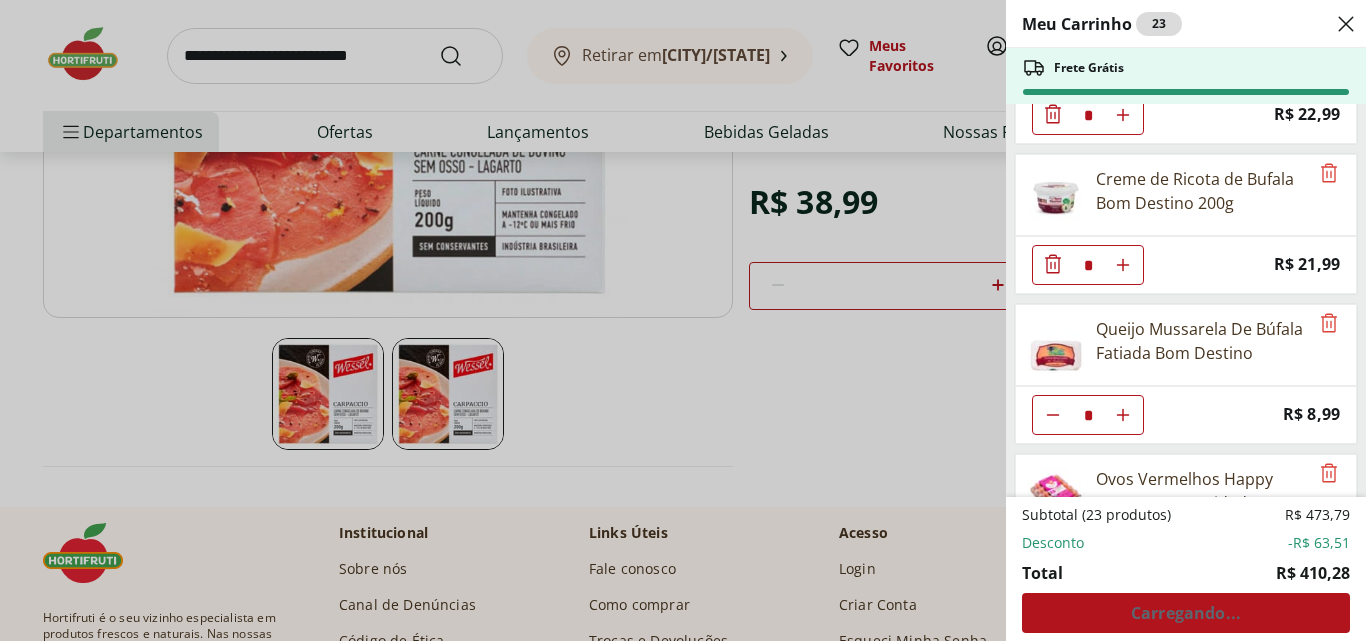 click on "Meu Carrinho 23 Frete Grátis Macarrão Bifum Arroz Oriental 200g * Price: R$ 19,49 FILE DE SALMAO FRESCATTO 400G * Original price: R$ 89,90 Price: R$ 47,99 ALFACE ROMANA * Price: R$ 5,99 MINI FOLHAS DE BETERRABA HIG 170G UN * Price: R$ 9,99 Alface Americana Unidade * Price: R$ 5,99 Mini Alface Lisa Hidrosol * Price: R$ 5,99 RUCULA BABY LEAF HIDROSOL * Price: R$ 5,99 Aspargo Unidade * Price: R$ 22,99 Radicchio Higienizado Frutifique Unidade * Price: R$ 12,99 Cogumelo Eryngui Urakami Bandeja 200g * Price: R$ 22,99 Creme de Ricota de Bufala Bom Destino 200g * Price: R$ 21,99 Queijo Mussarela De Búfala Fatiada Bom Destino * Price: R$ 8,99 Ovos Vermelhos Happy Eggs com 20 unidades * Price: R$ 26,99 Salmão Defumado Fatiado Natural da Terra 80g * Original price: R$ 33,99 Price: R$ 27,19 Lombo Inglês Suíno Temperado Resfriado Unidade * Price: R$ 25,14 Picanha Suína * Price: R$ 22,45 Café Premium Torrado e Moído Bravo 500g * Original price: R$ 39,99 Price: R$ 35,99 * Original price: Price:" at bounding box center (683, 320) 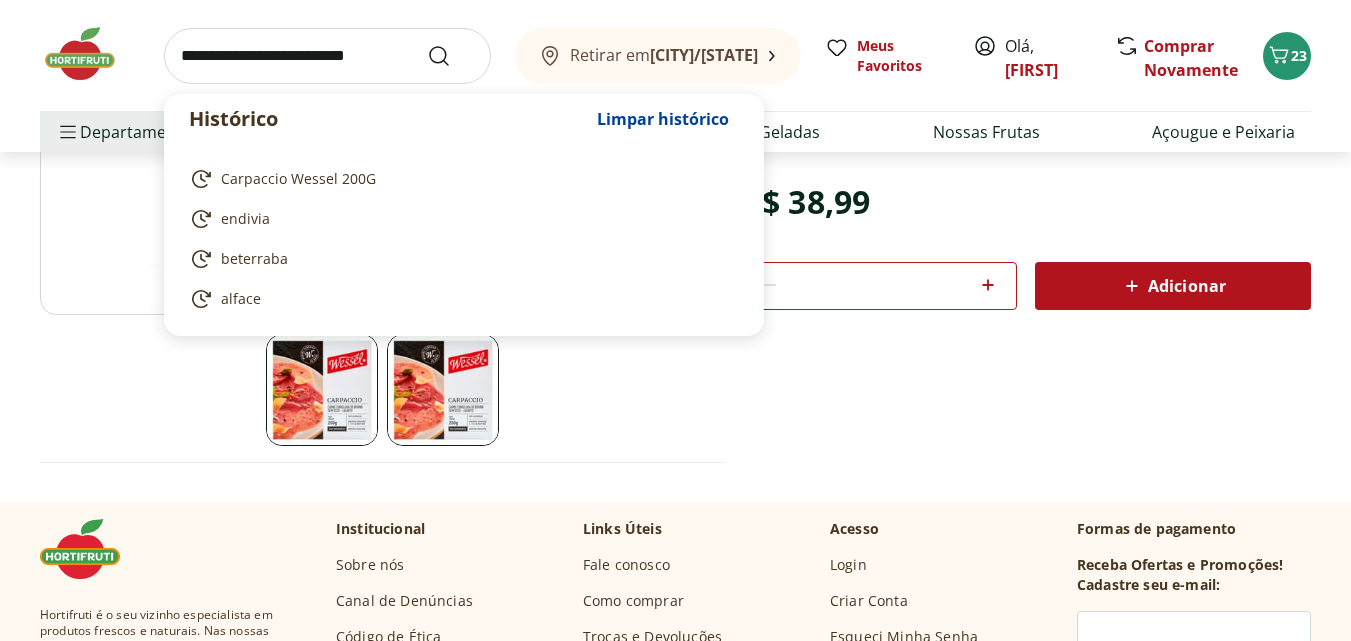 click at bounding box center (327, 56) 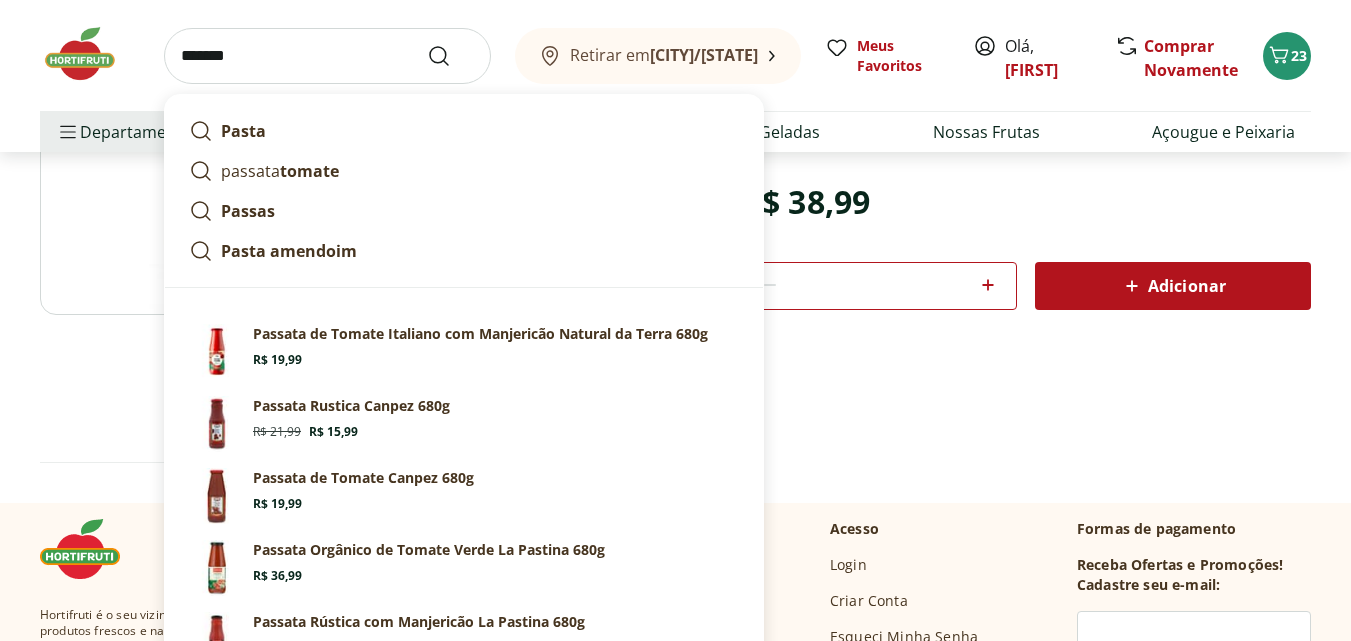 type on "*******" 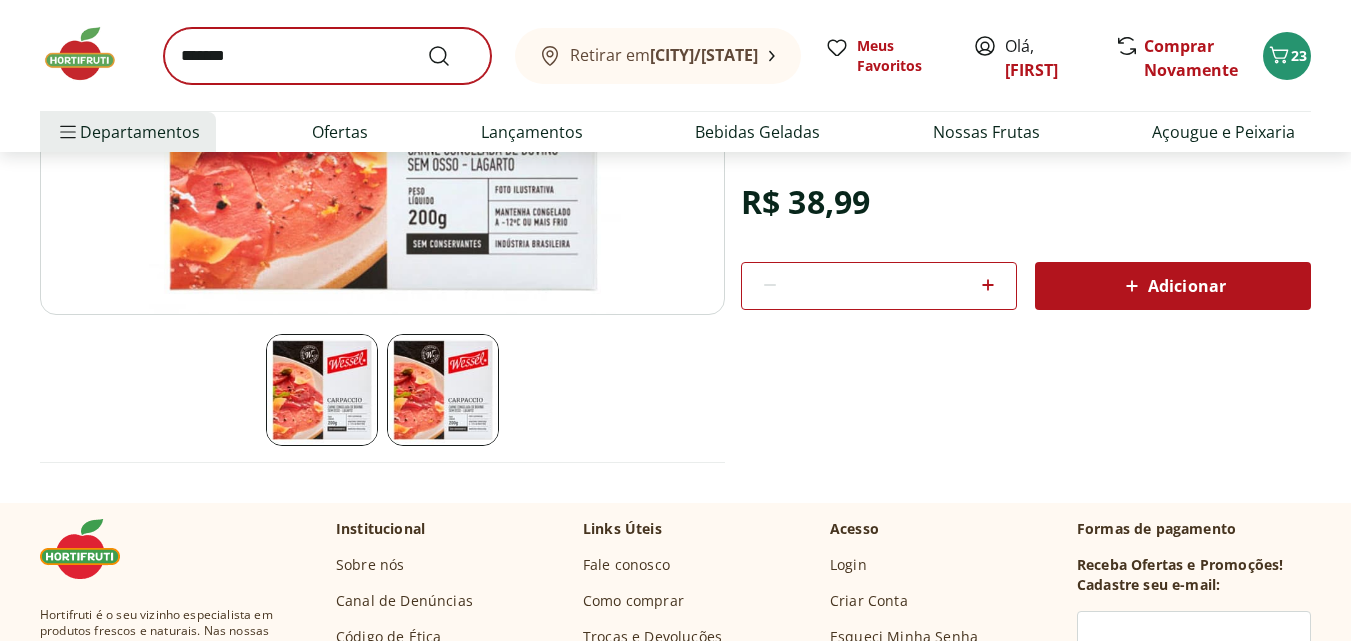 scroll, scrollTop: 0, scrollLeft: 0, axis: both 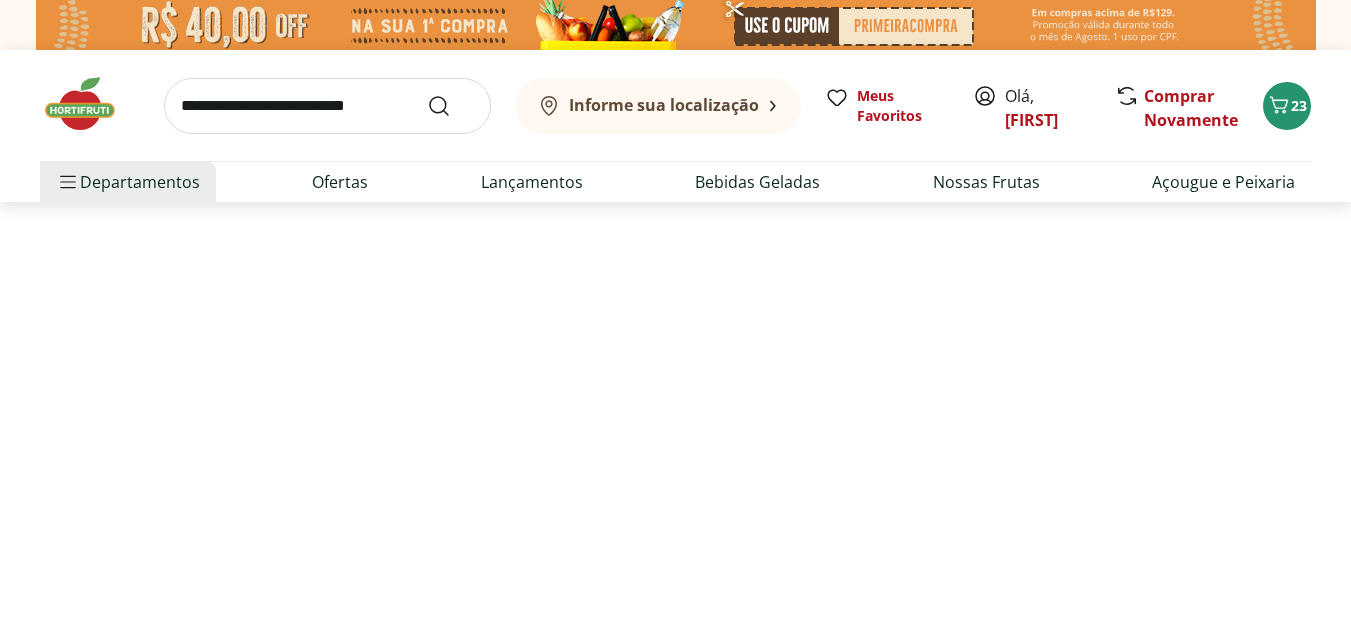 select on "**********" 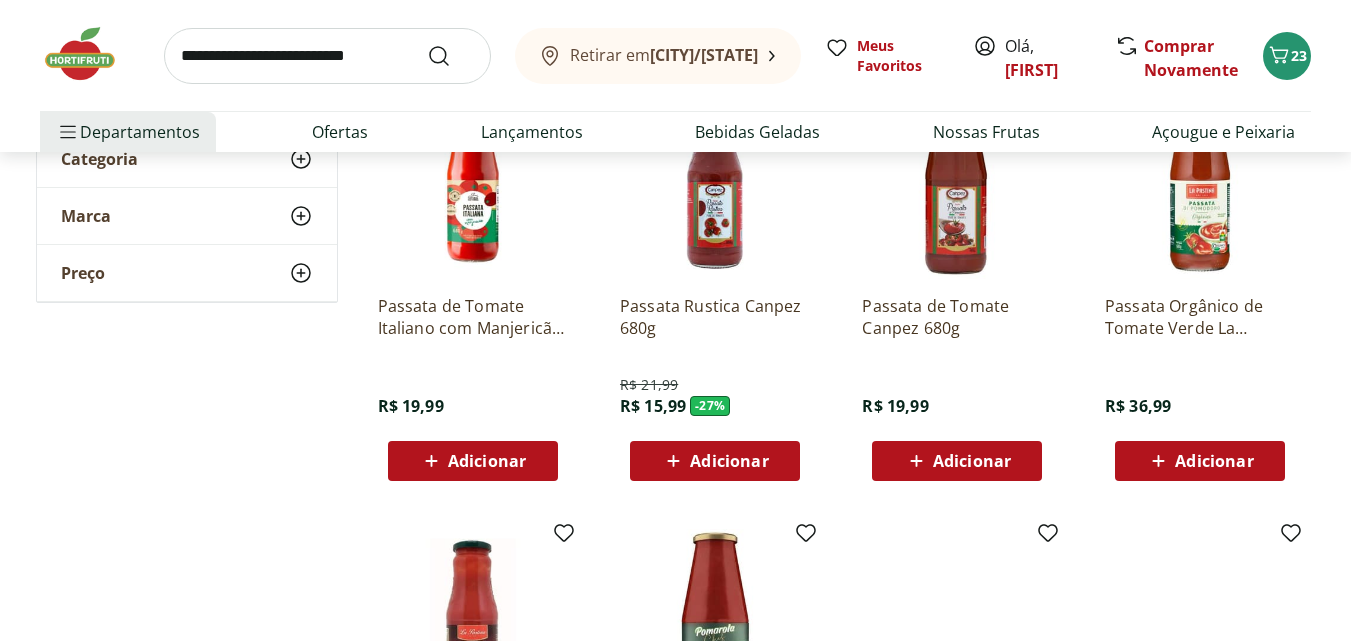 scroll, scrollTop: 324, scrollLeft: 0, axis: vertical 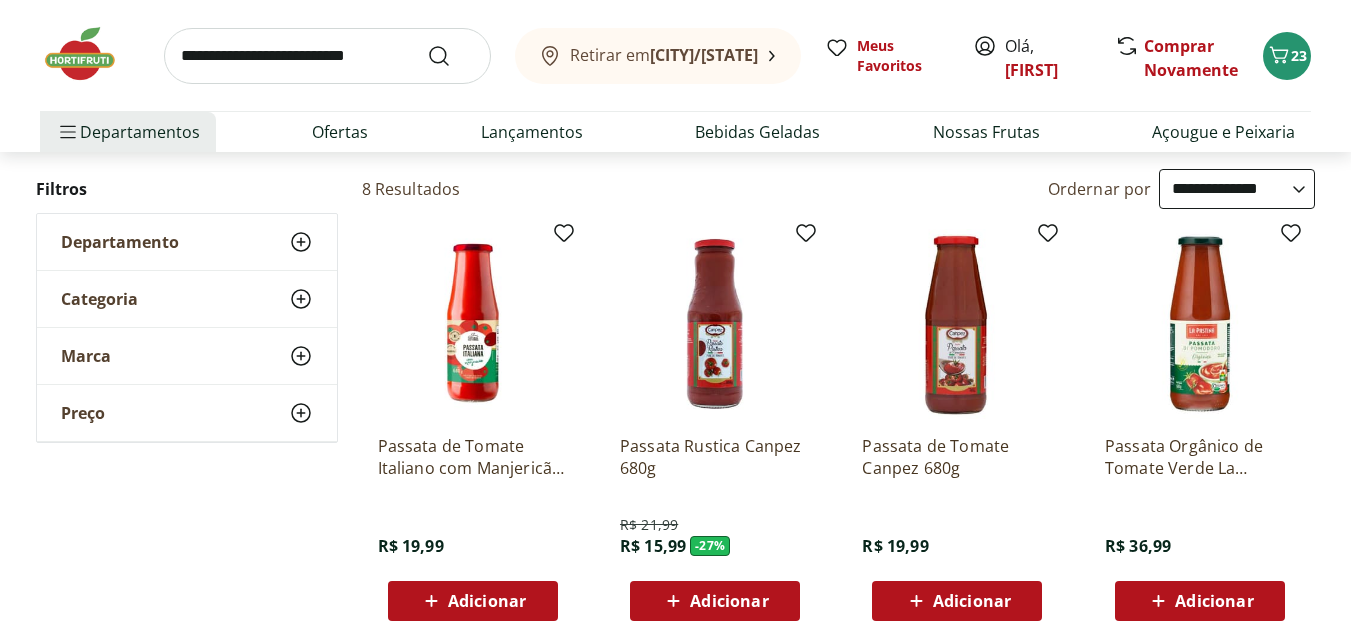 click at bounding box center [327, 56] 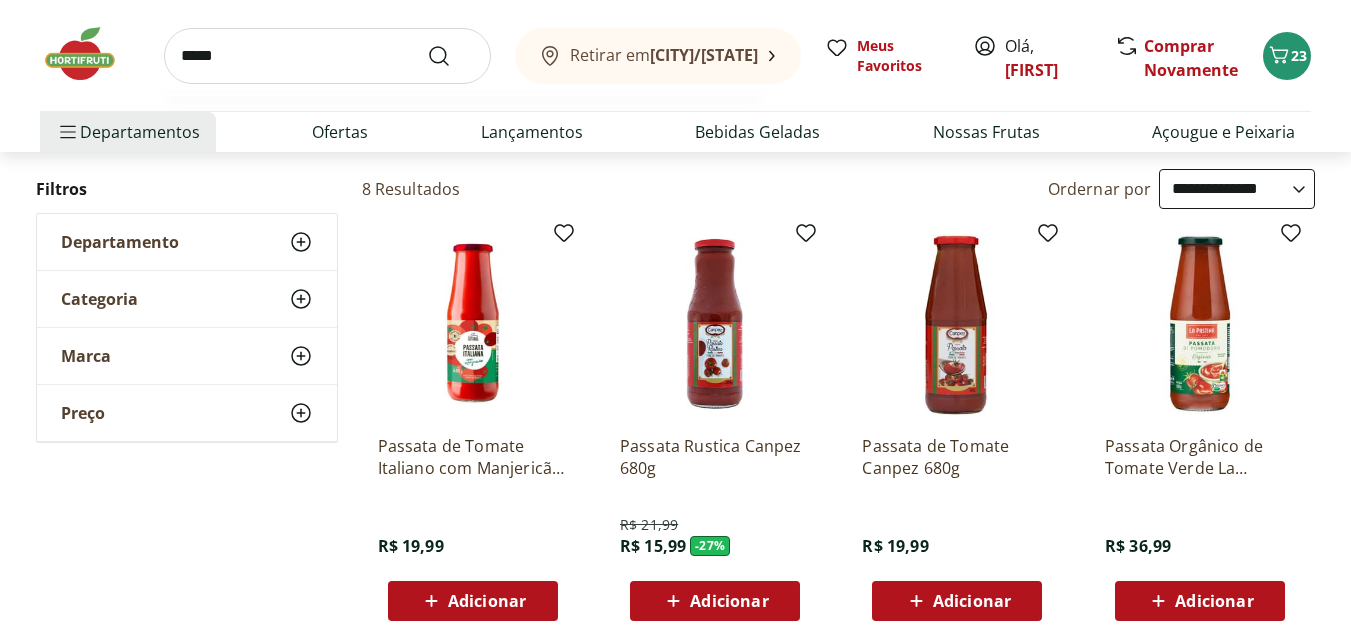 type on "*****" 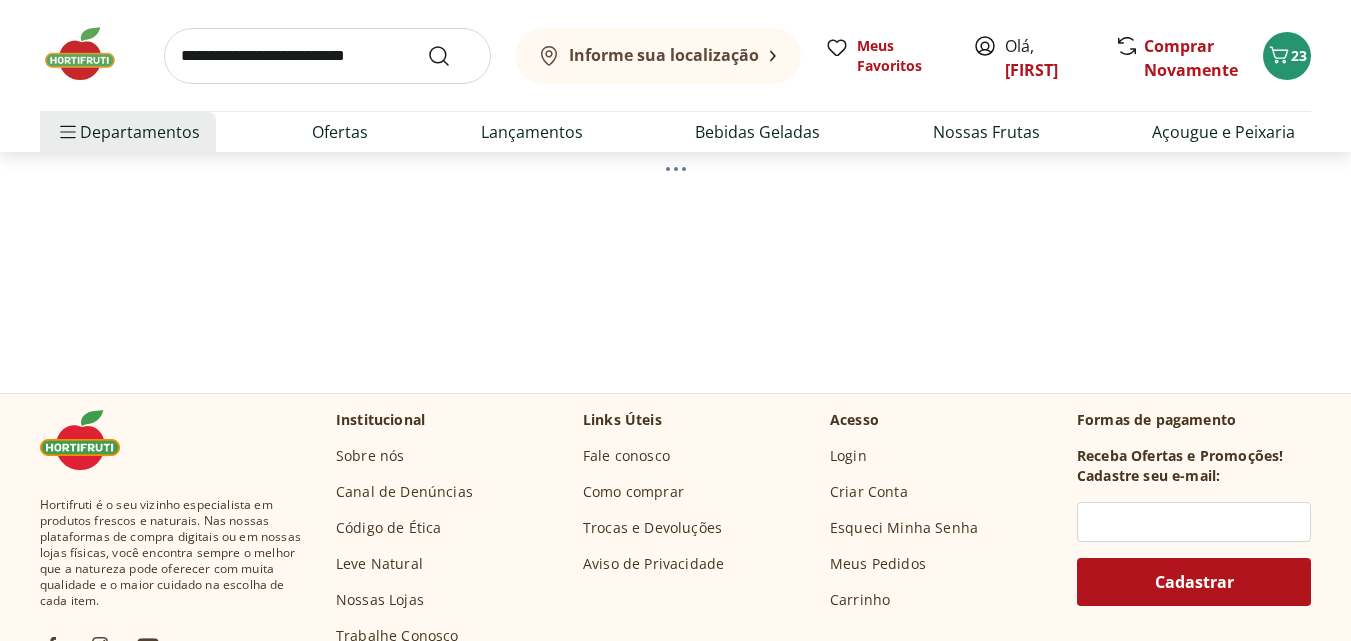 scroll, scrollTop: 0, scrollLeft: 0, axis: both 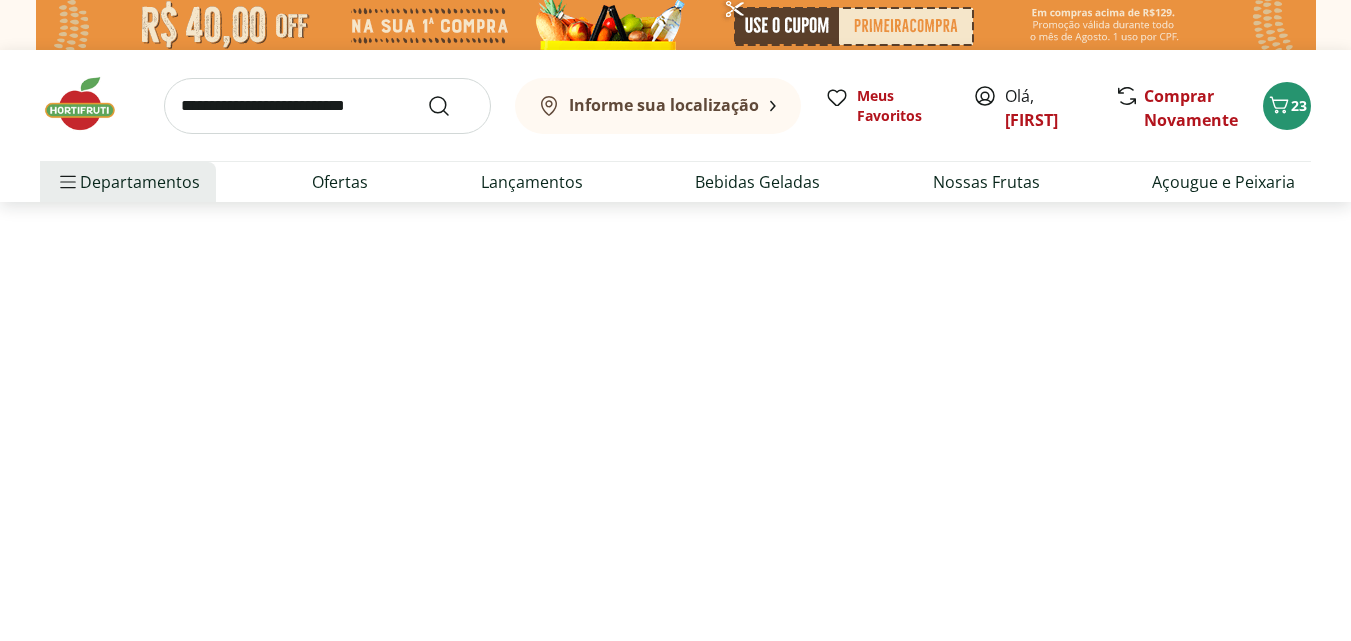select on "**********" 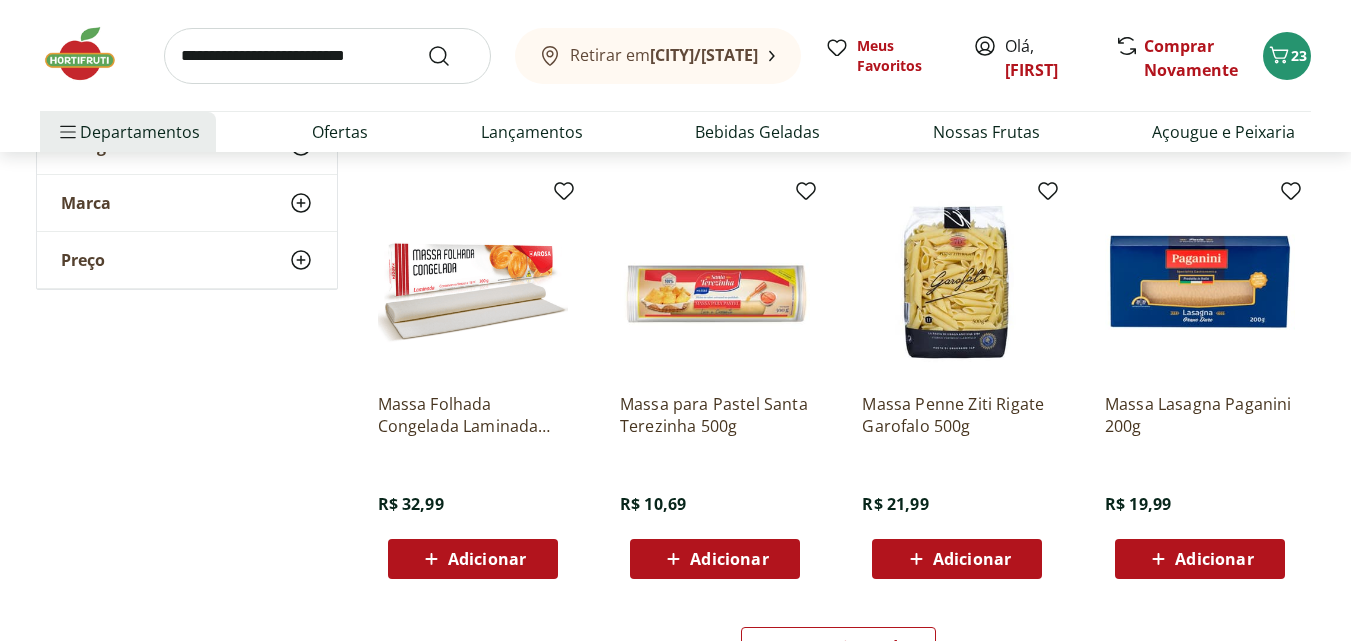 scroll, scrollTop: 1141, scrollLeft: 0, axis: vertical 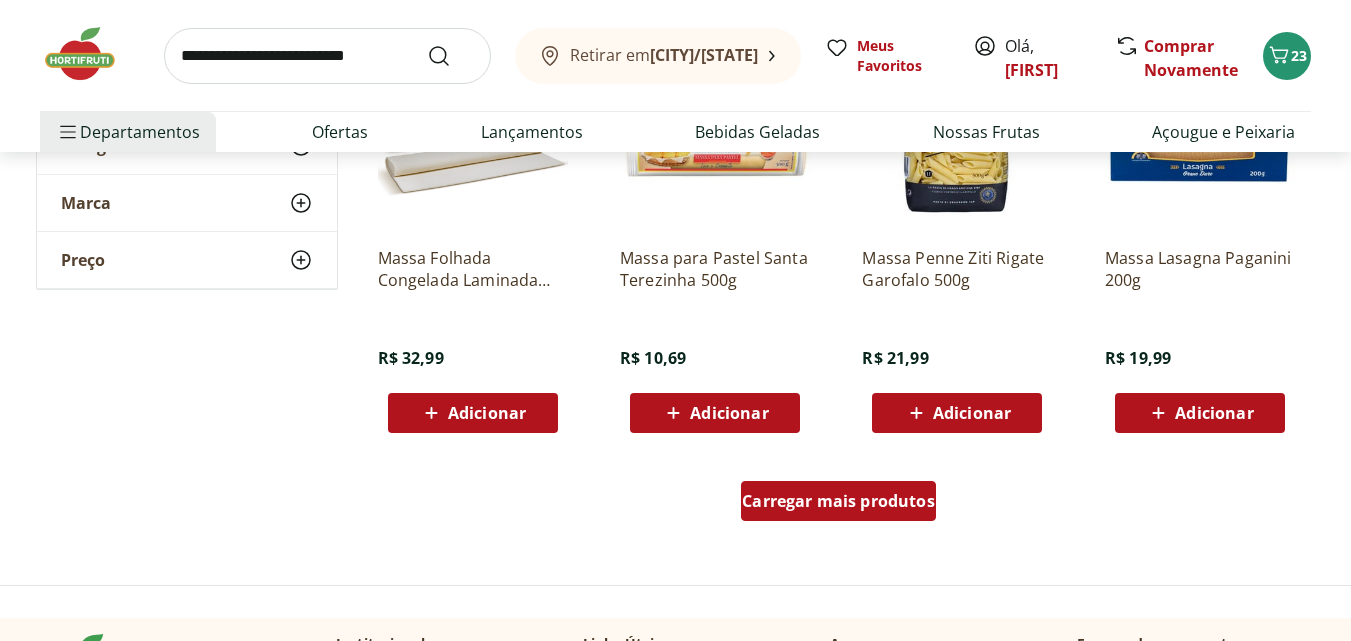 click on "Carregar mais produtos" at bounding box center (838, 501) 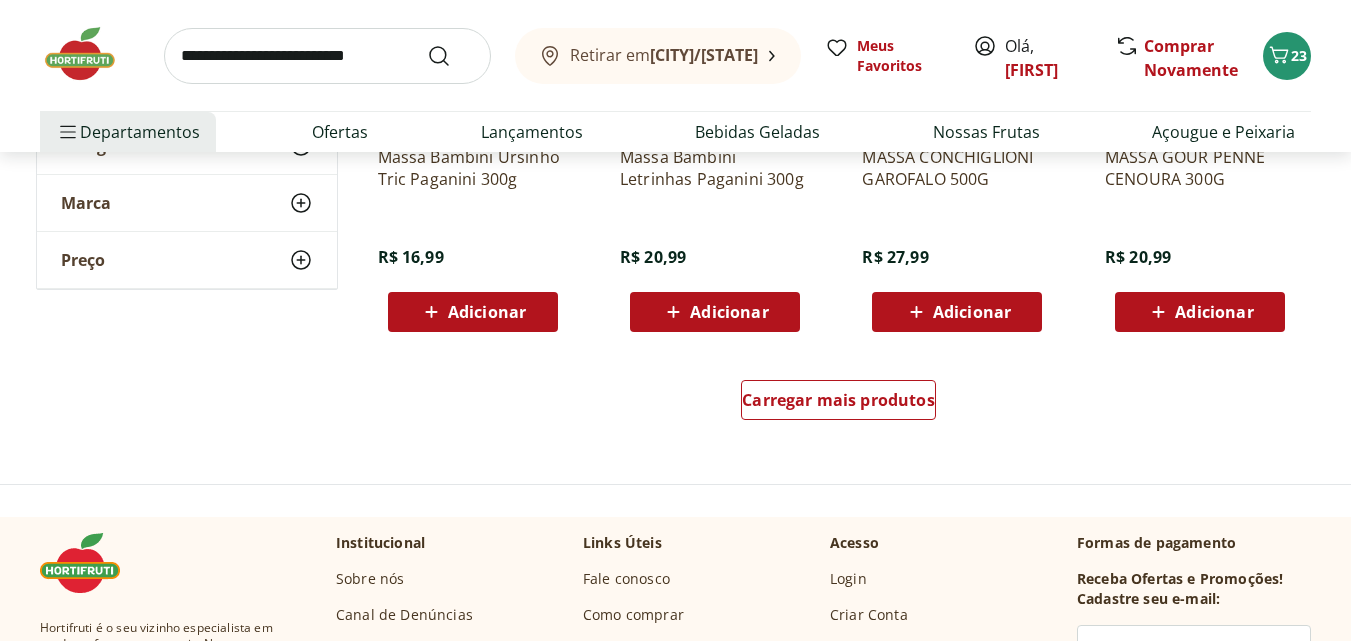 scroll, scrollTop: 2675, scrollLeft: 0, axis: vertical 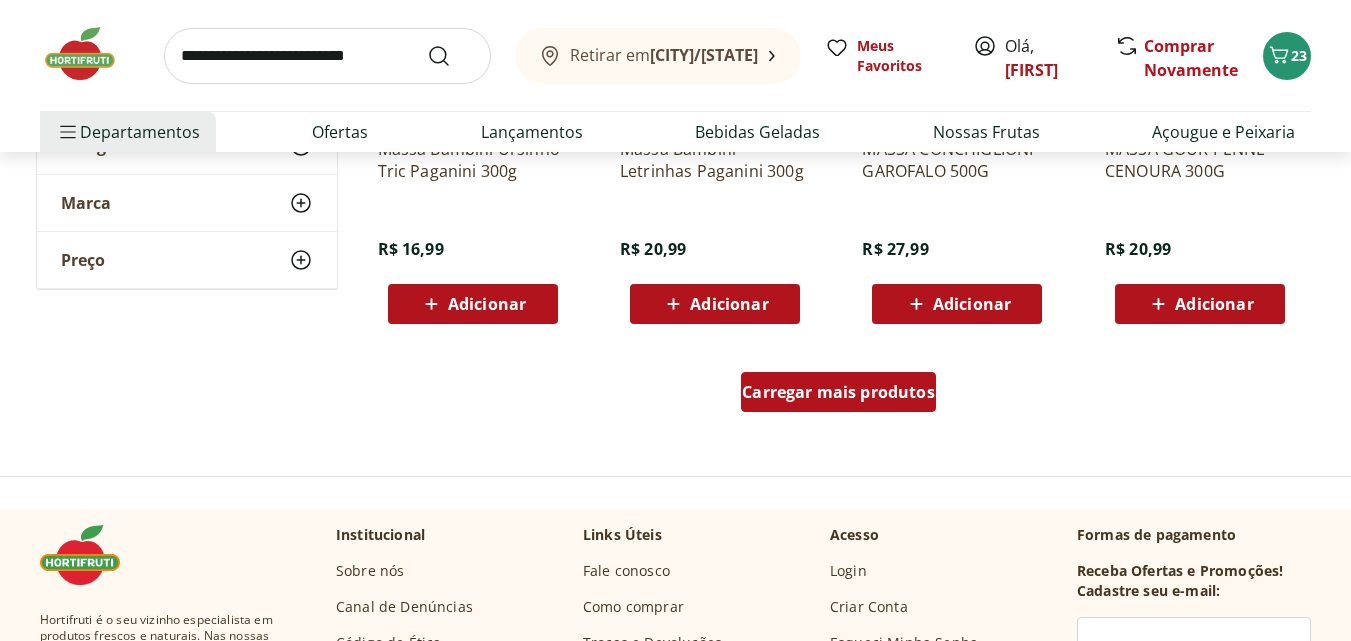 click on "Carregar mais produtos" at bounding box center [838, 392] 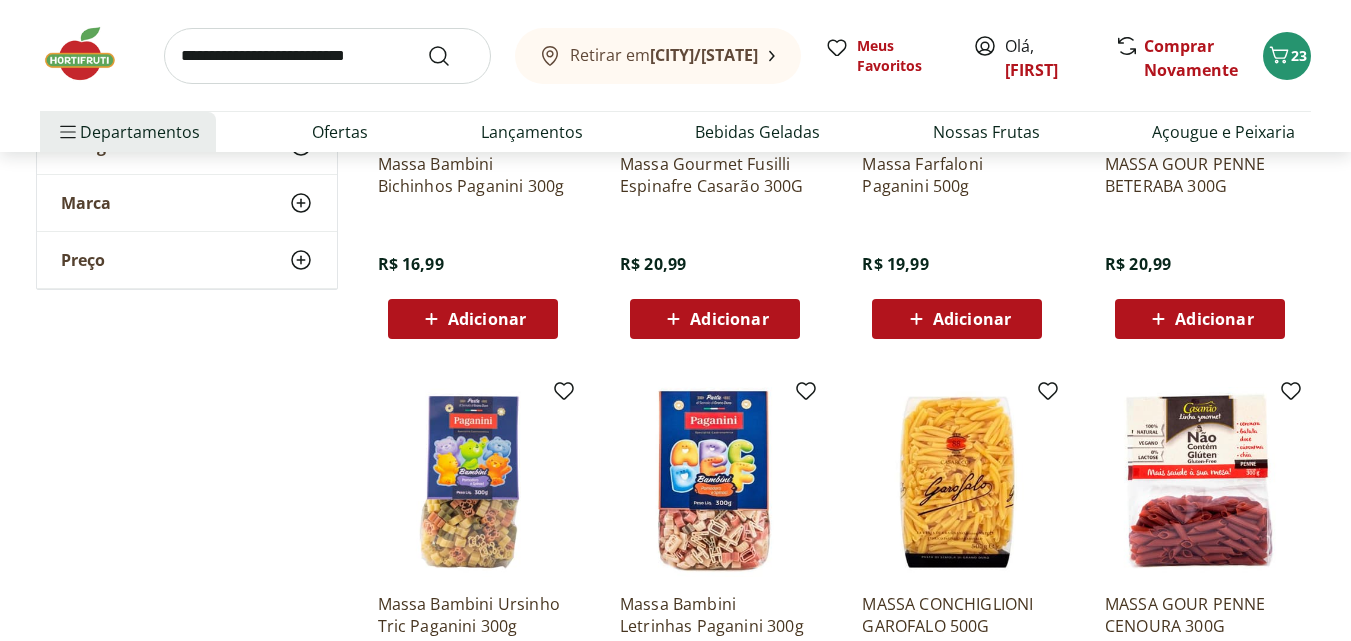 scroll, scrollTop: 0, scrollLeft: 0, axis: both 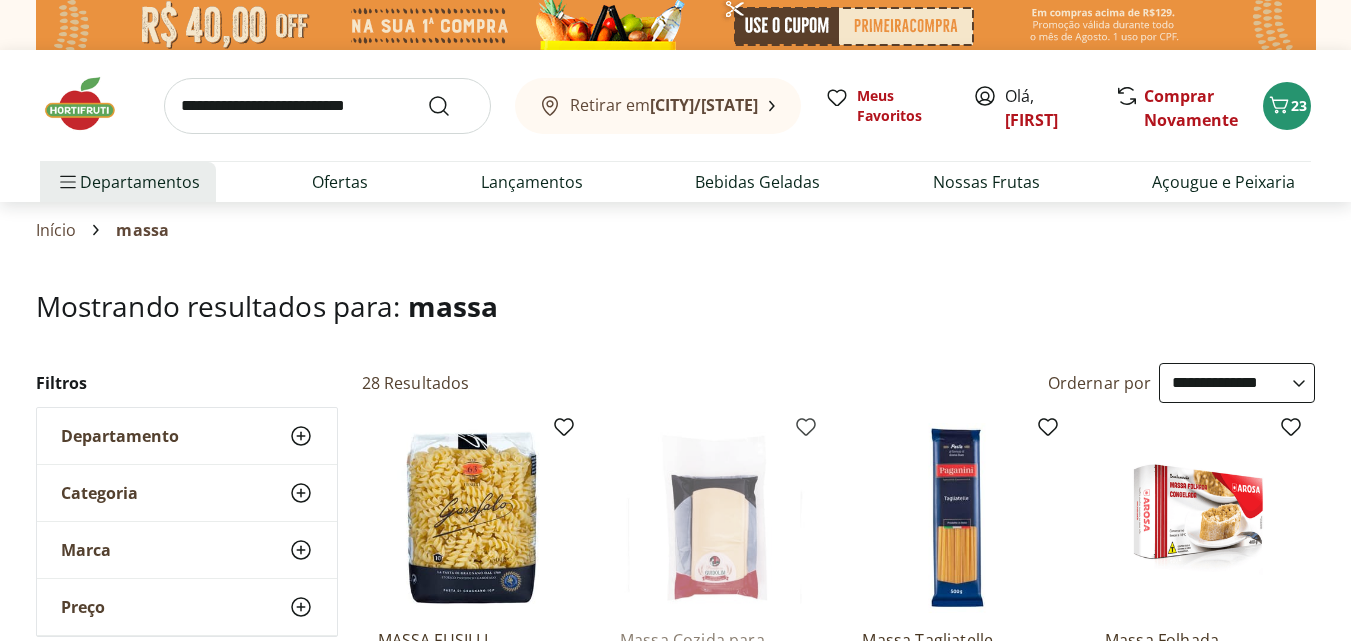 click at bounding box center (327, 106) 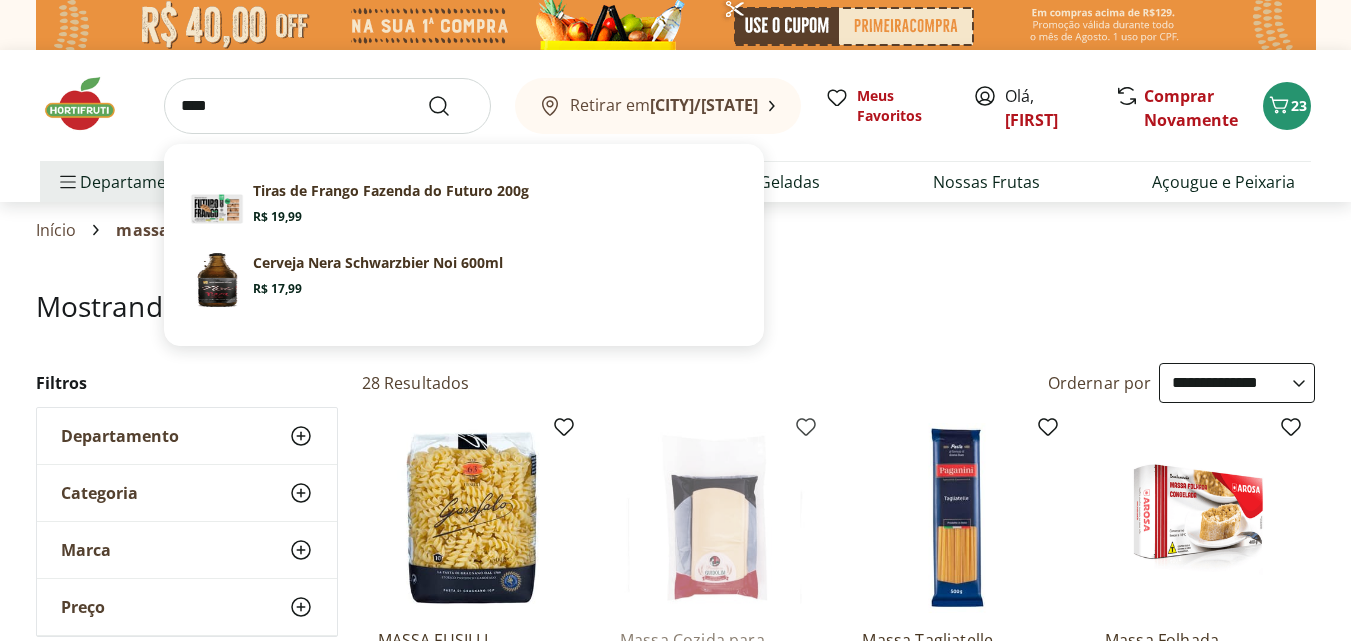 type on "****" 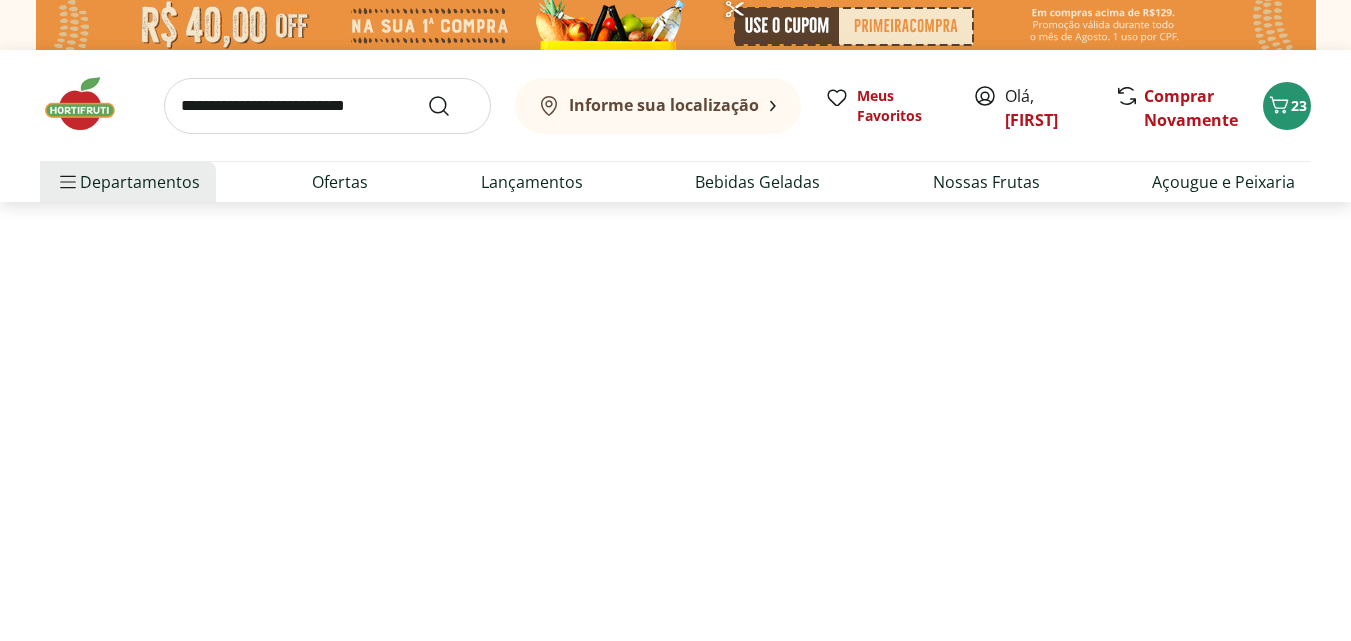 select on "**********" 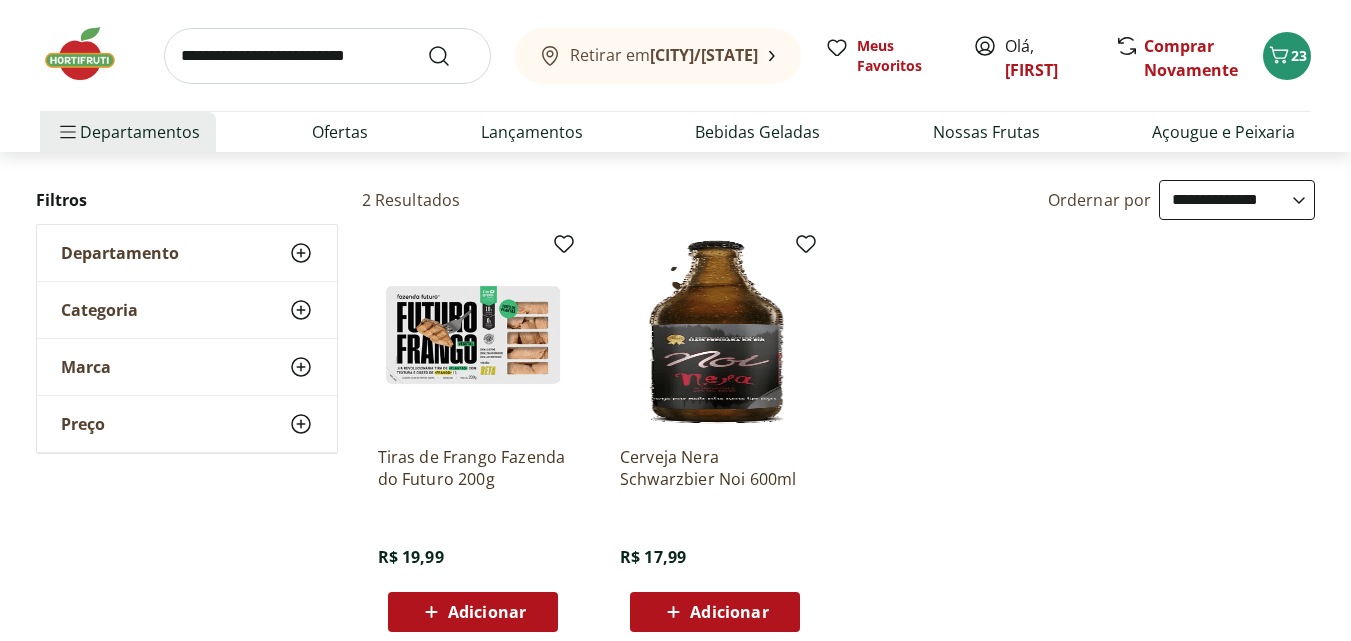 scroll, scrollTop: 189, scrollLeft: 0, axis: vertical 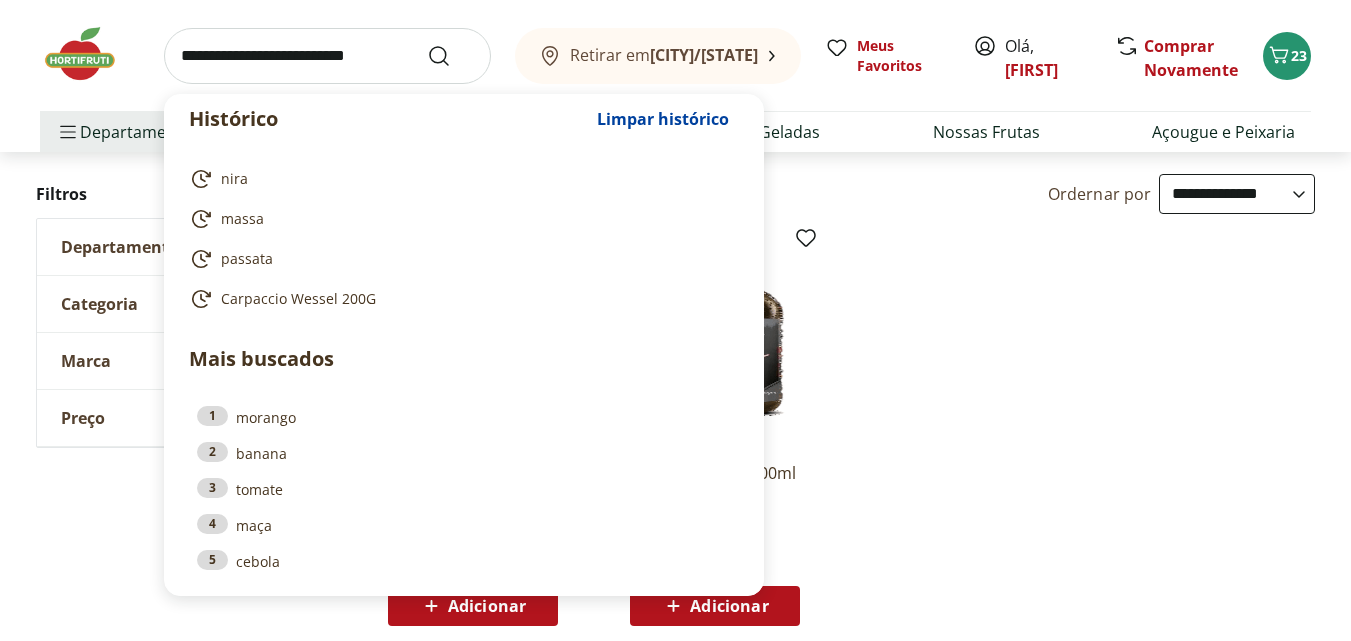 click at bounding box center [327, 56] 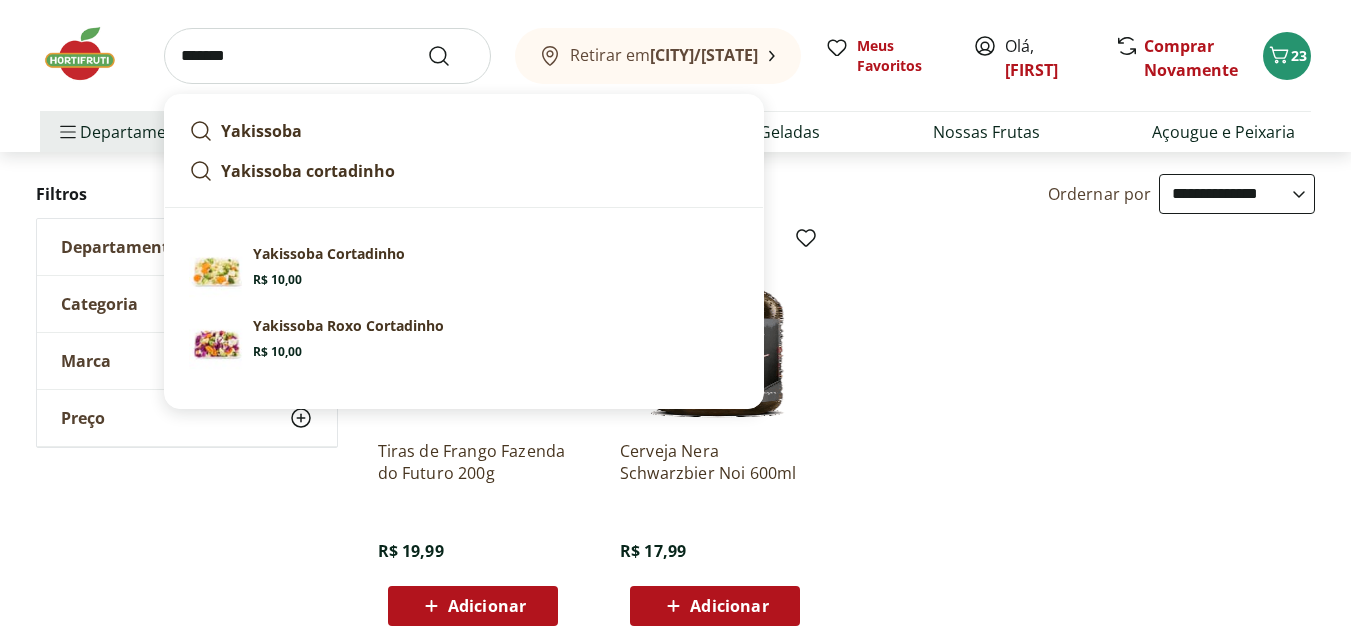 type on "*******" 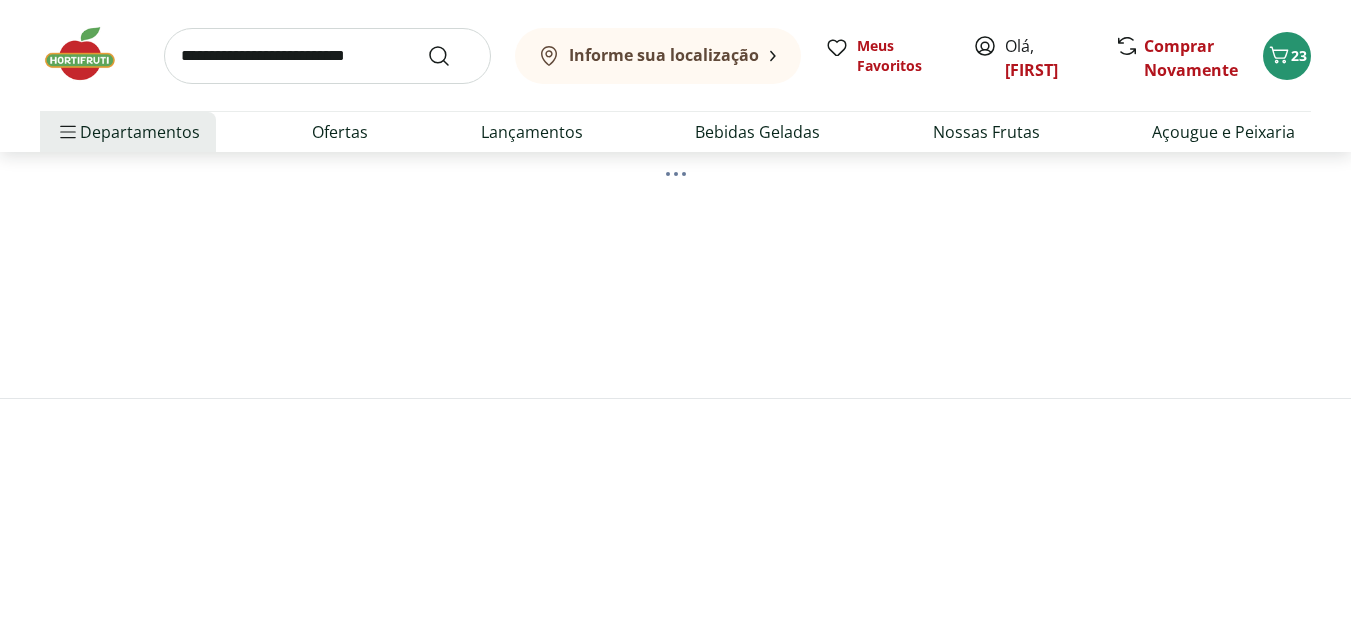 scroll, scrollTop: 0, scrollLeft: 0, axis: both 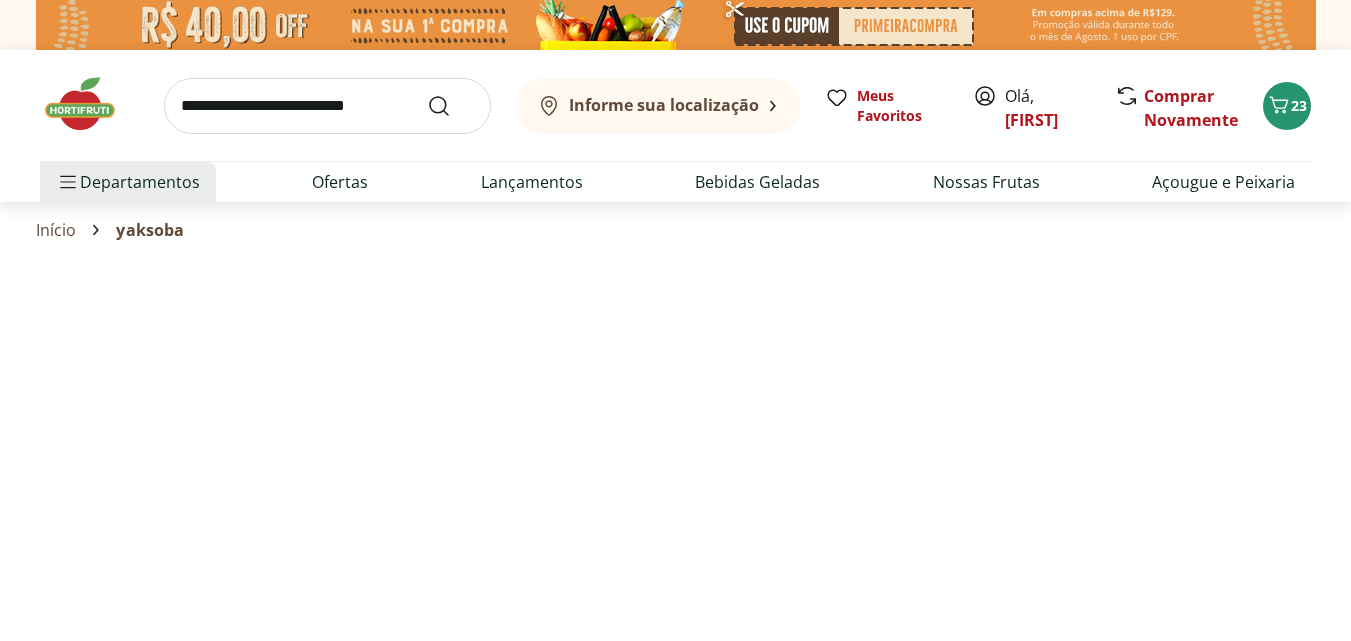 select on "**********" 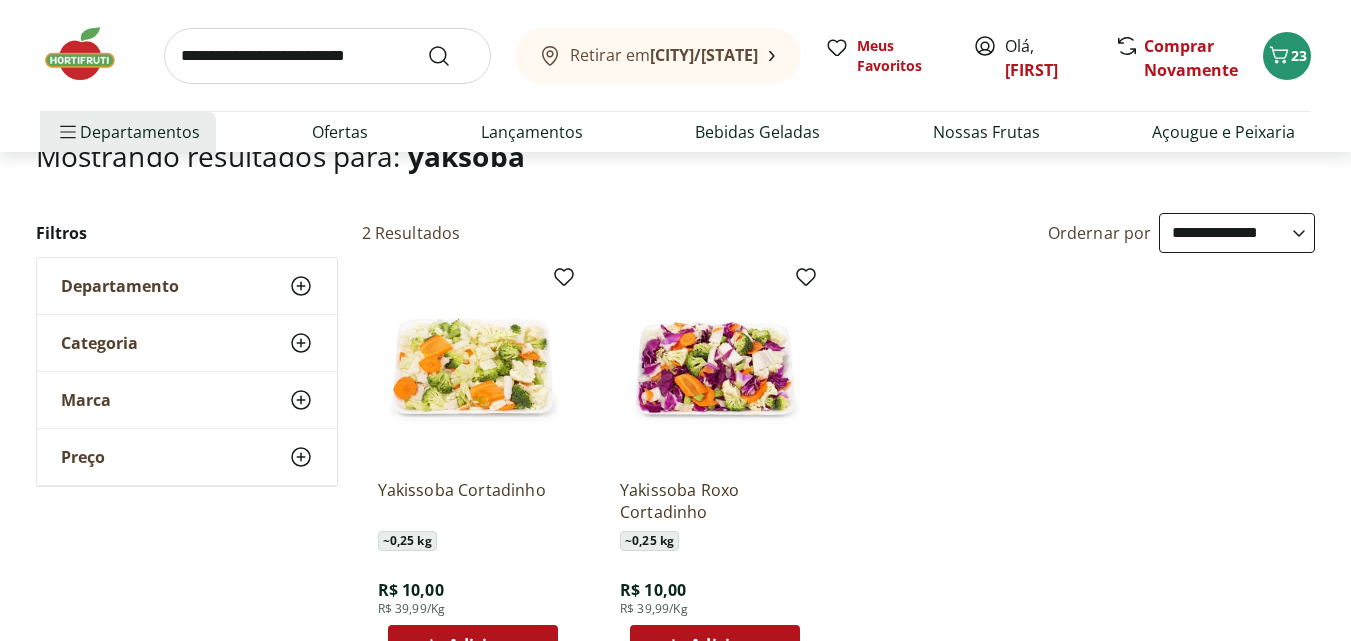scroll, scrollTop: 161, scrollLeft: 0, axis: vertical 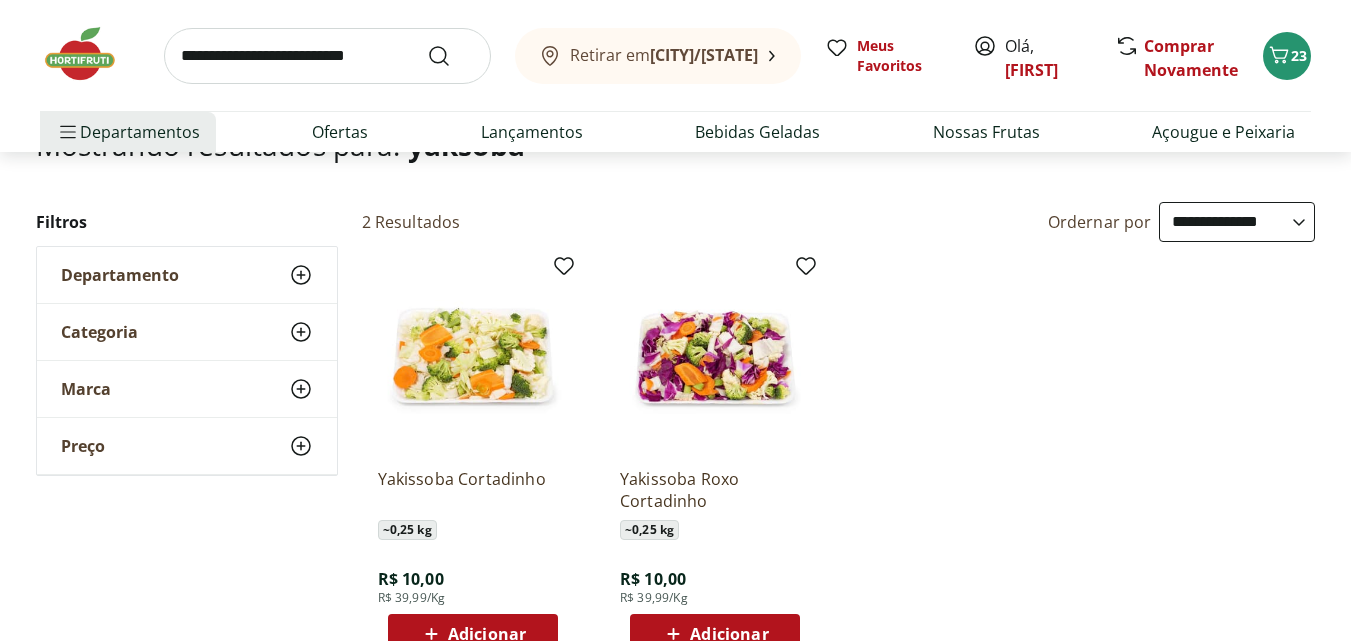 click on "Adicionar" at bounding box center (729, 634) 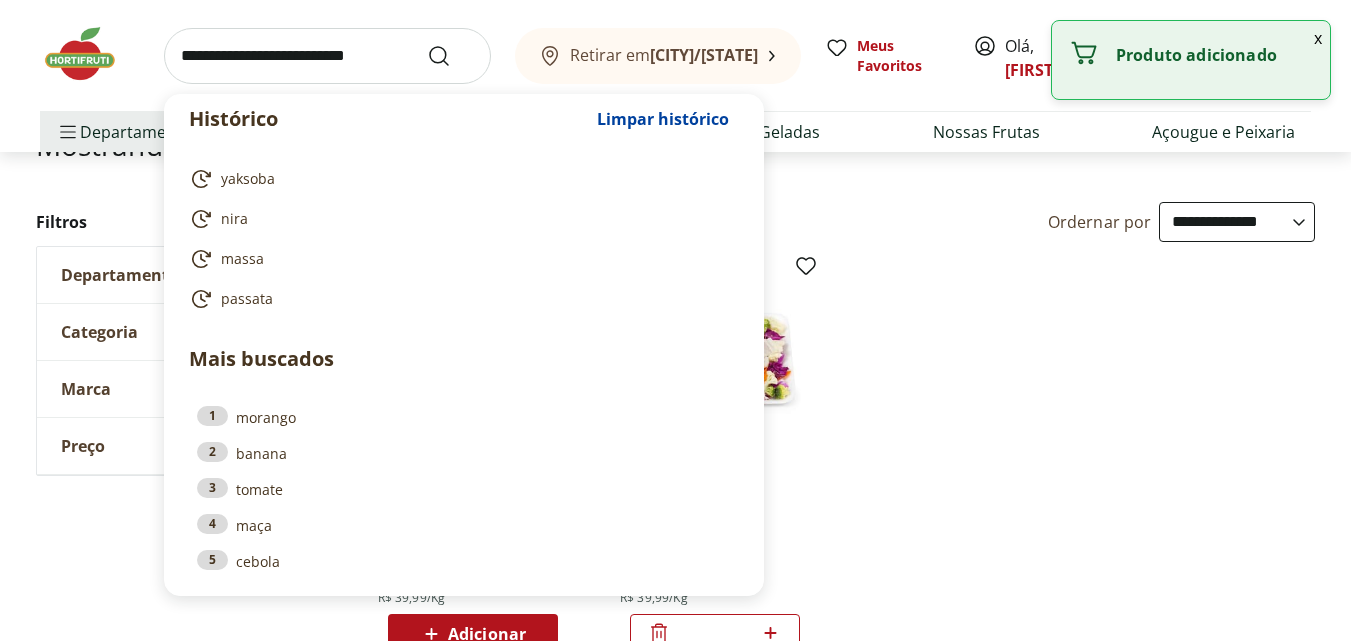 click at bounding box center [327, 56] 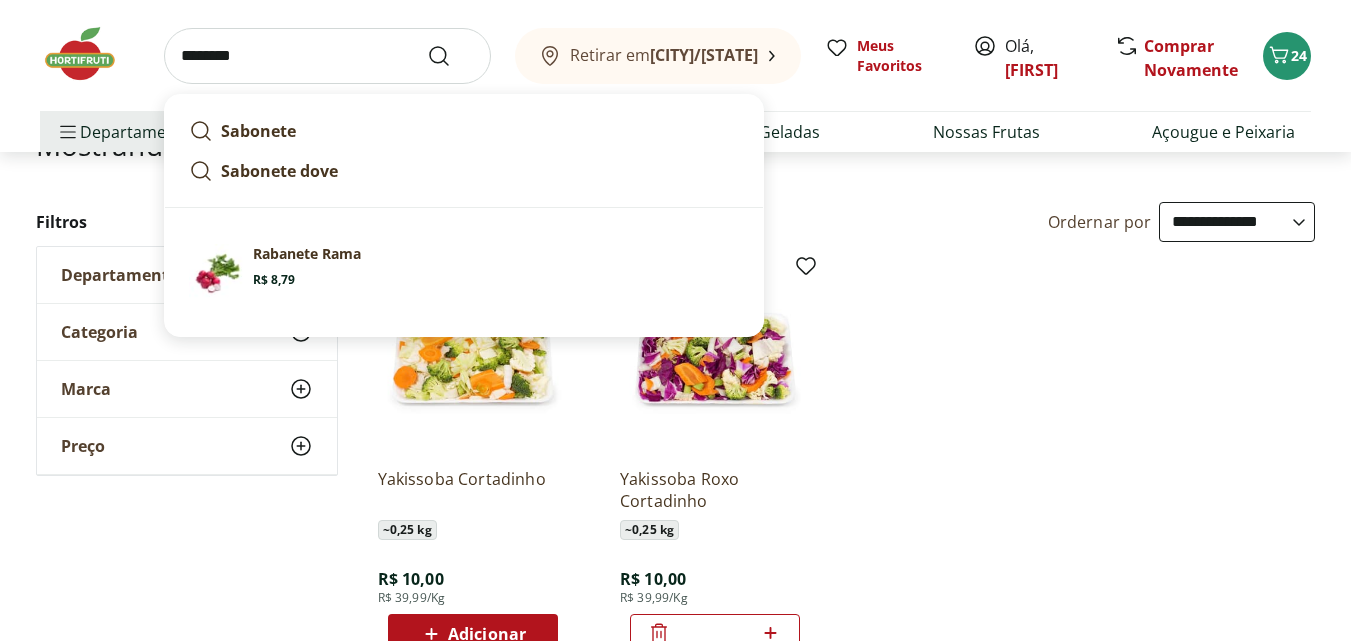 type on "********" 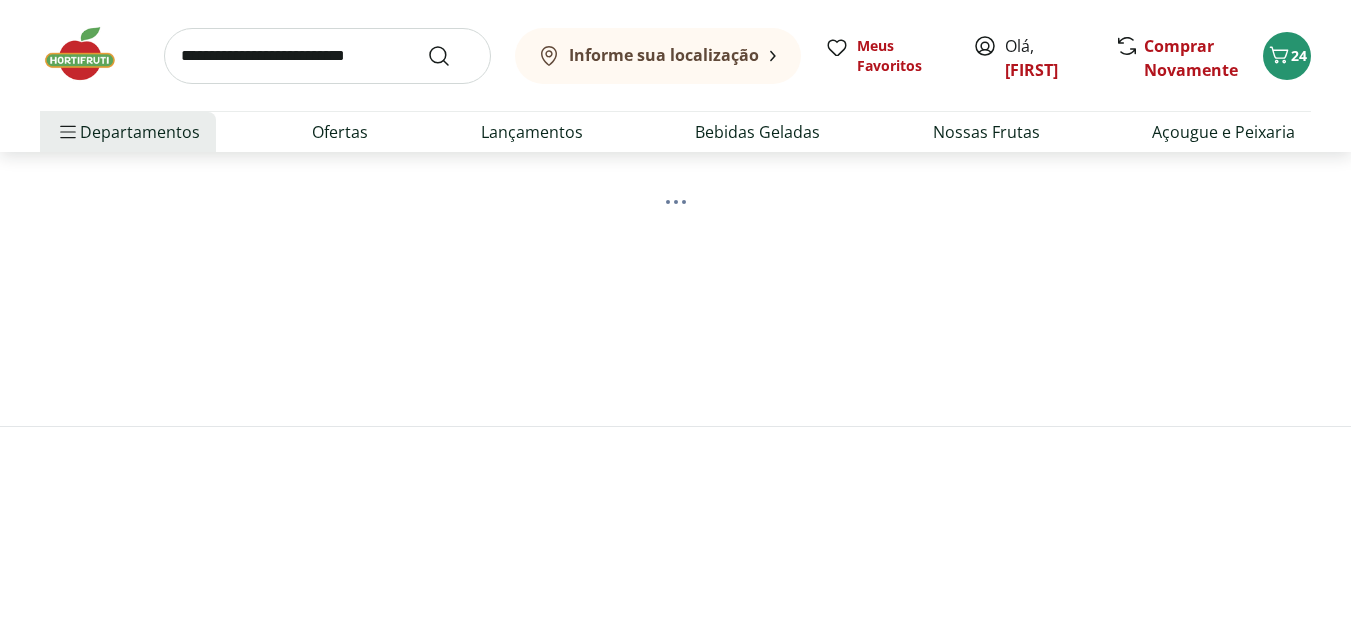 scroll, scrollTop: 0, scrollLeft: 0, axis: both 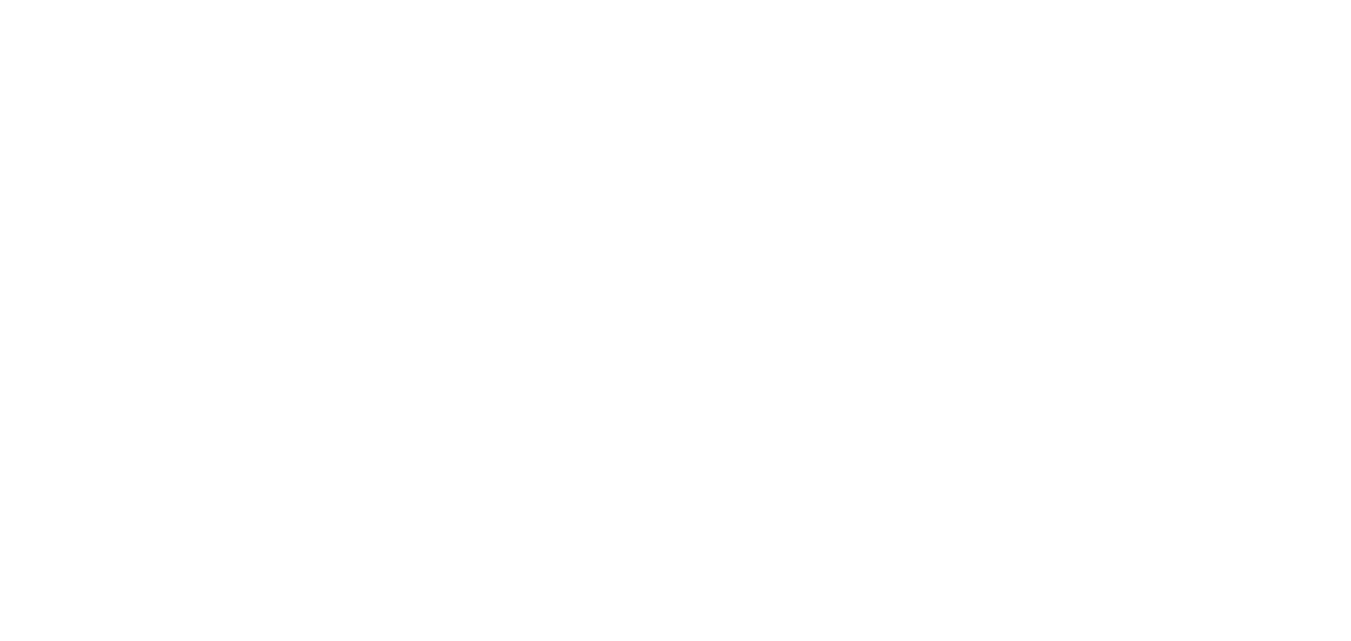 select on "**********" 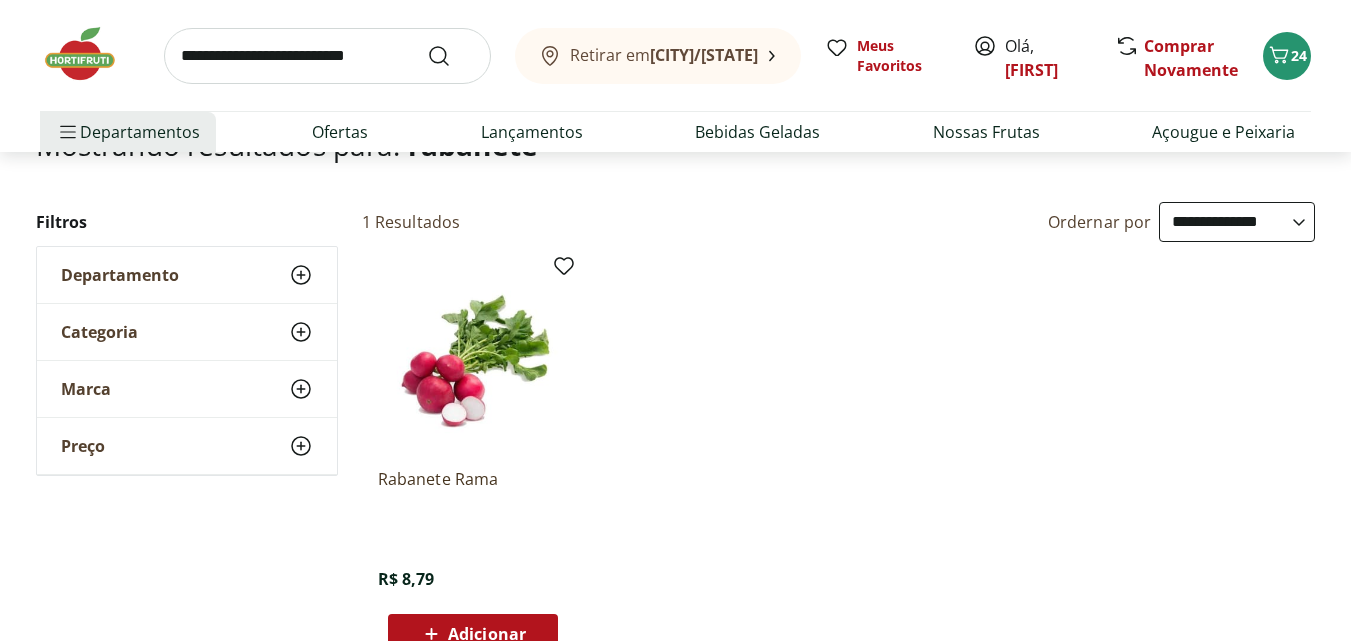 scroll, scrollTop: 234, scrollLeft: 0, axis: vertical 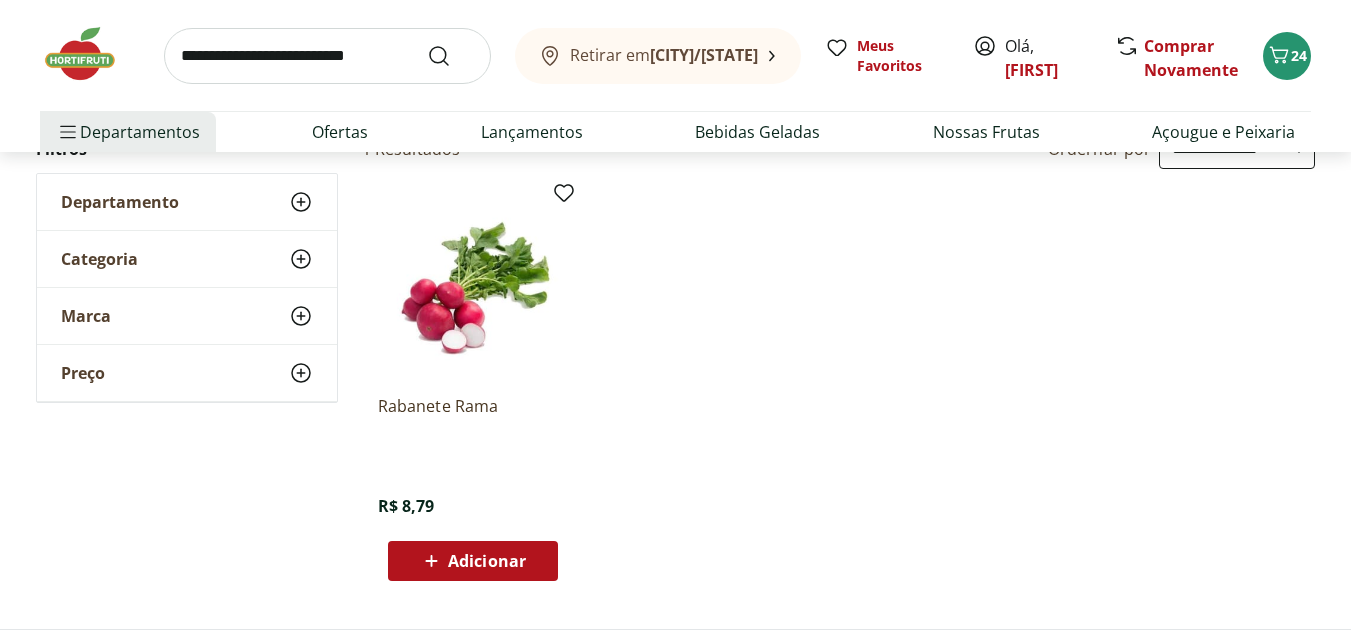 click on "Adicionar" at bounding box center [487, 561] 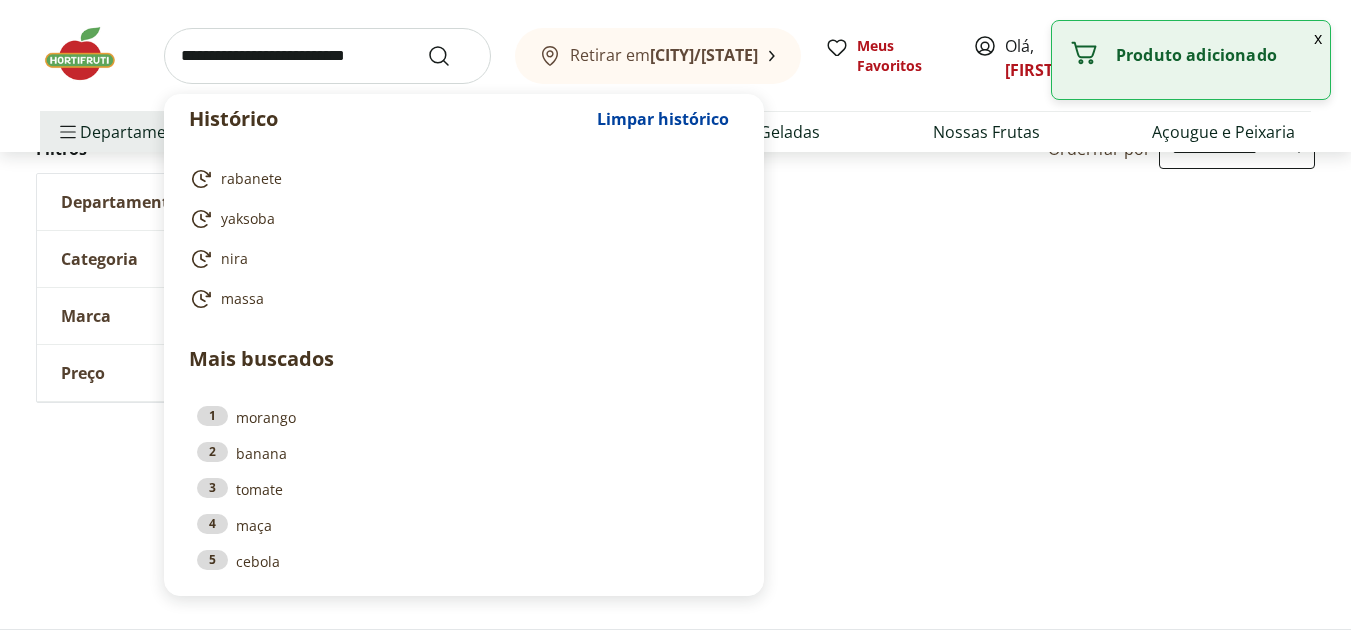 click at bounding box center (327, 56) 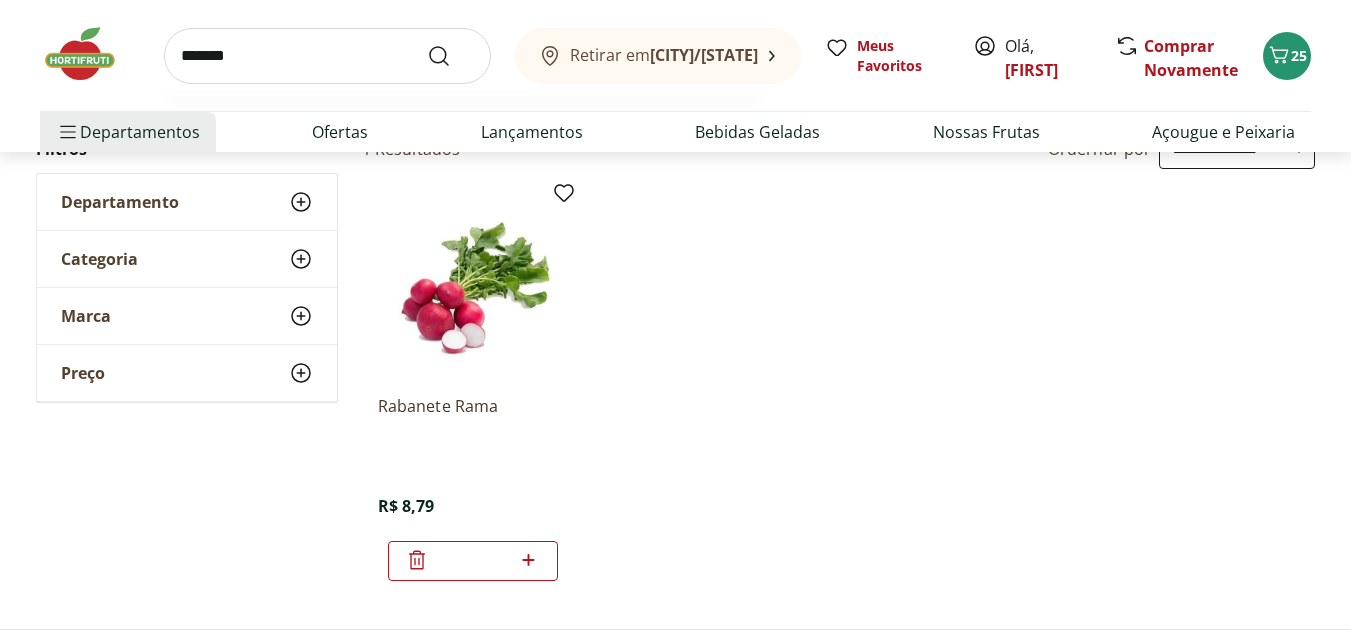 type on "*******" 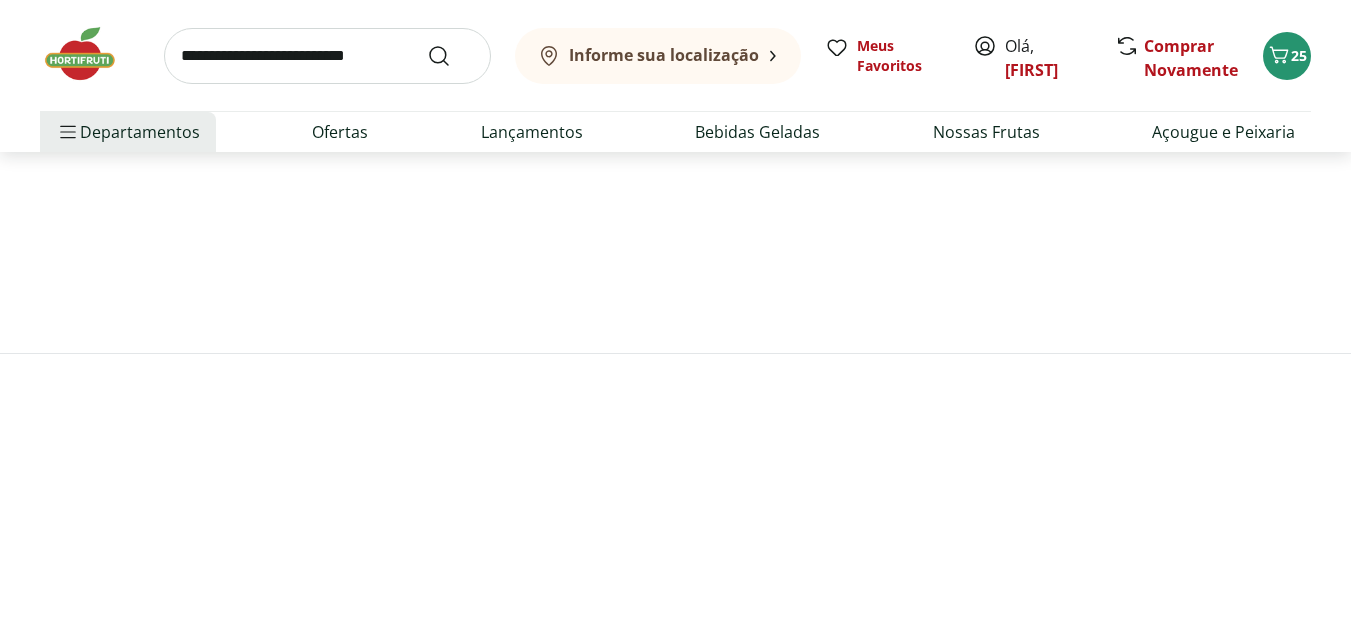 scroll, scrollTop: 0, scrollLeft: 0, axis: both 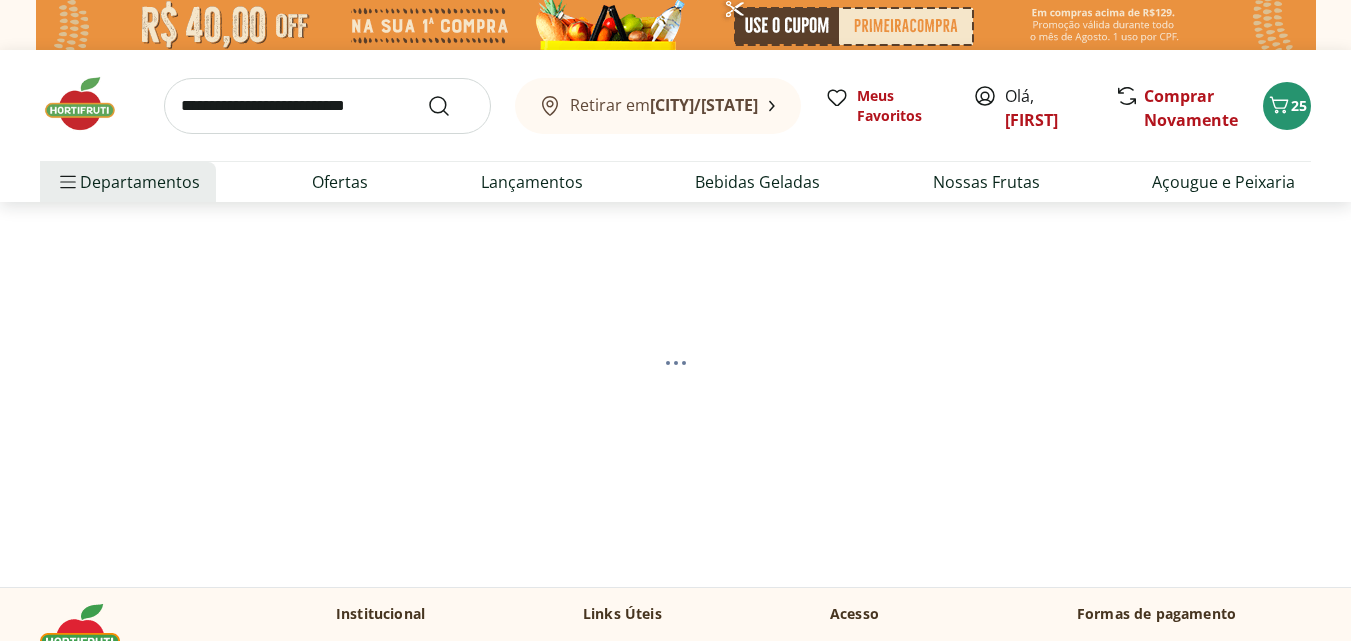select on "**********" 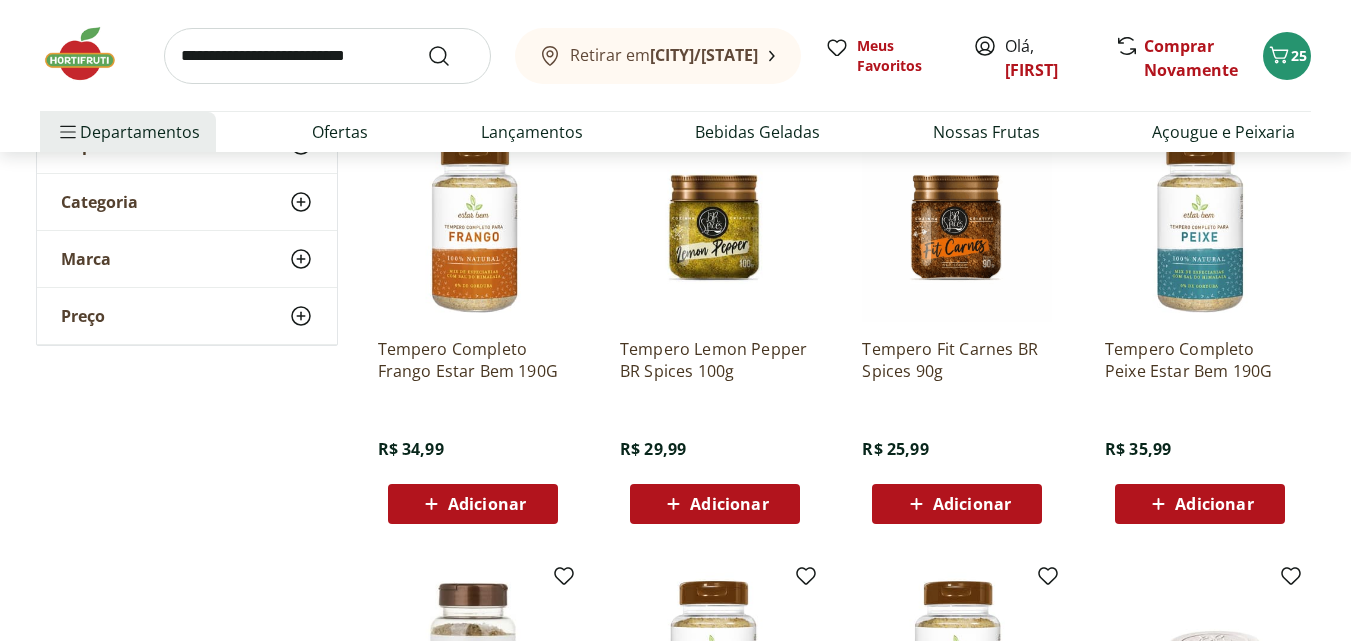 scroll, scrollTop: 25, scrollLeft: 0, axis: vertical 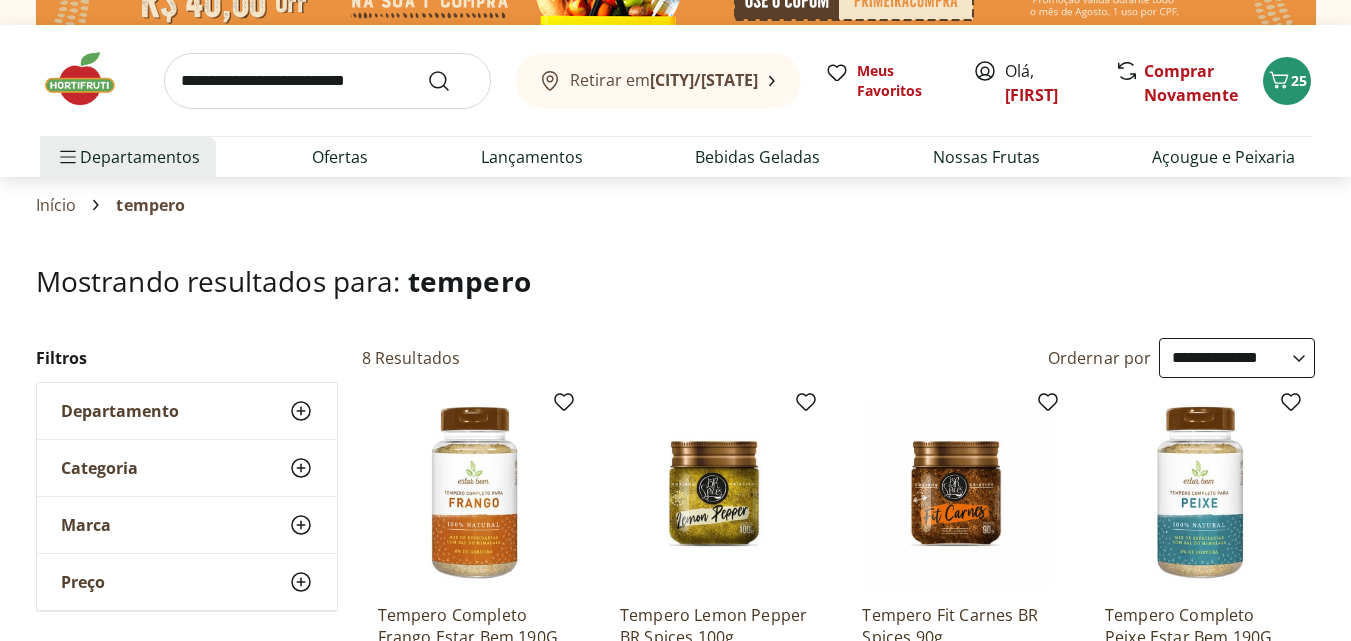 click at bounding box center [327, 81] 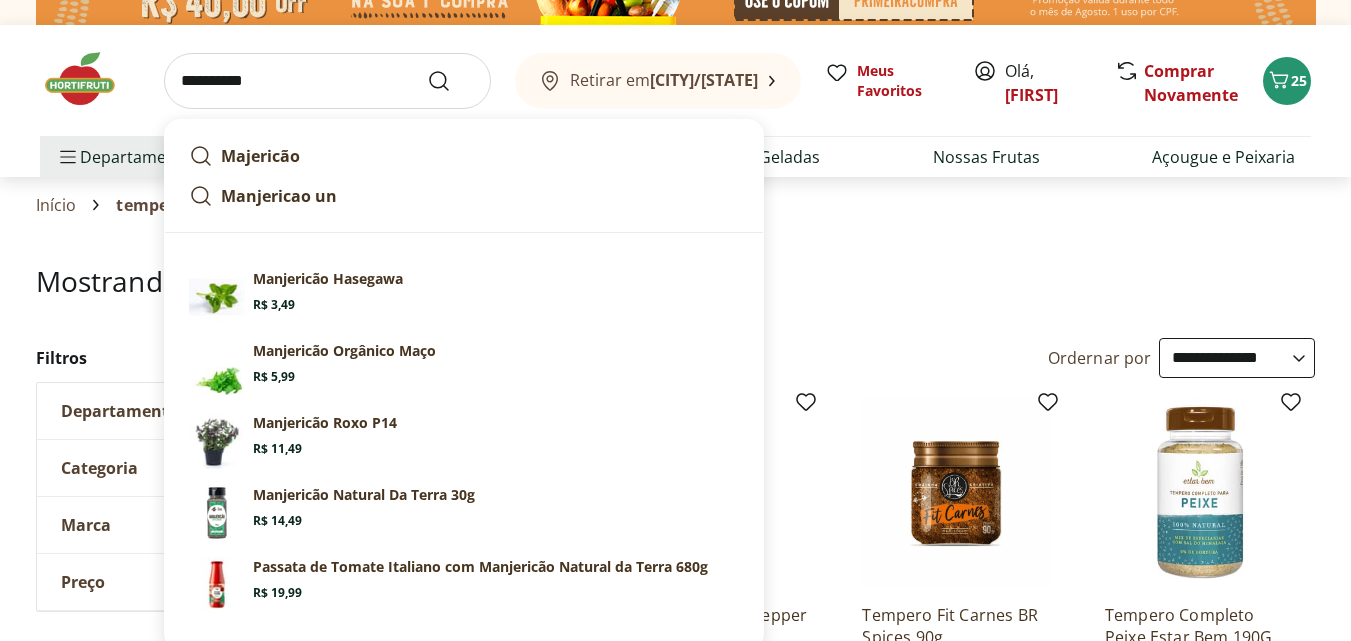 type on "**********" 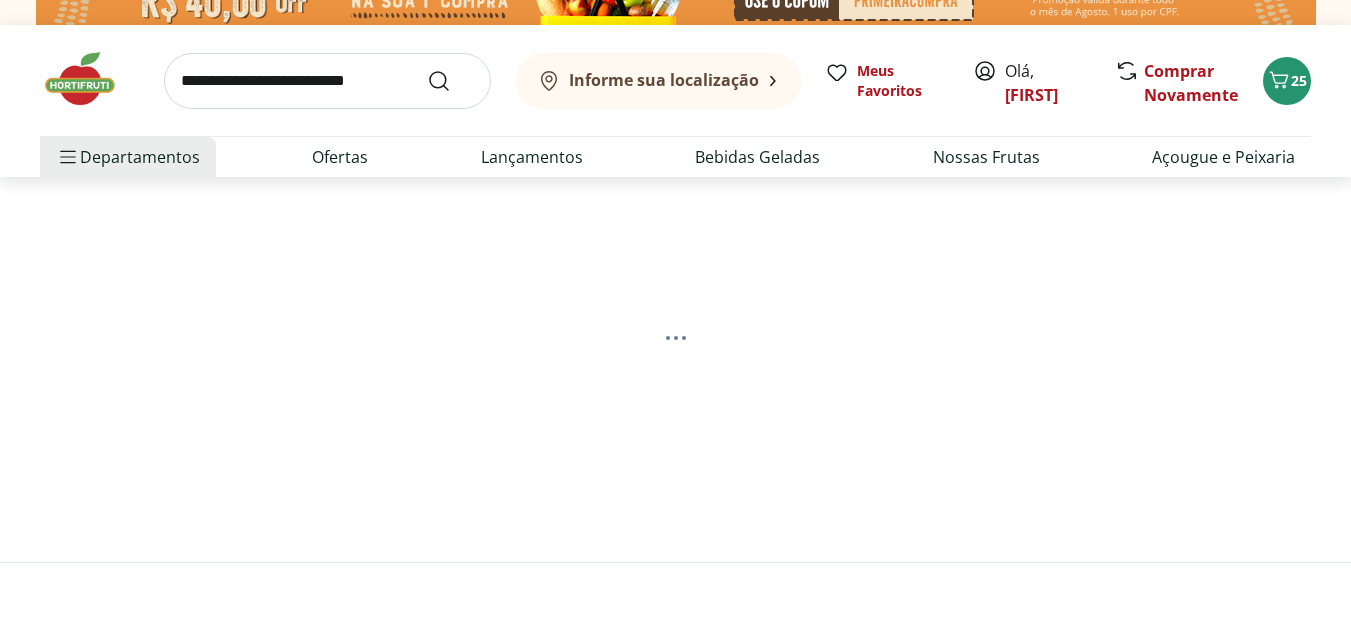 scroll, scrollTop: 0, scrollLeft: 0, axis: both 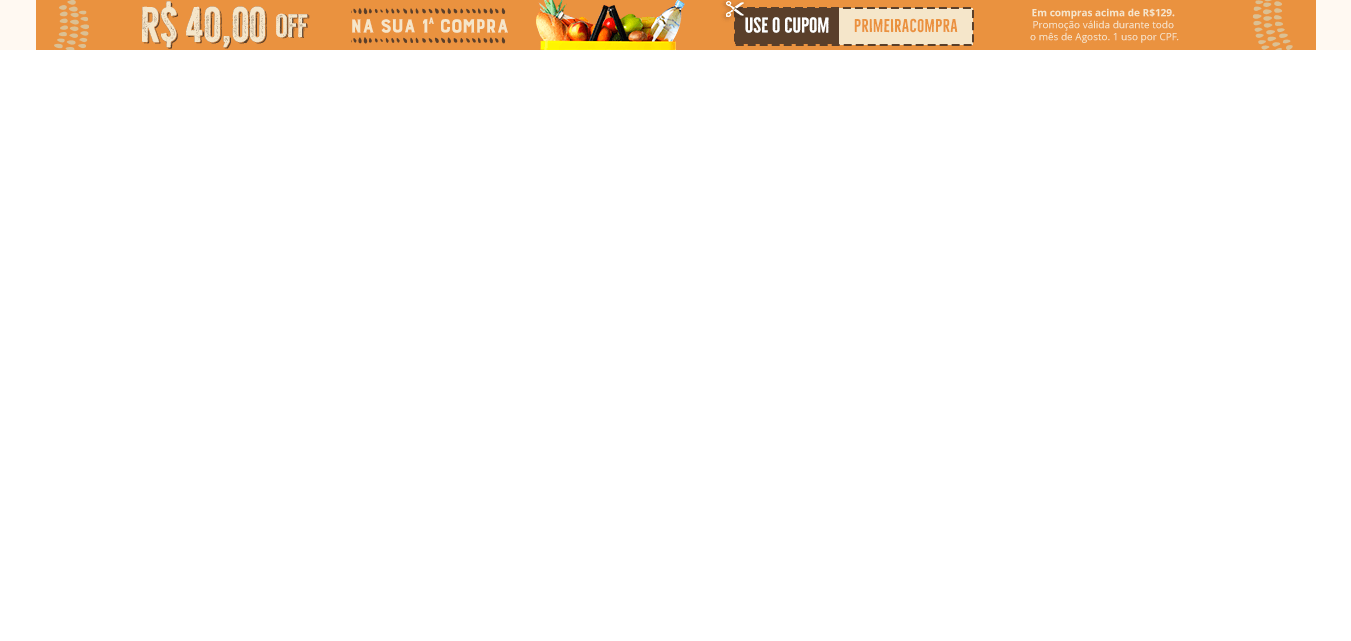 select on "**********" 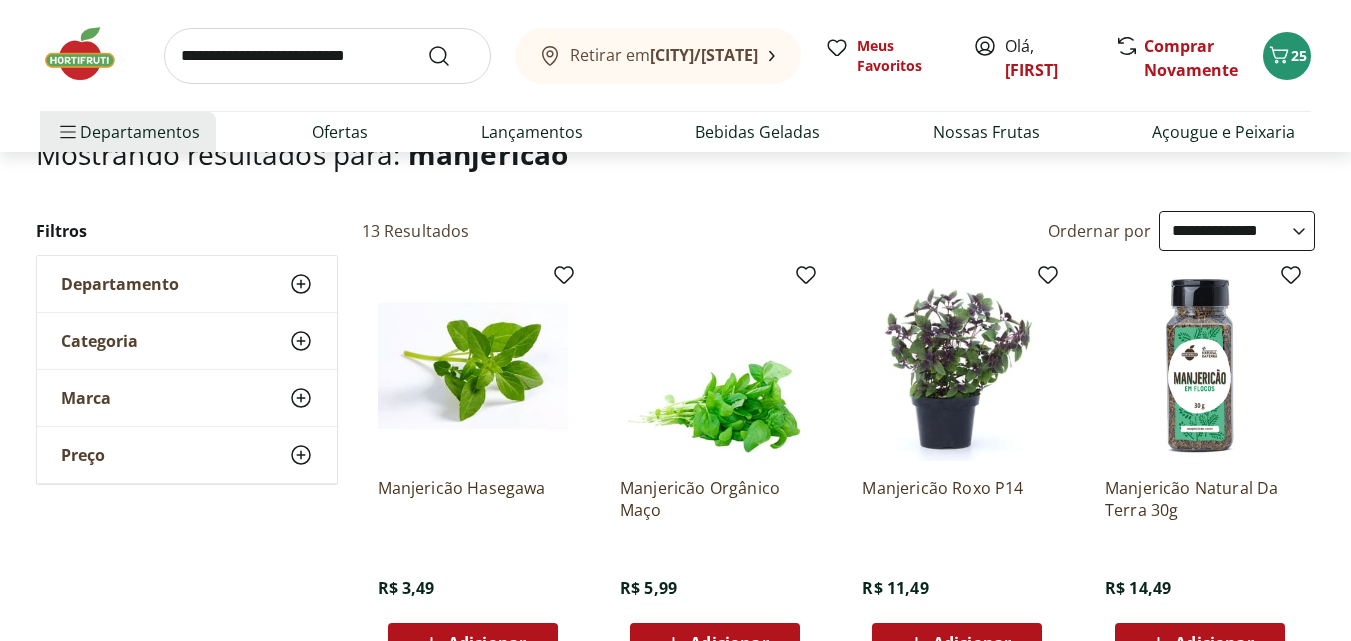 scroll, scrollTop: 0, scrollLeft: 0, axis: both 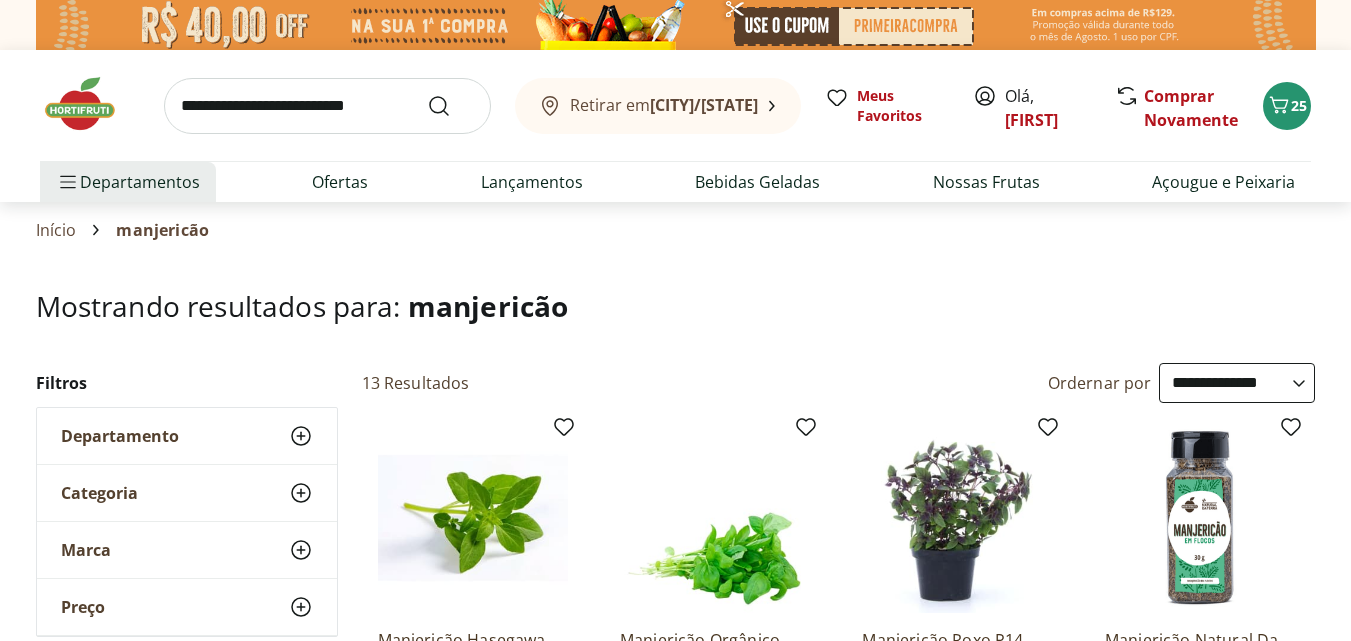 click at bounding box center [327, 106] 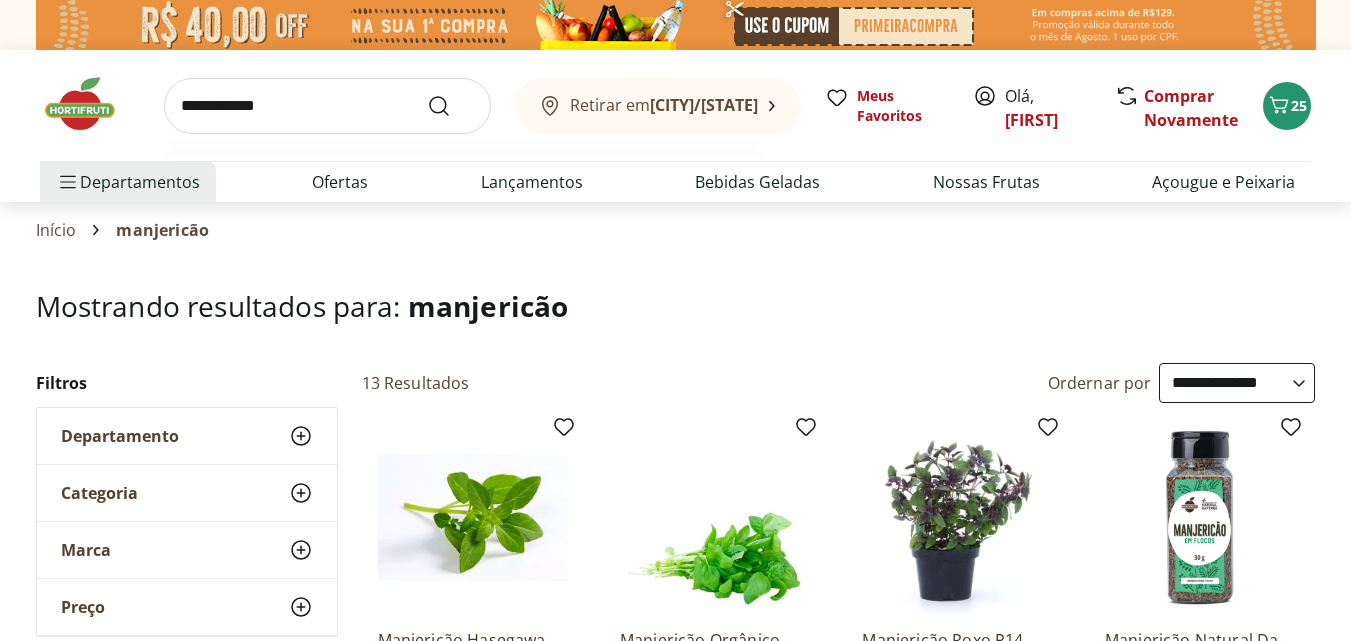 type on "**********" 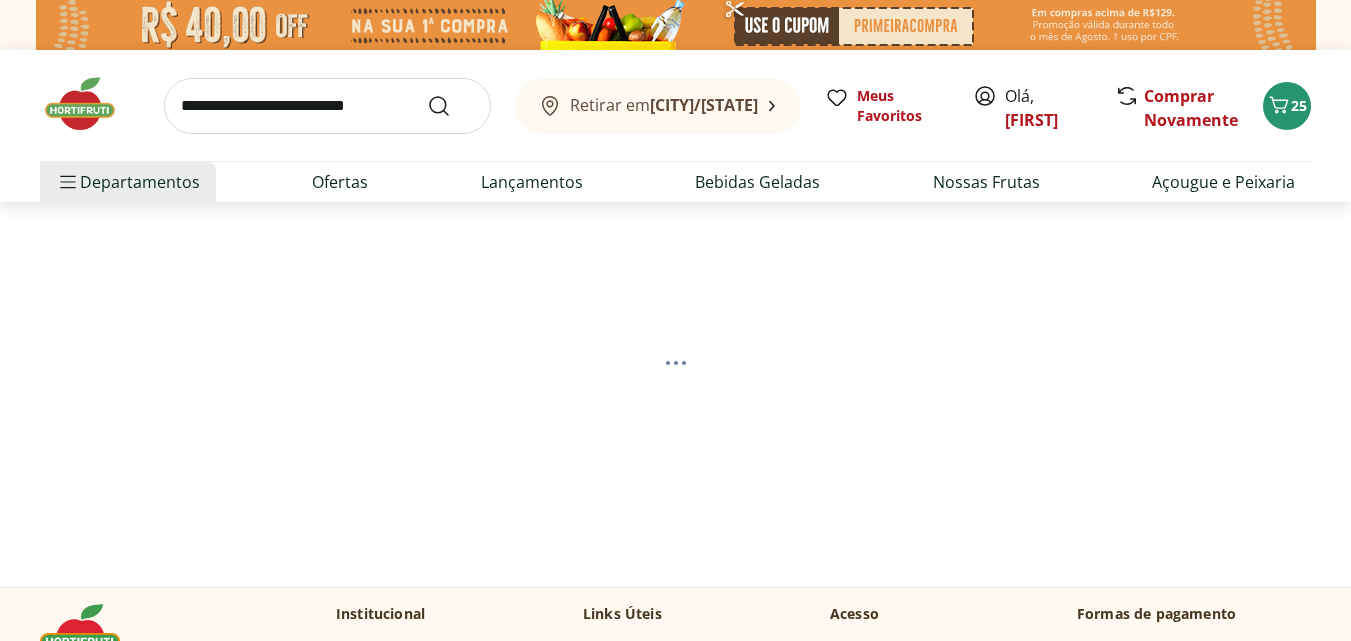 select on "**********" 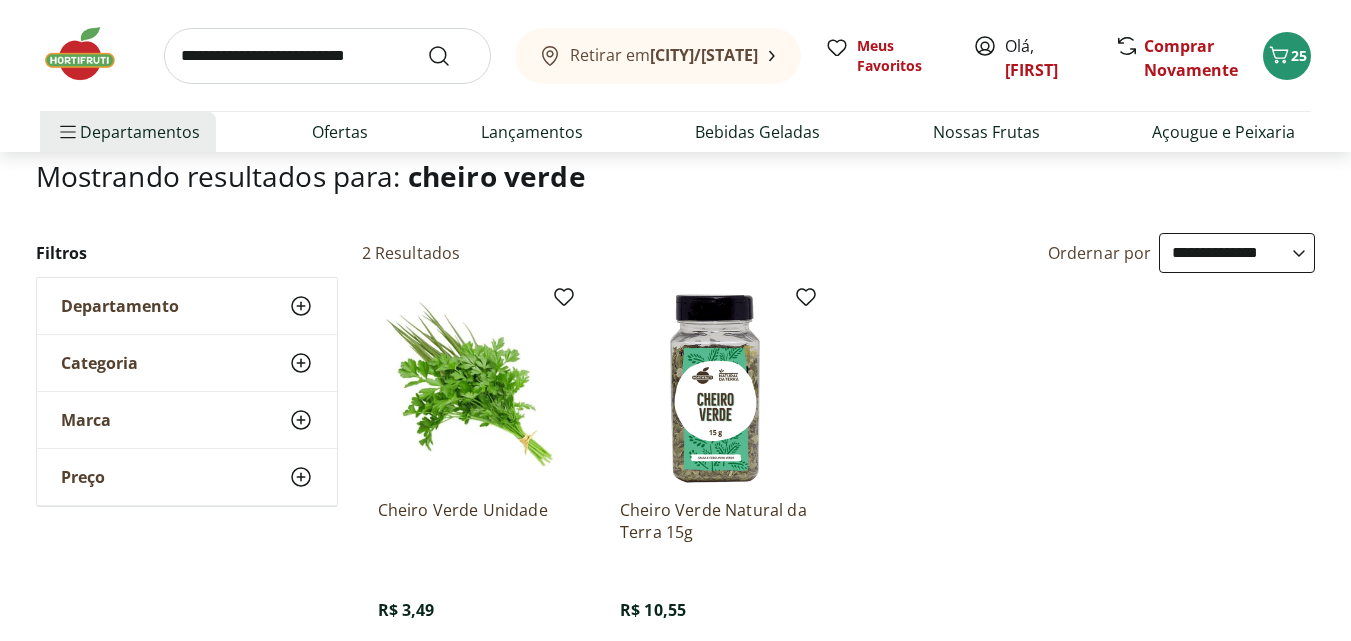 scroll, scrollTop: 185, scrollLeft: 0, axis: vertical 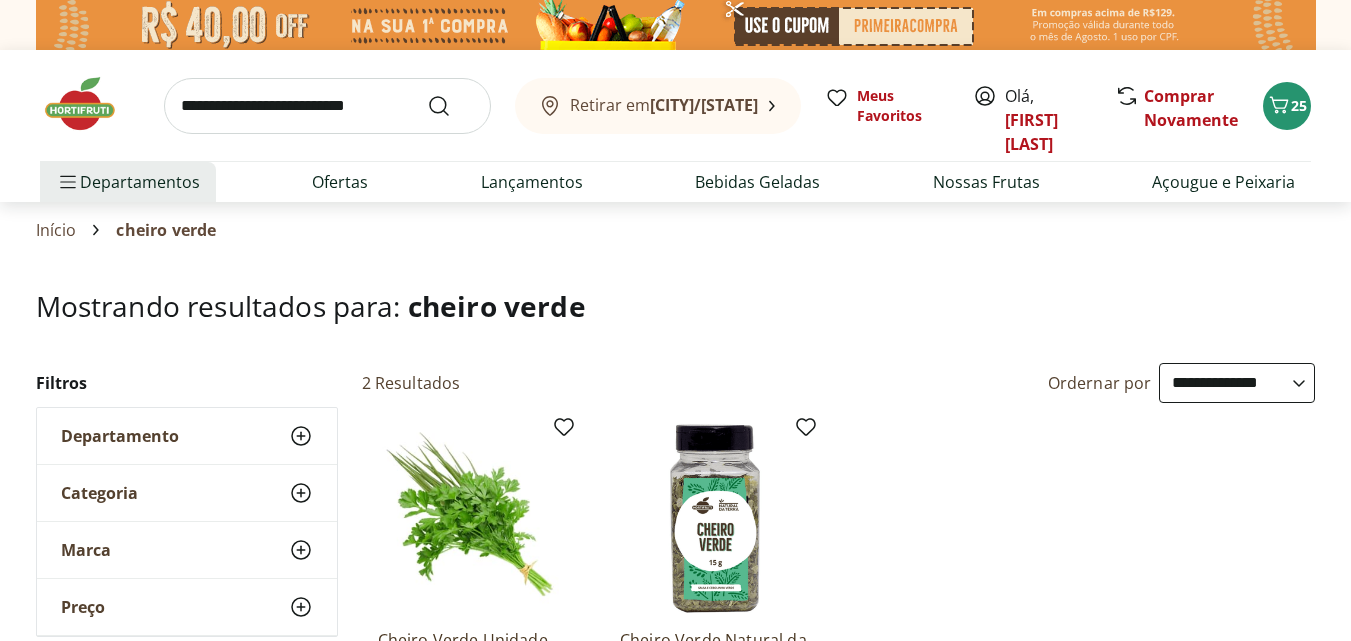 select on "**********" 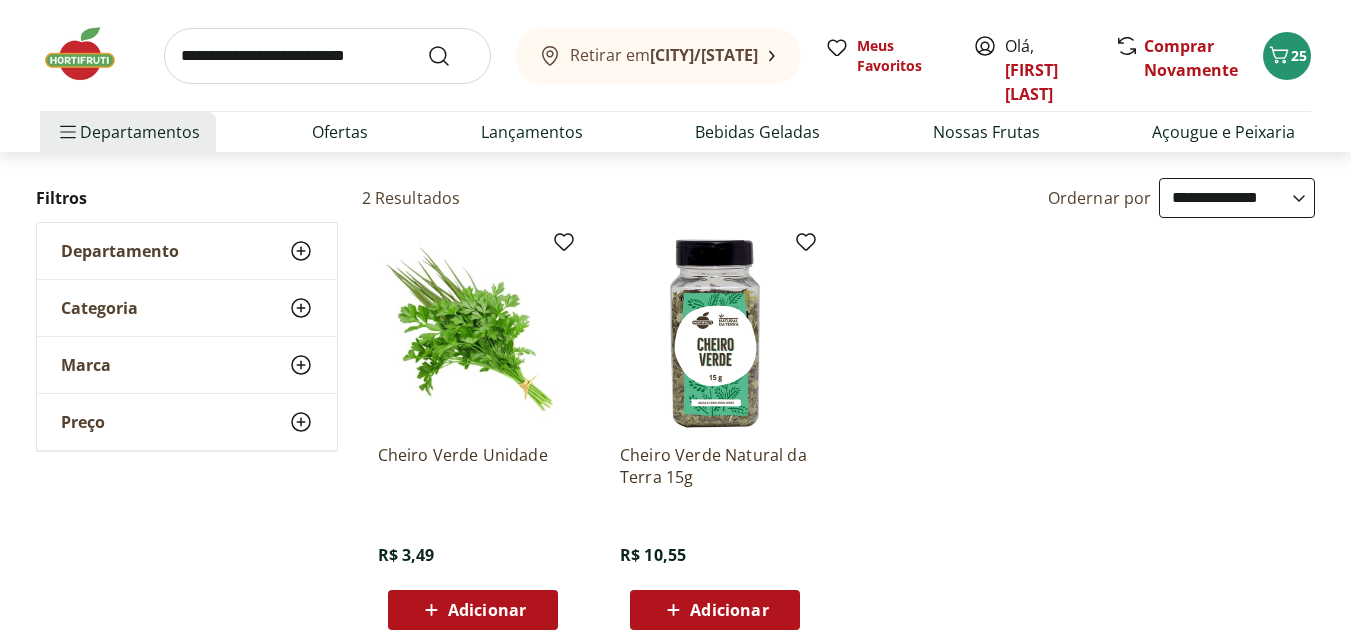 scroll, scrollTop: 0, scrollLeft: 0, axis: both 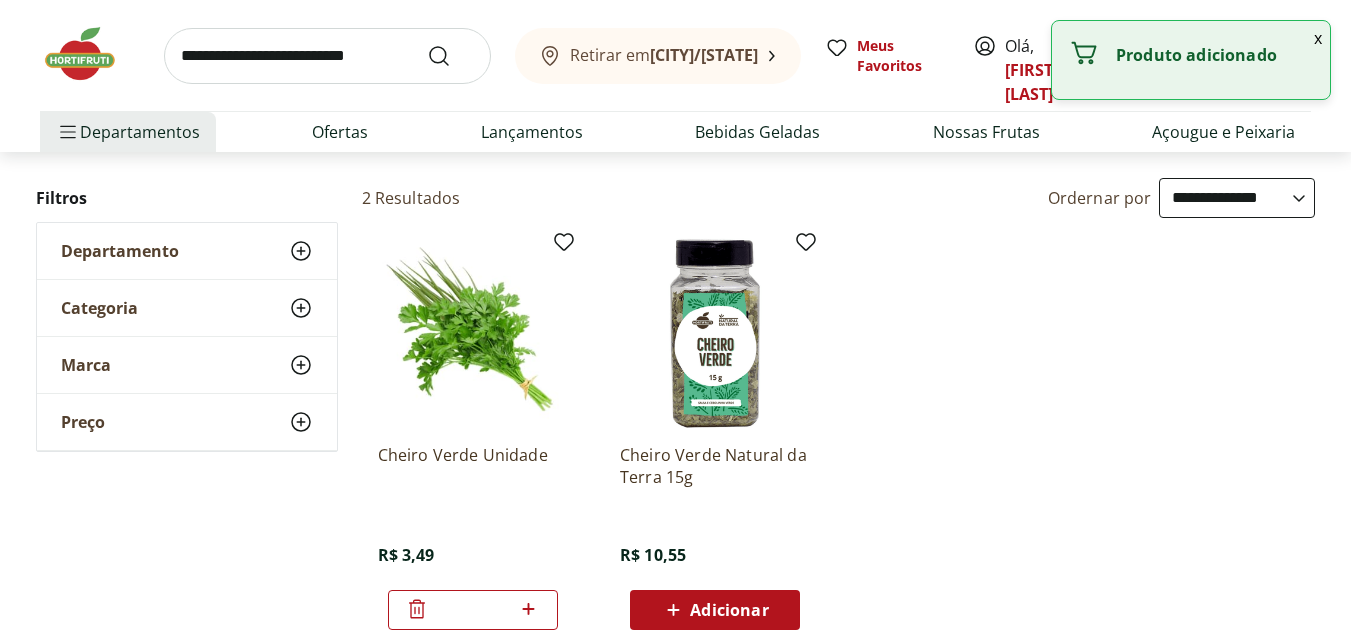 click at bounding box center (327, 56) 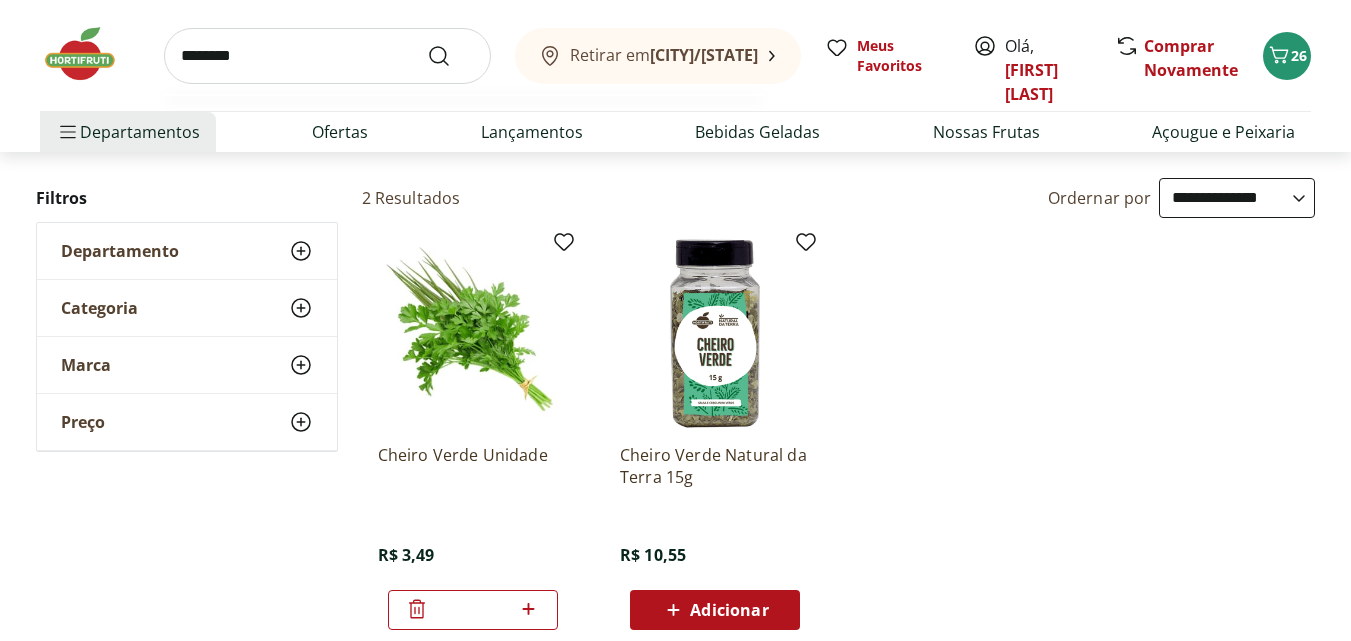 type on "********" 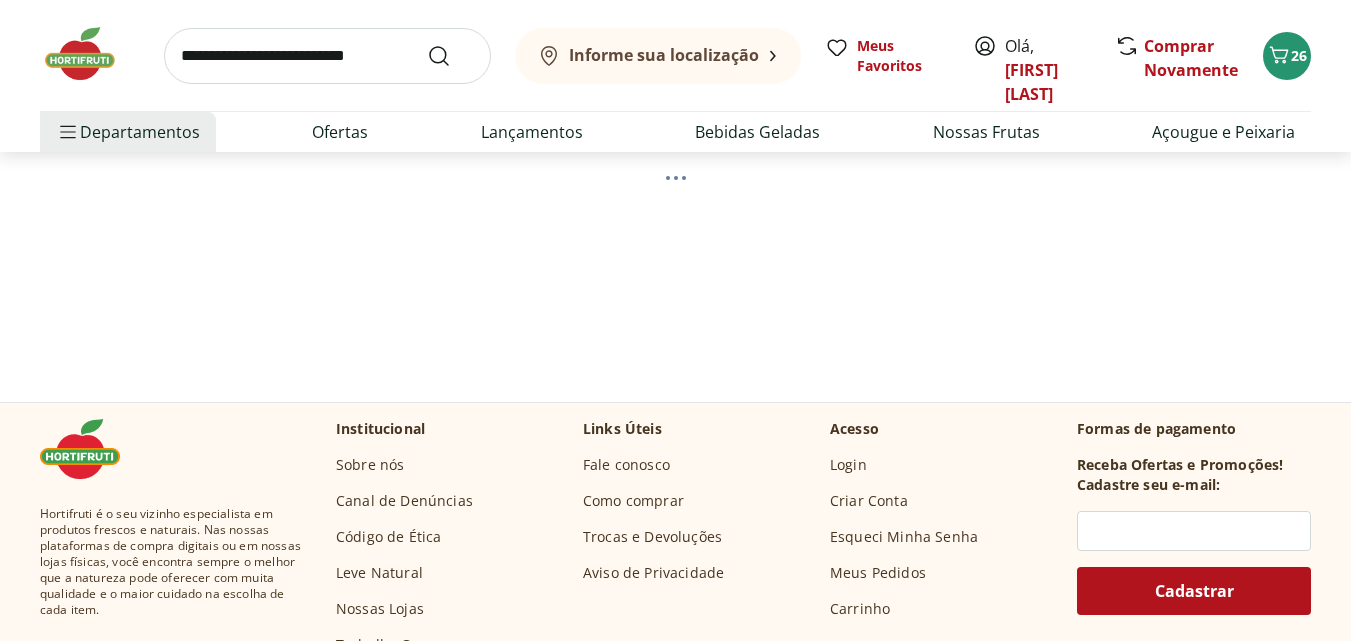 scroll, scrollTop: 0, scrollLeft: 0, axis: both 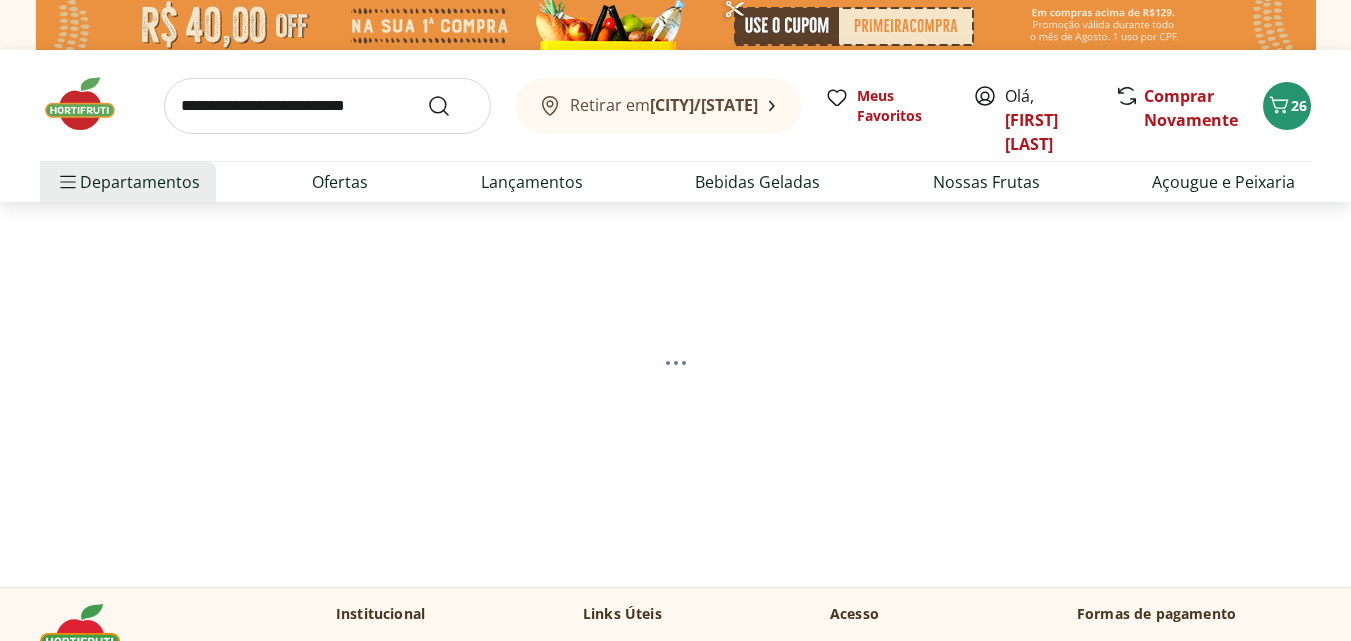 select on "**********" 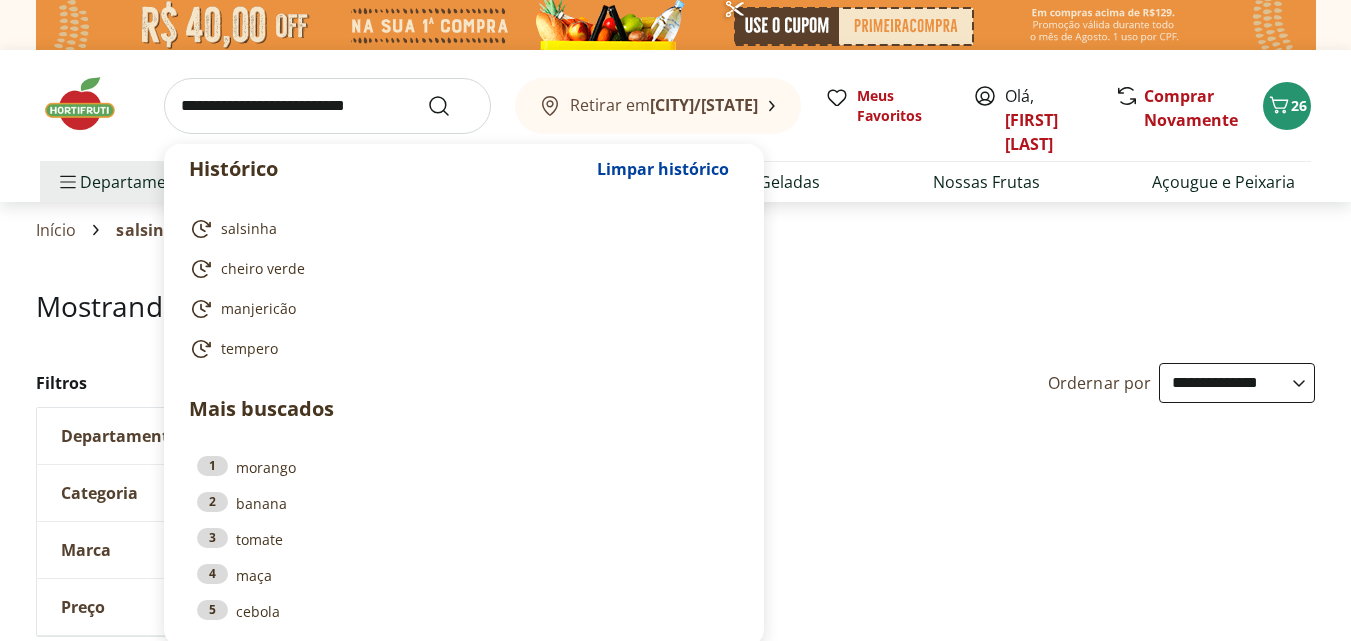 click at bounding box center (327, 106) 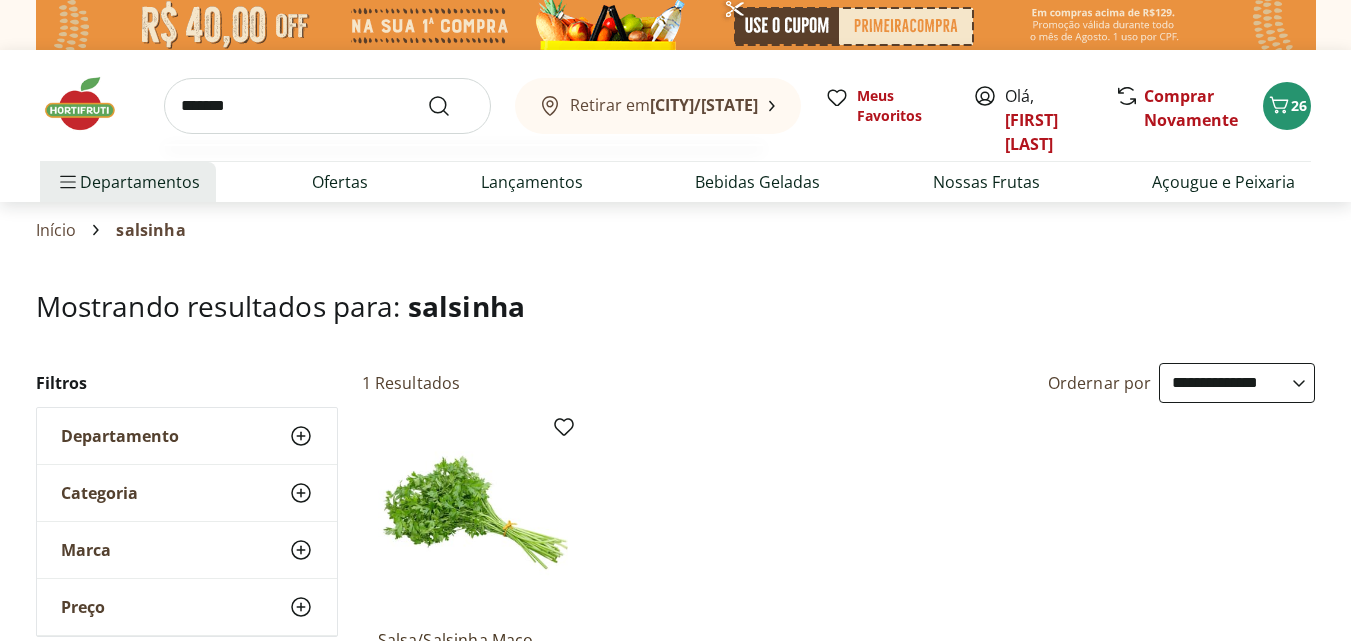 type on "*******" 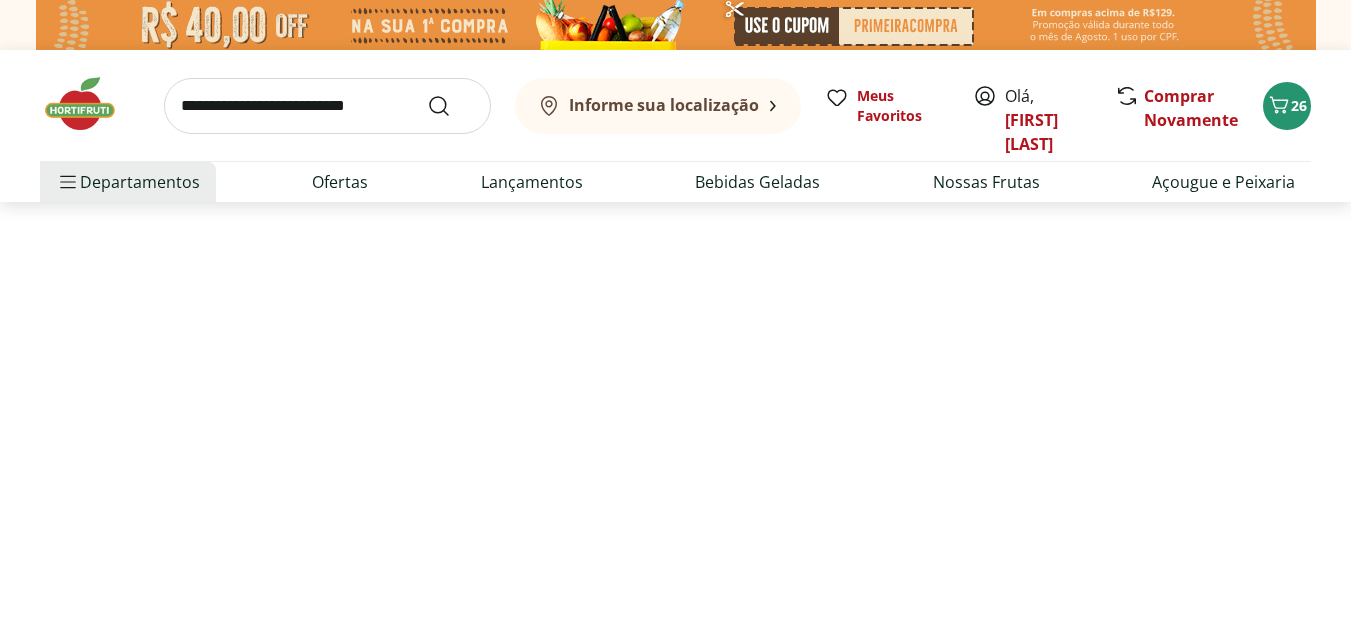 select on "**********" 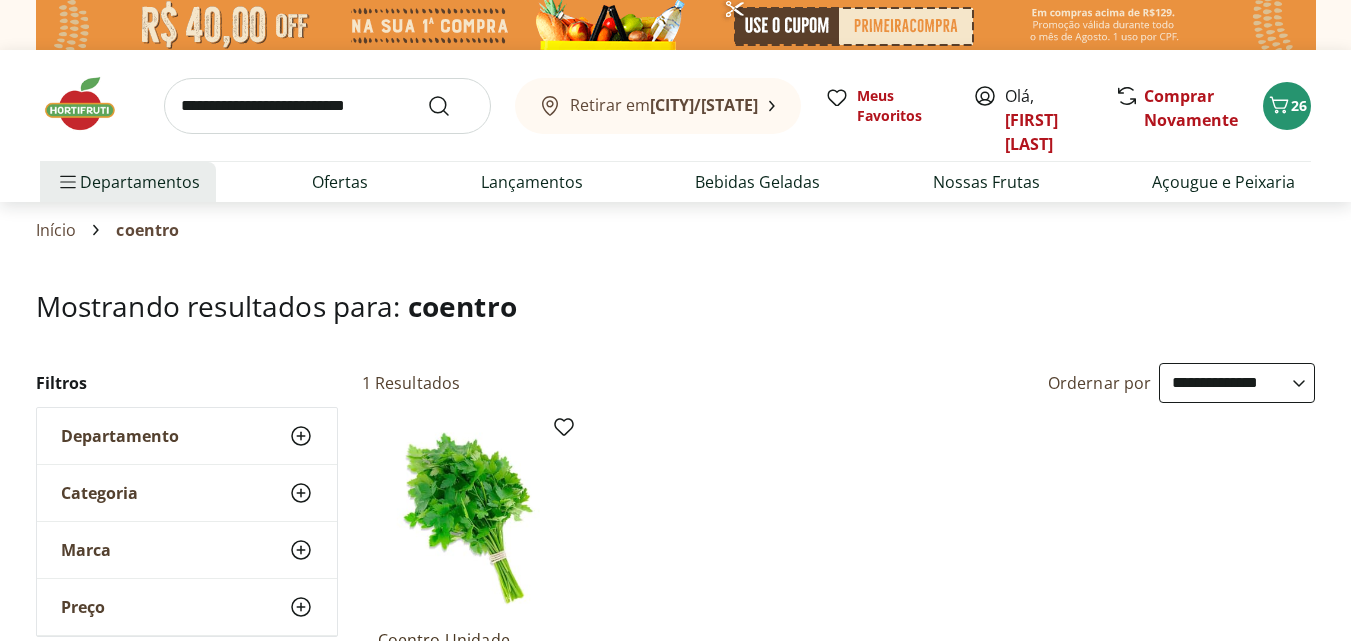 click at bounding box center (327, 106) 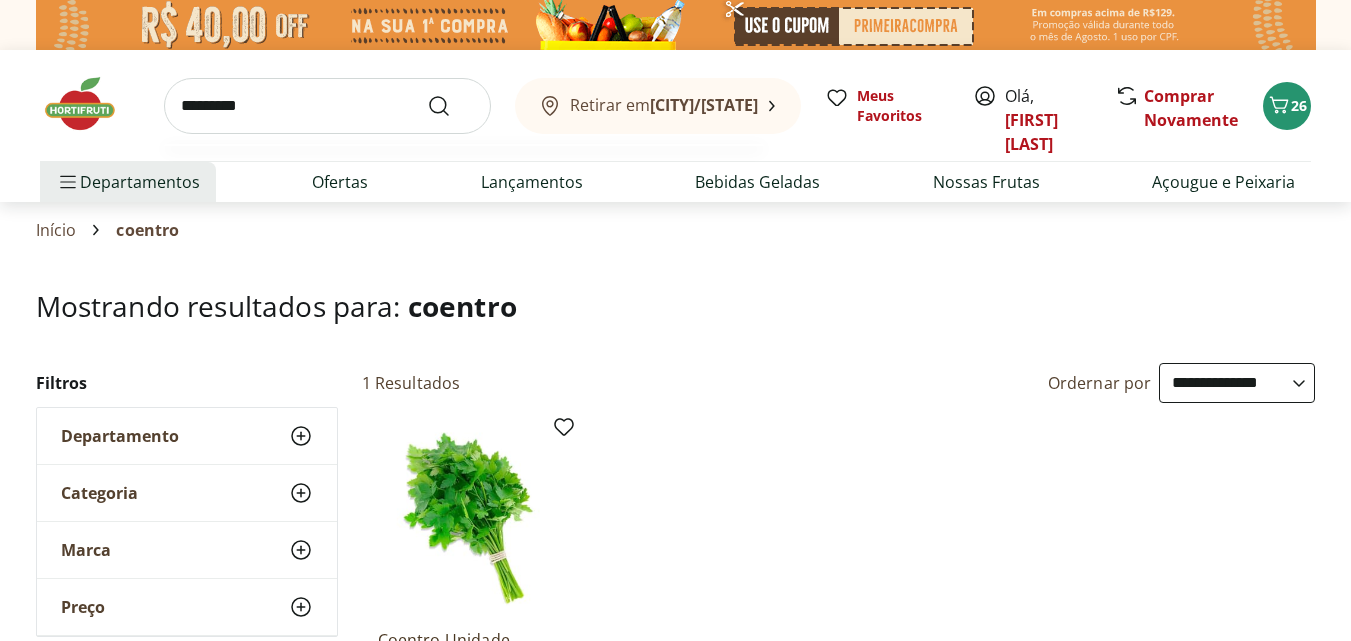 type on "*********" 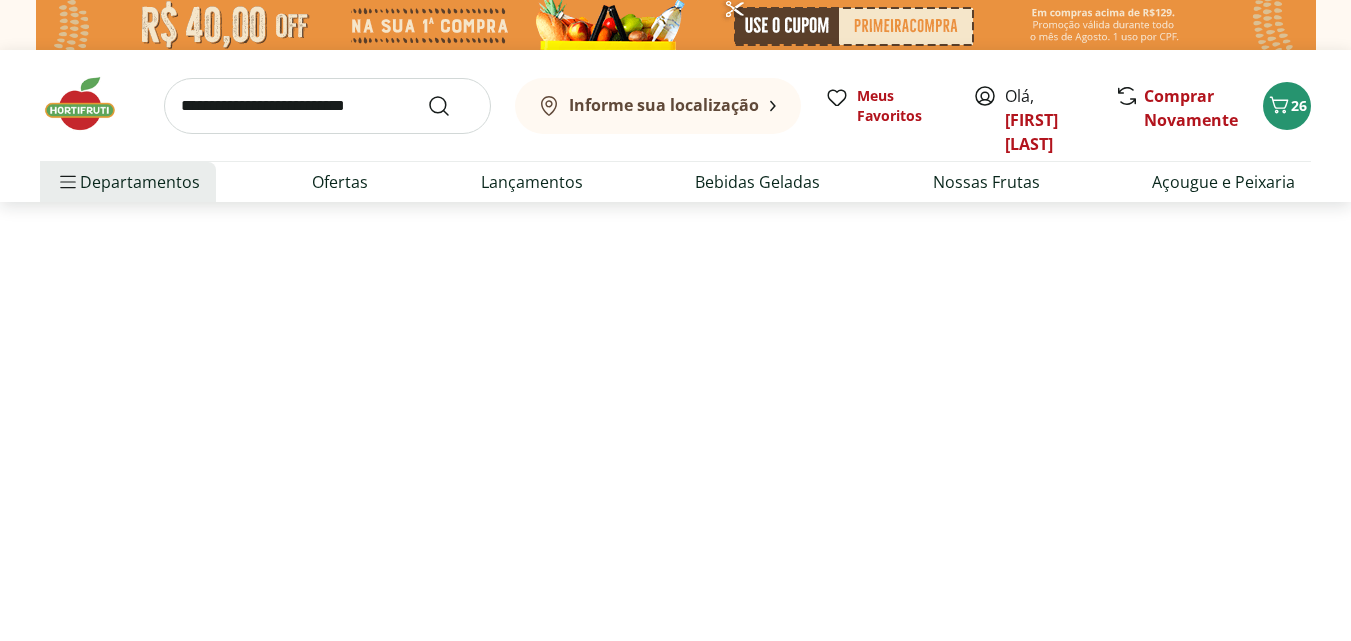 select on "**********" 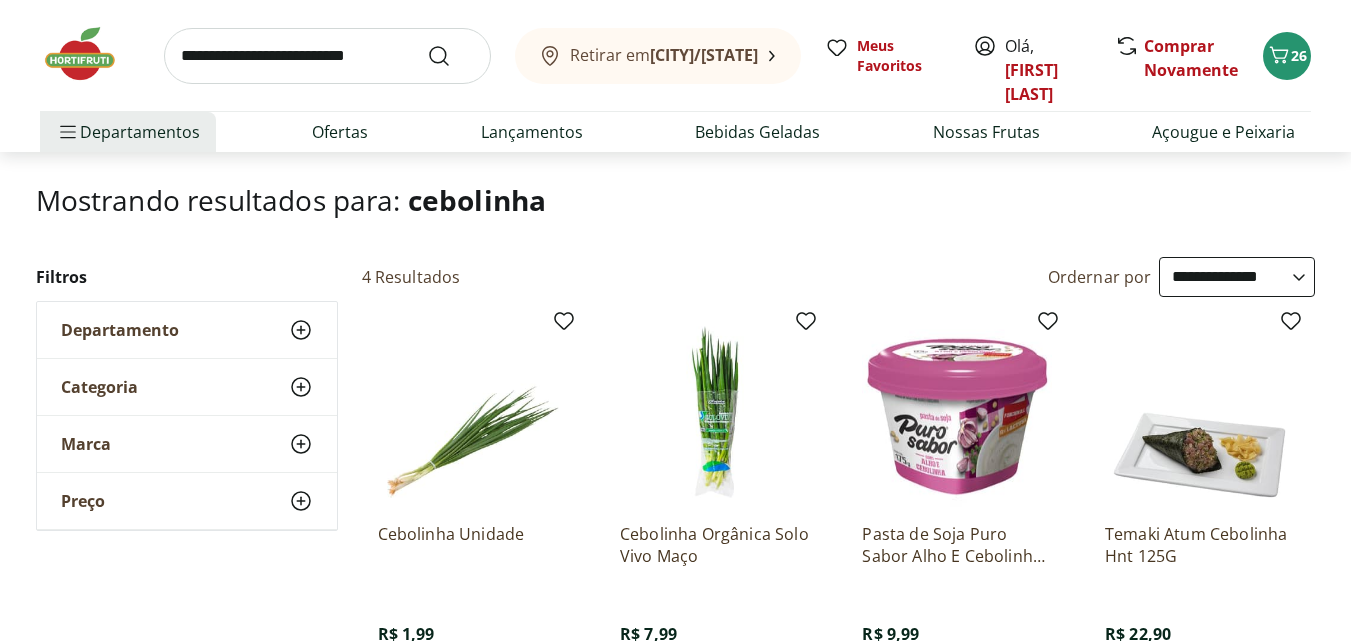 scroll, scrollTop: 0, scrollLeft: 0, axis: both 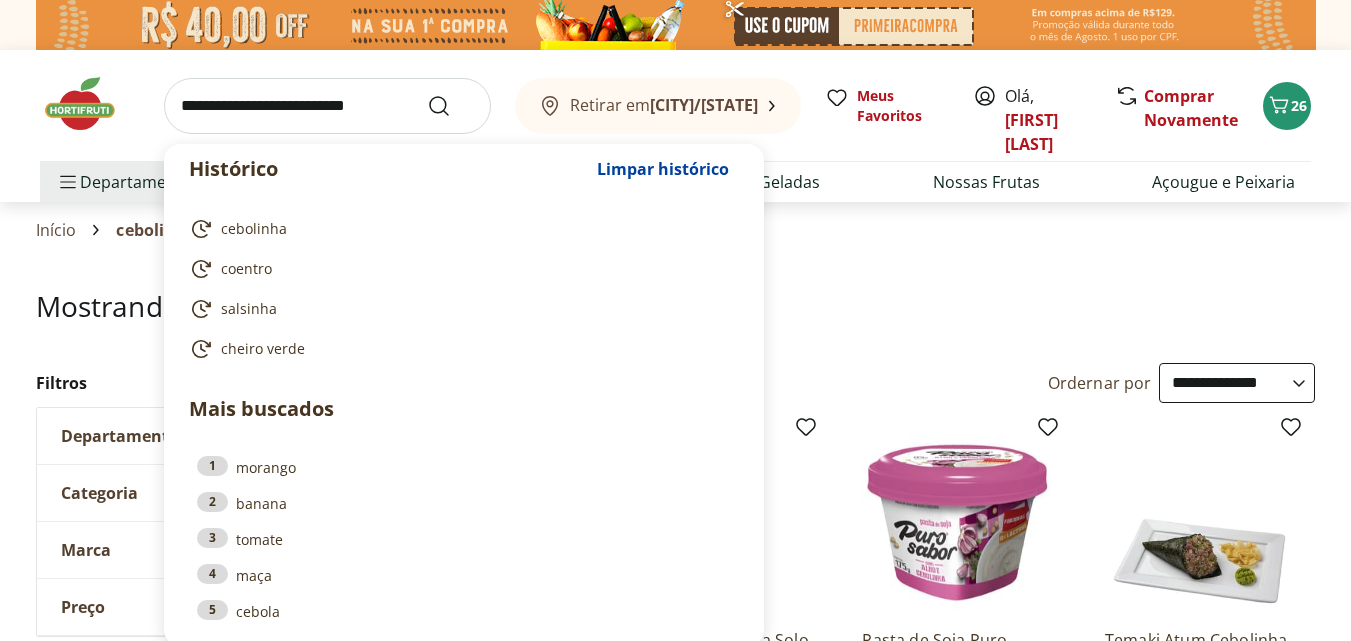click at bounding box center [327, 106] 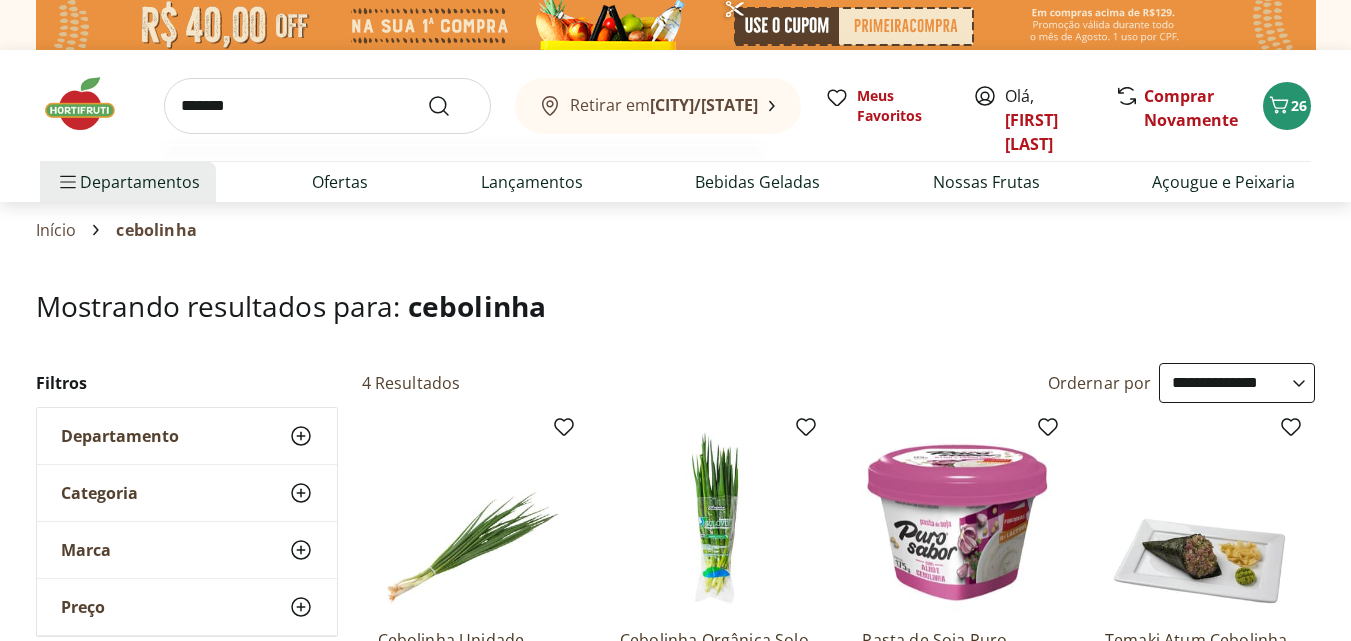 type on "*******" 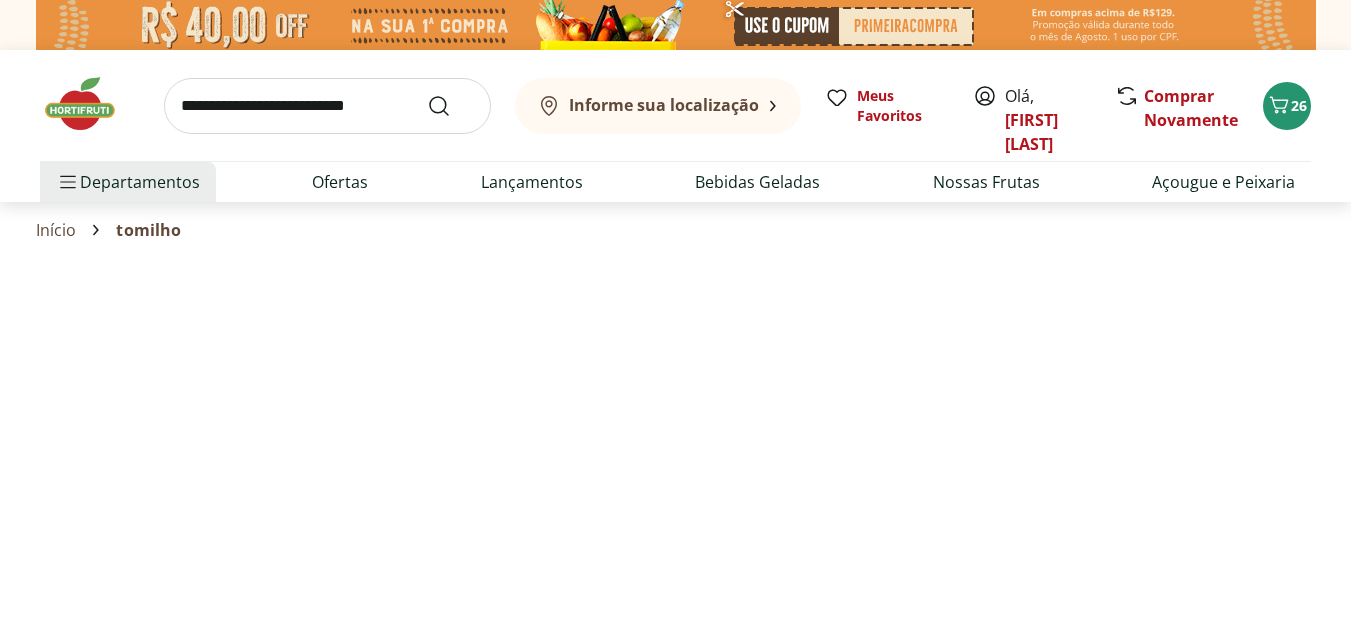 select on "**********" 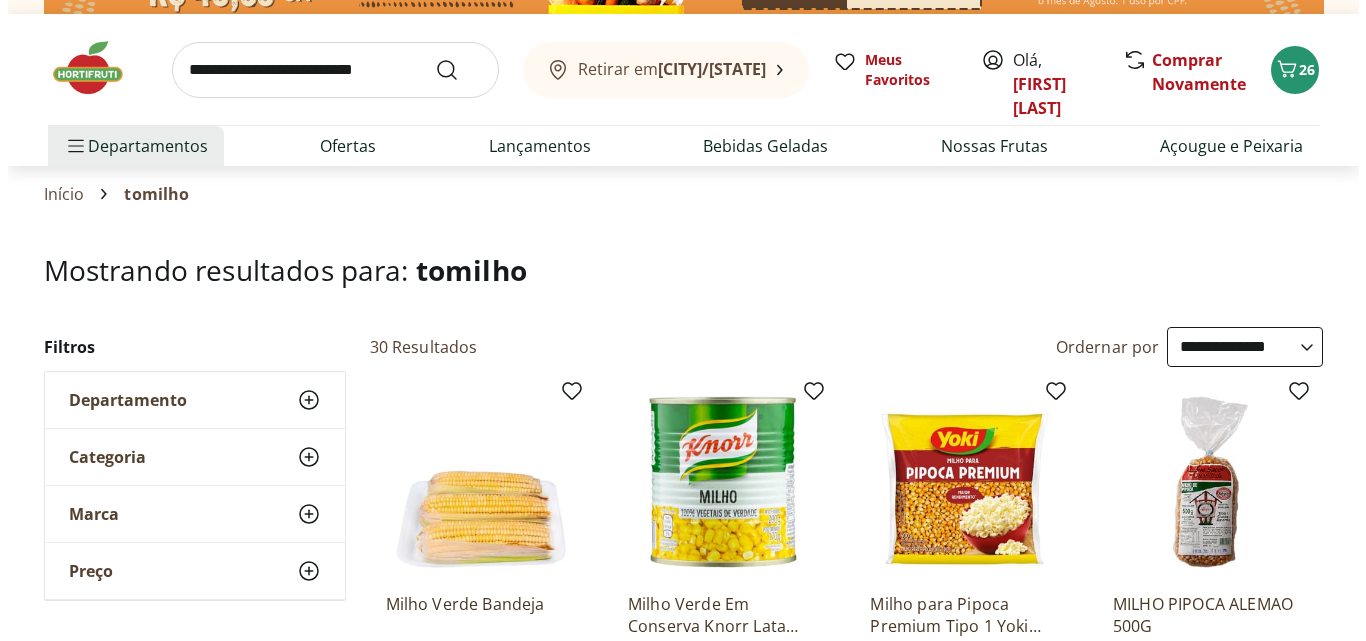 scroll, scrollTop: 0, scrollLeft: 0, axis: both 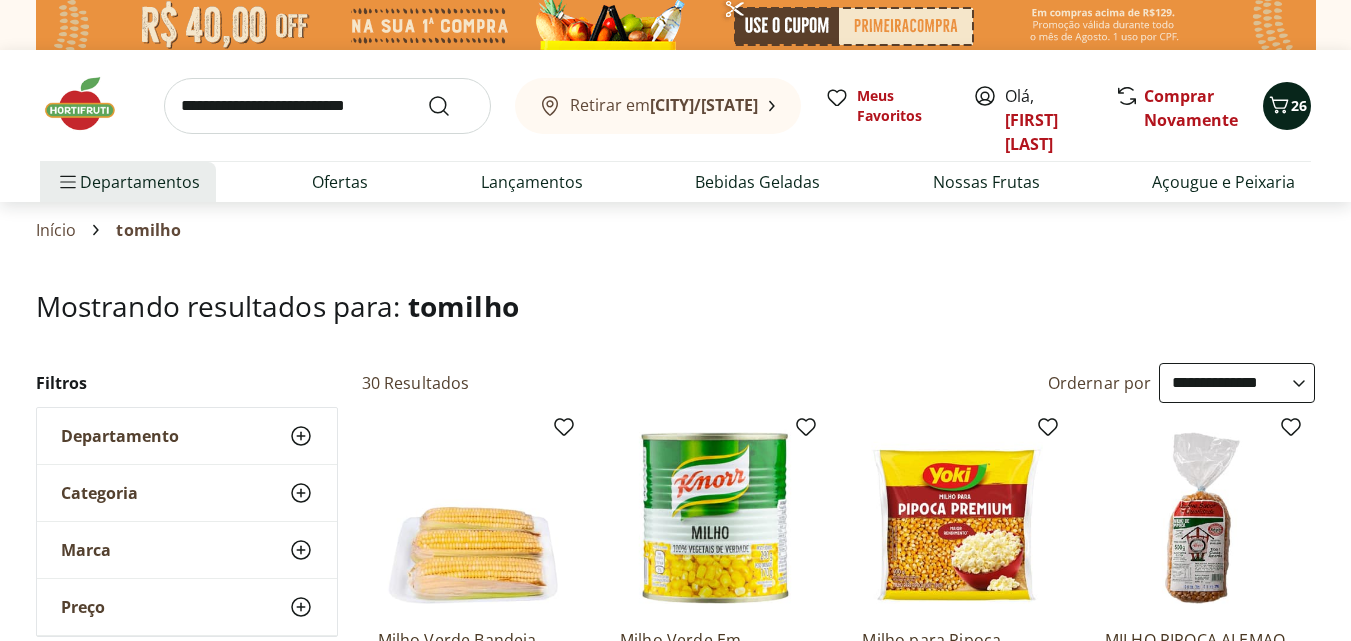 click on "26" at bounding box center [1299, 105] 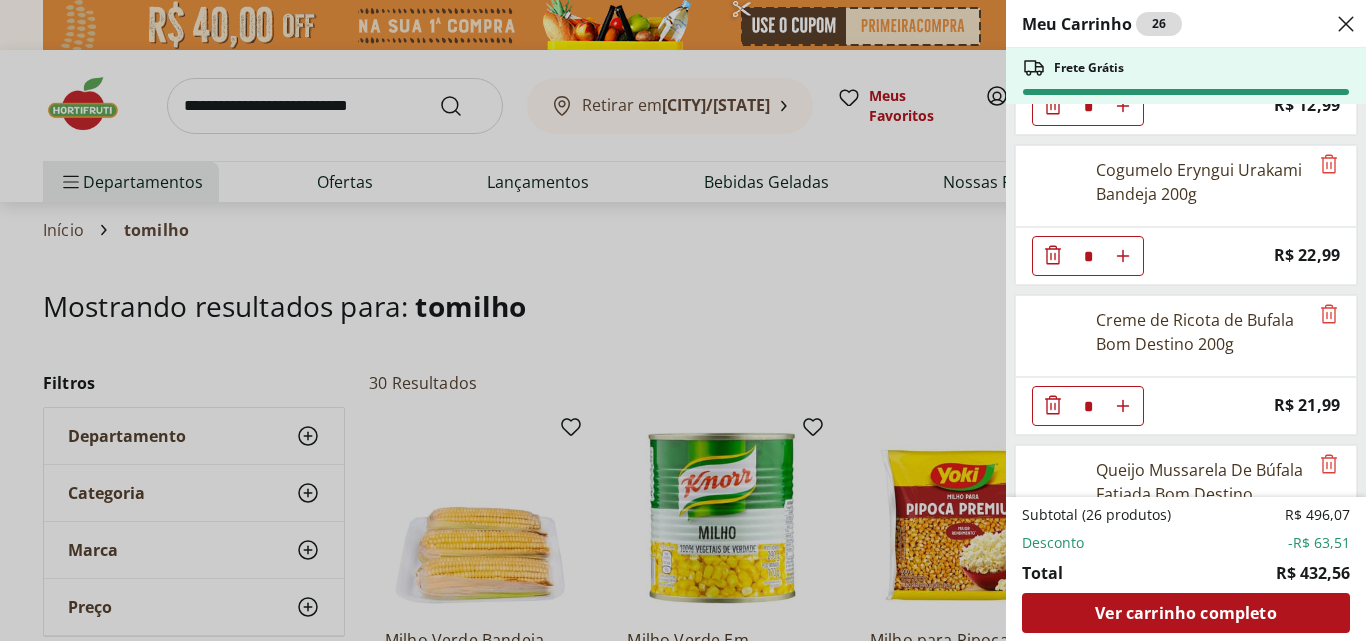 scroll, scrollTop: 1776, scrollLeft: 0, axis: vertical 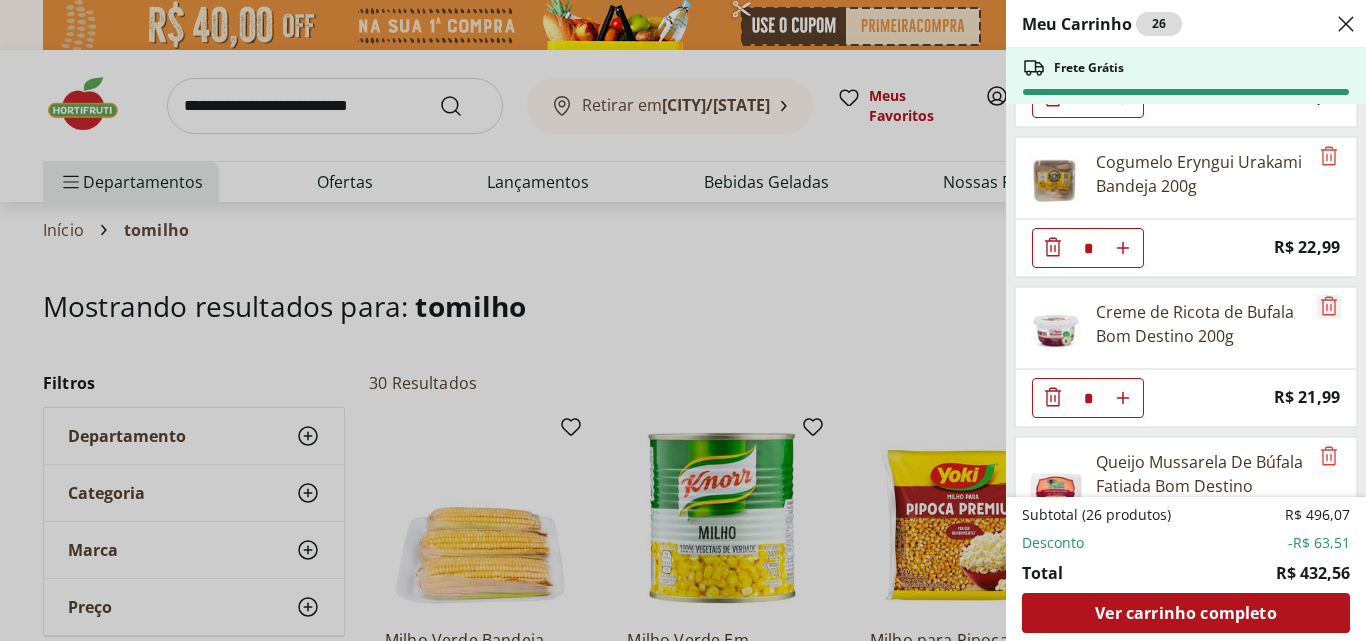 click 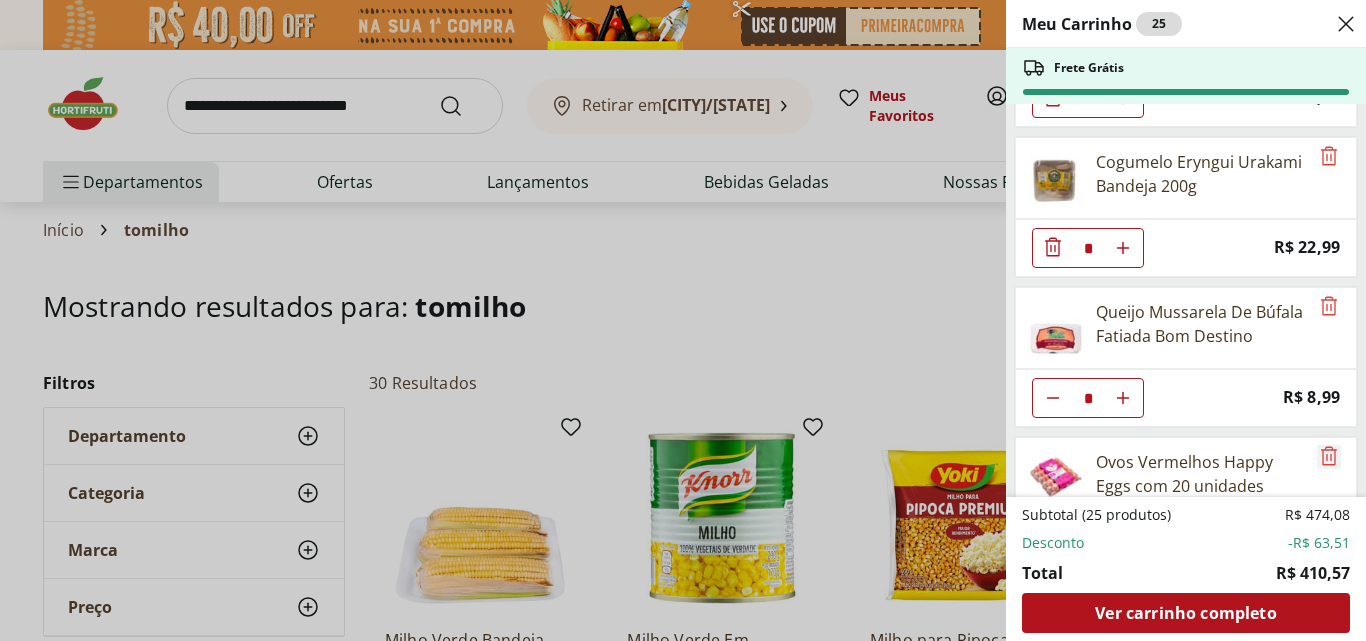 click 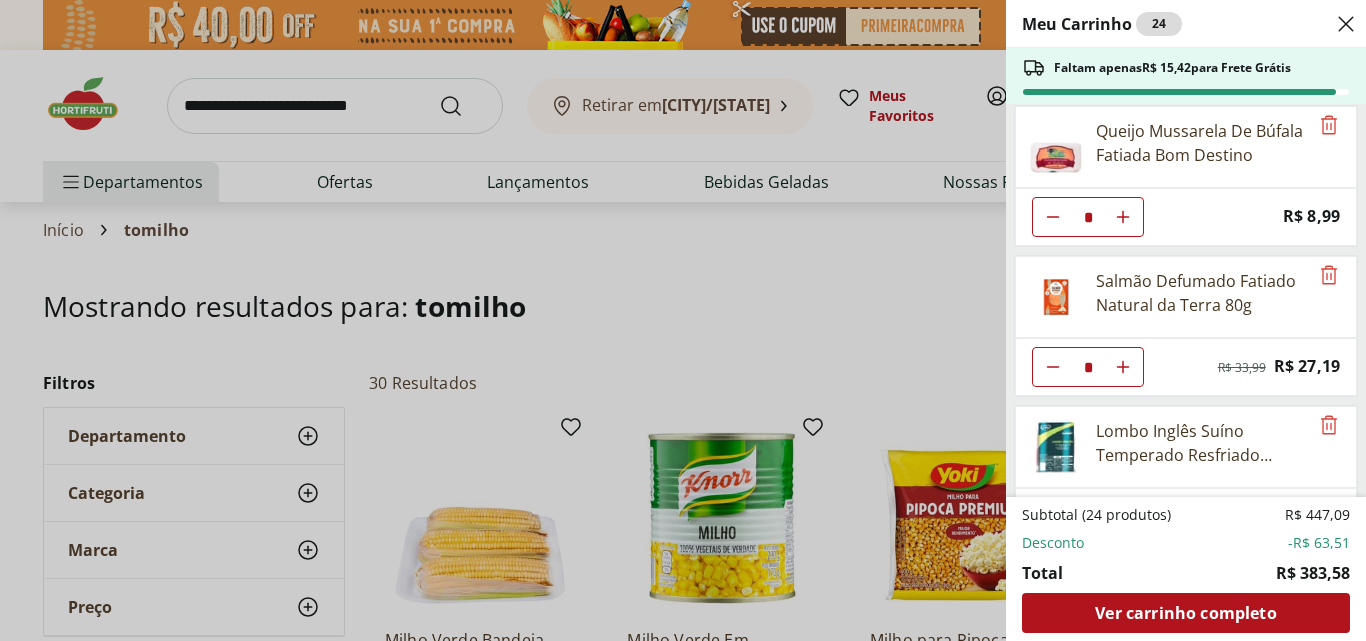 scroll, scrollTop: 2026, scrollLeft: 0, axis: vertical 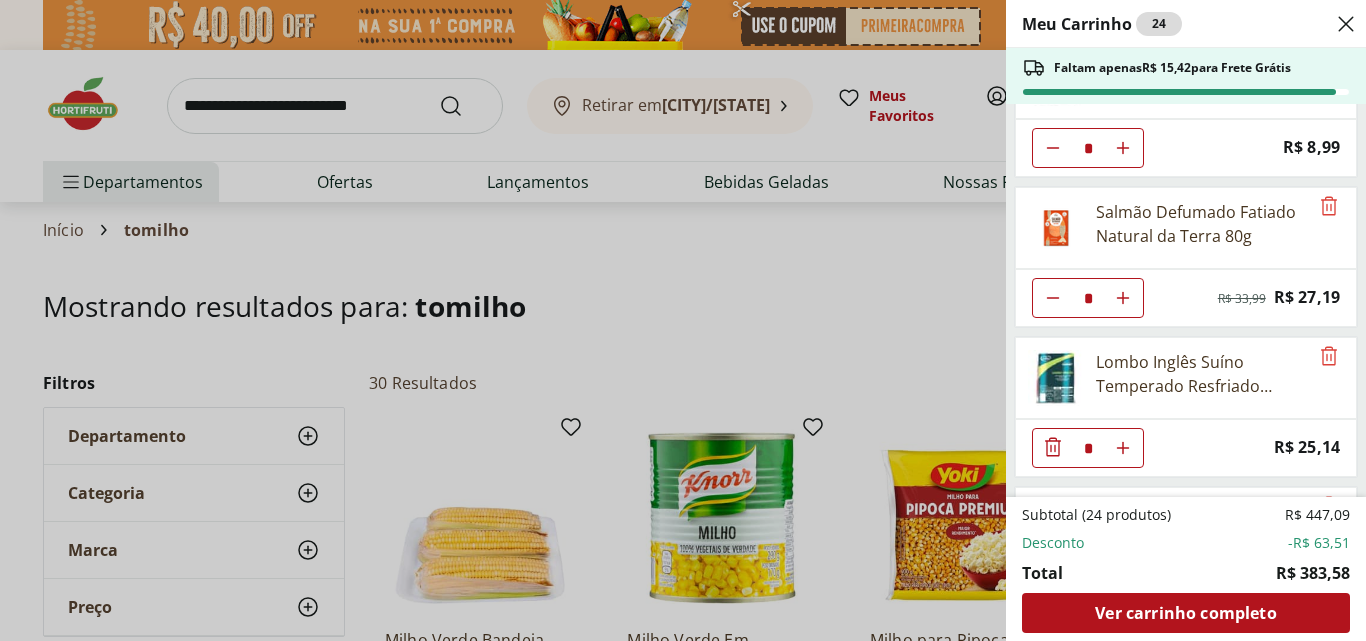 click 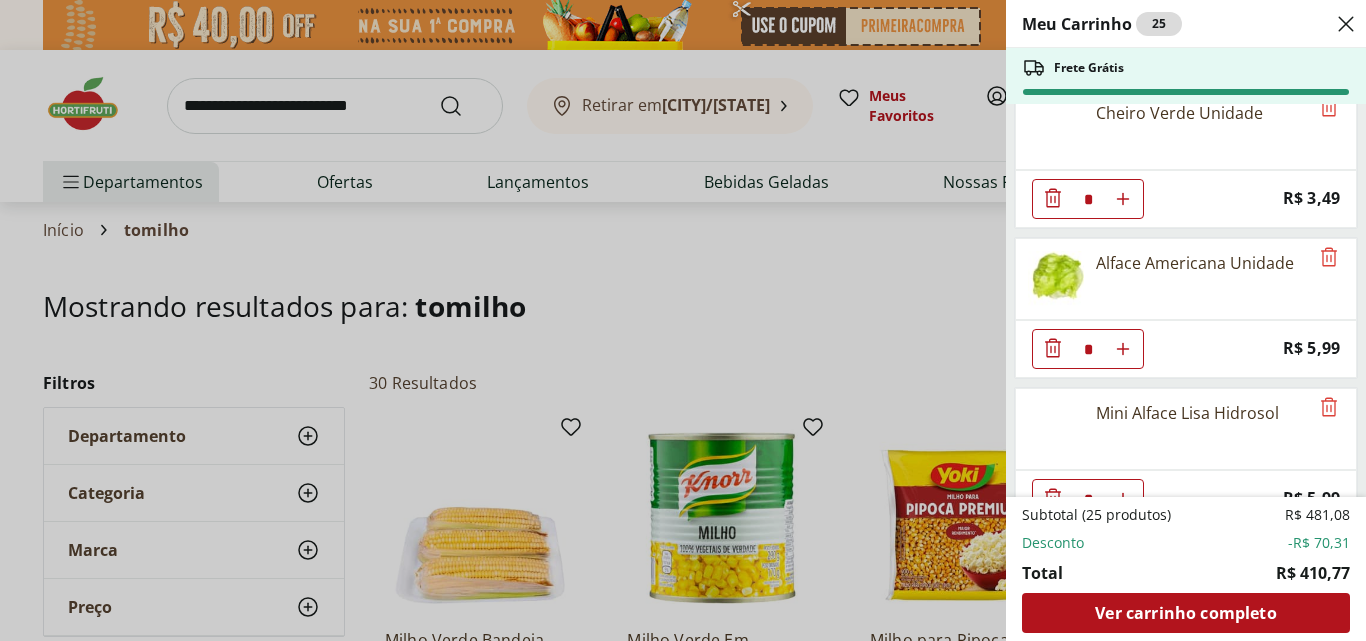 scroll, scrollTop: 895, scrollLeft: 0, axis: vertical 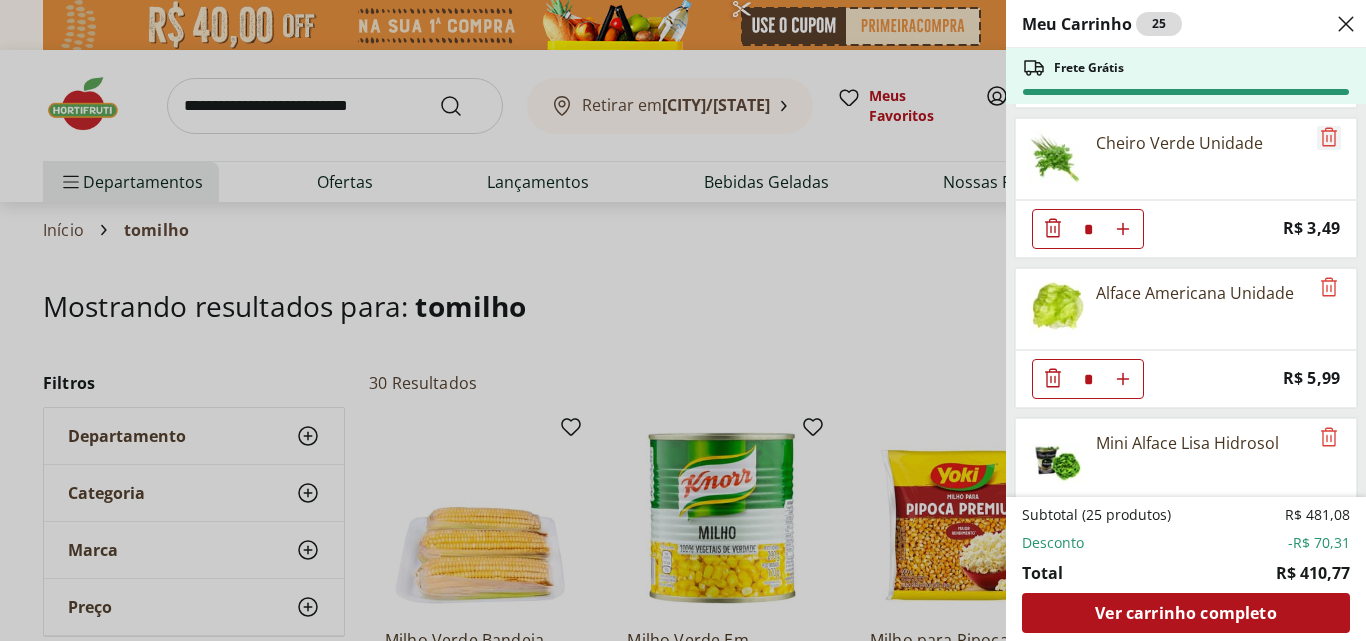 click 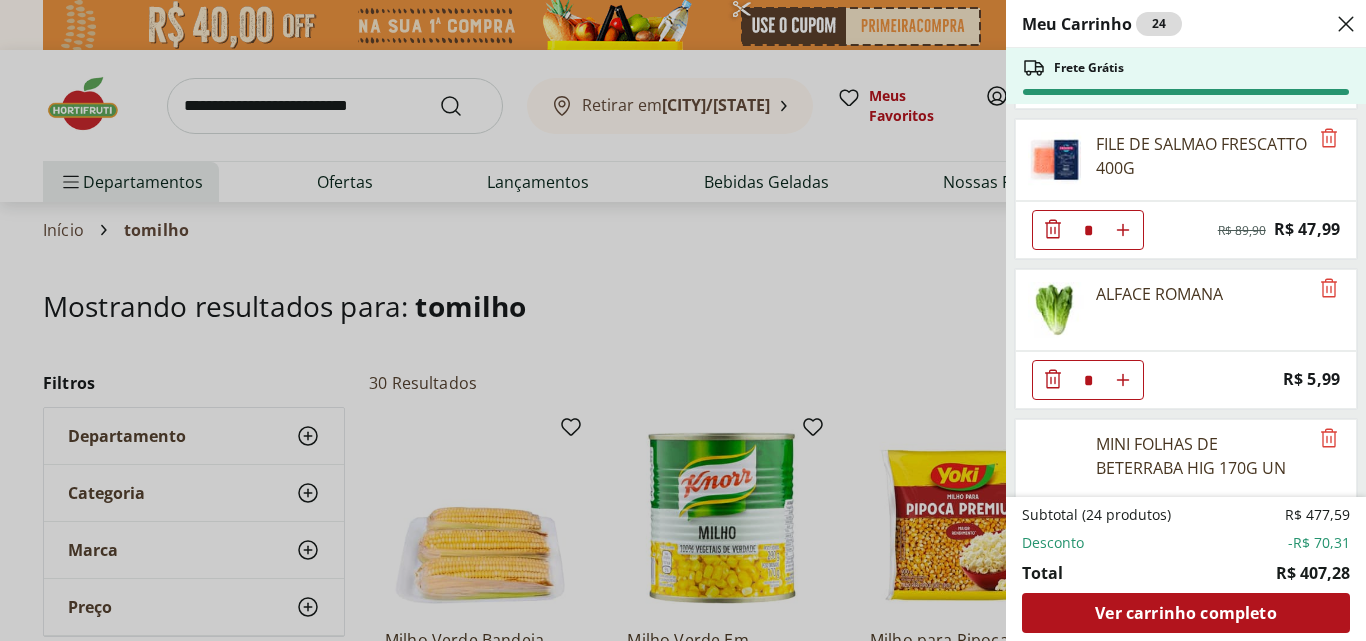 scroll, scrollTop: 65, scrollLeft: 0, axis: vertical 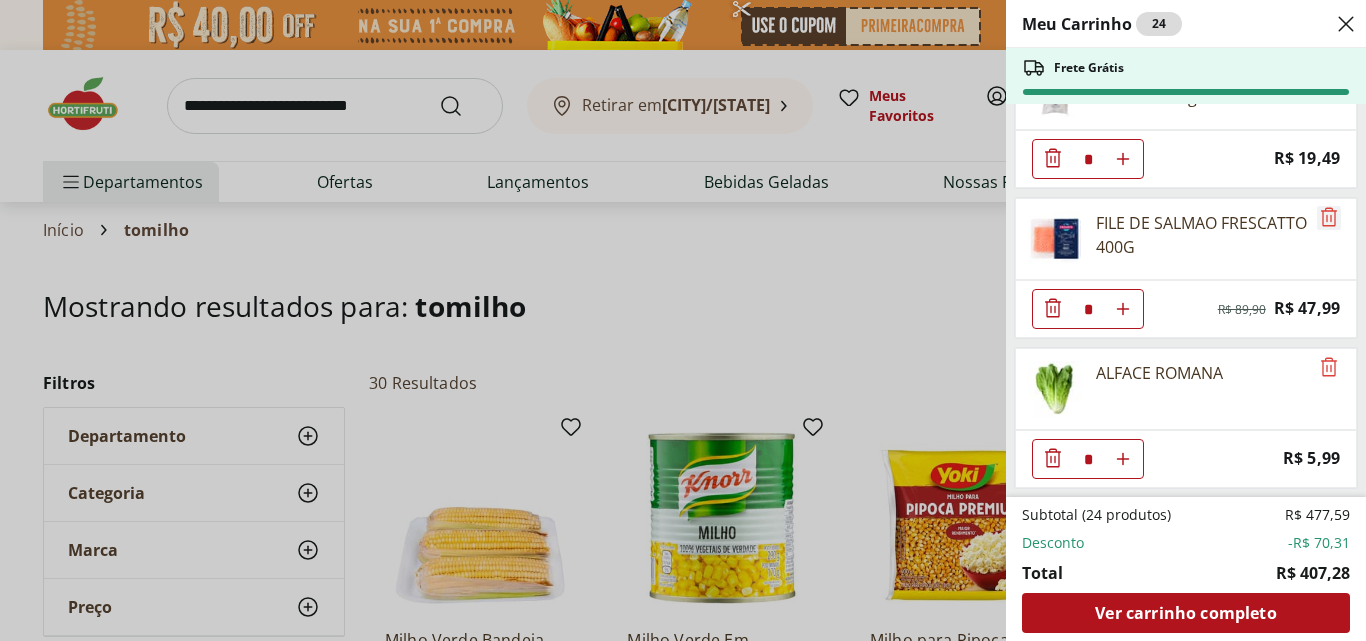 click 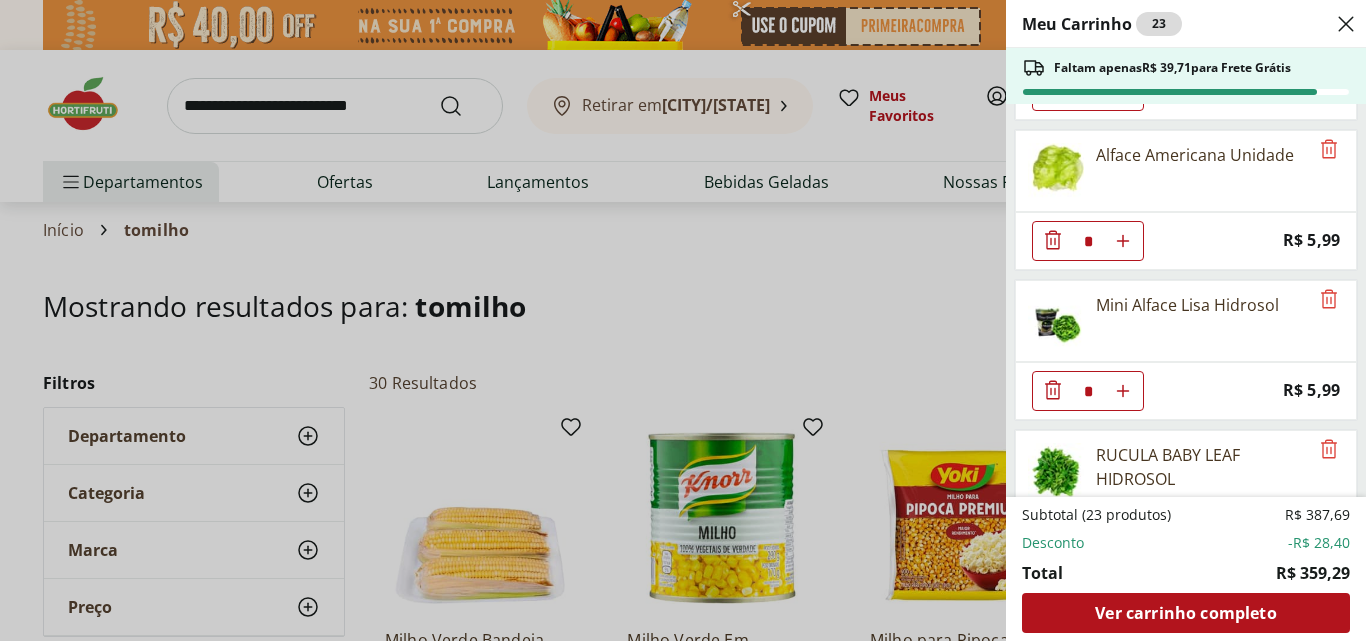 scroll, scrollTop: 753, scrollLeft: 0, axis: vertical 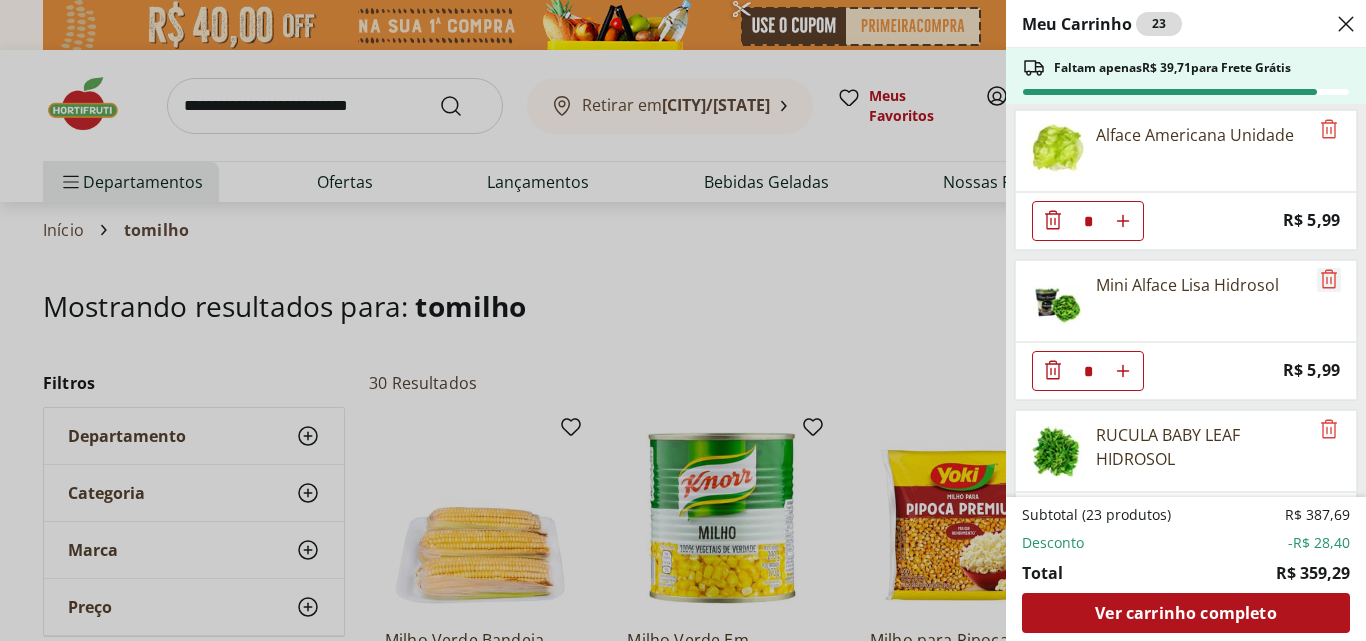click 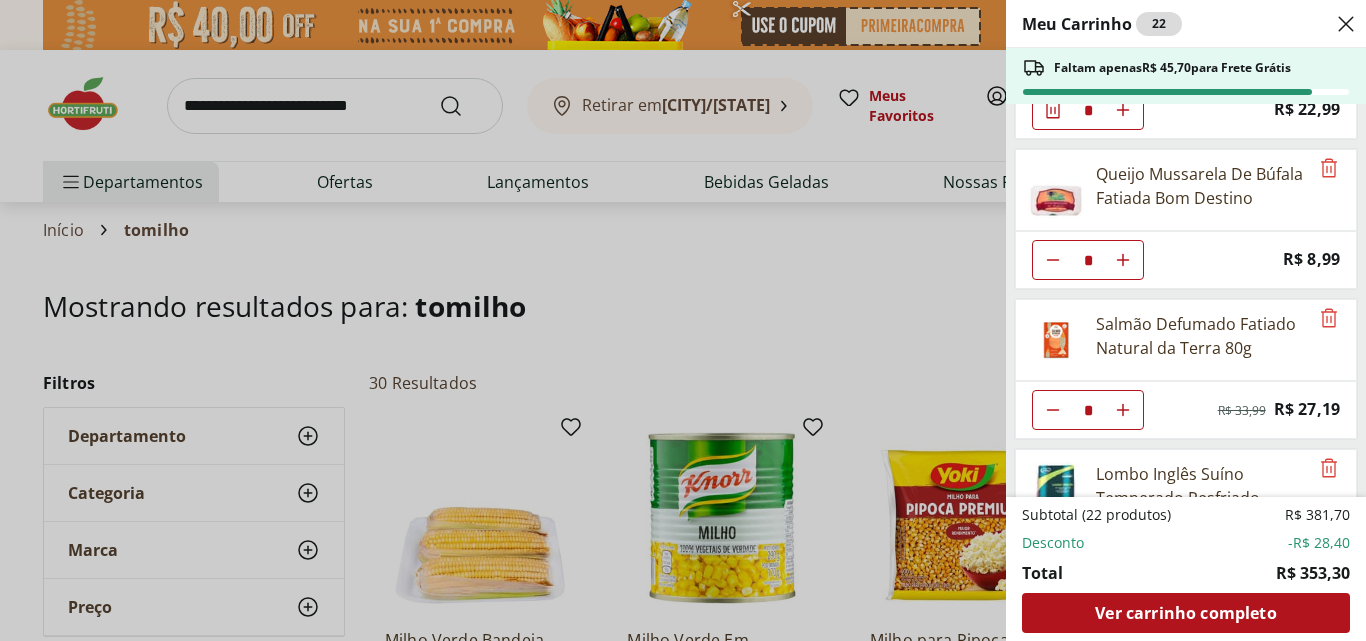 scroll, scrollTop: 1484, scrollLeft: 0, axis: vertical 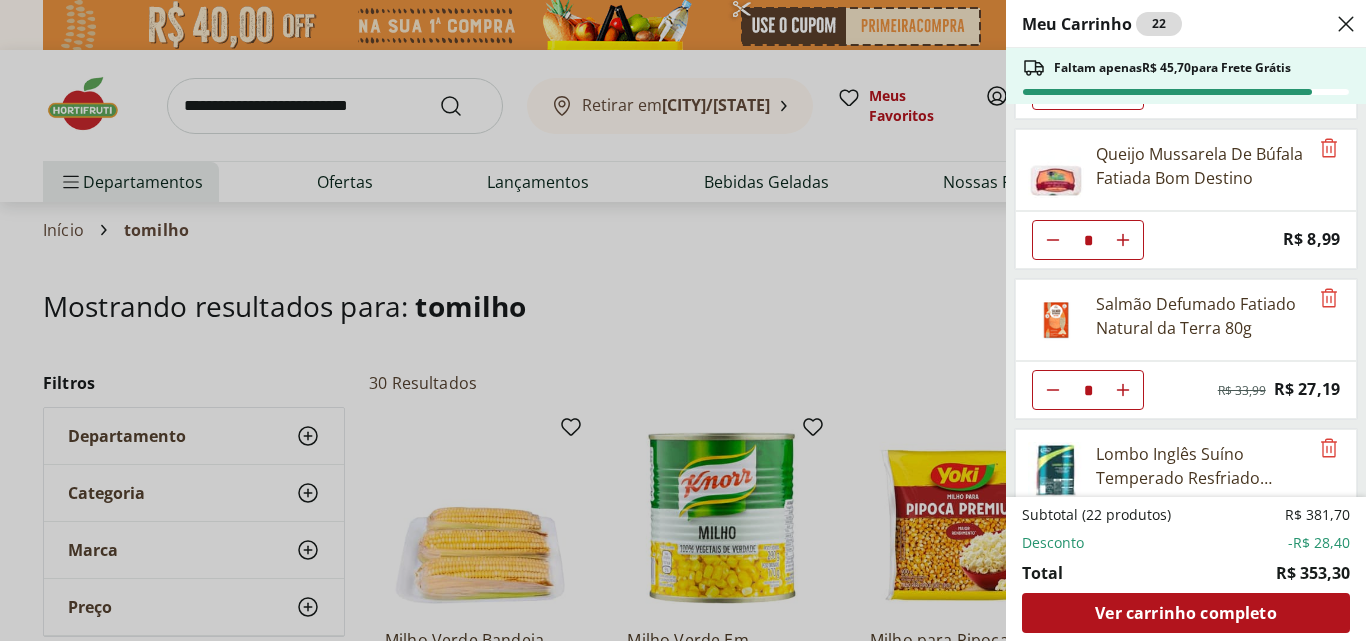 click 